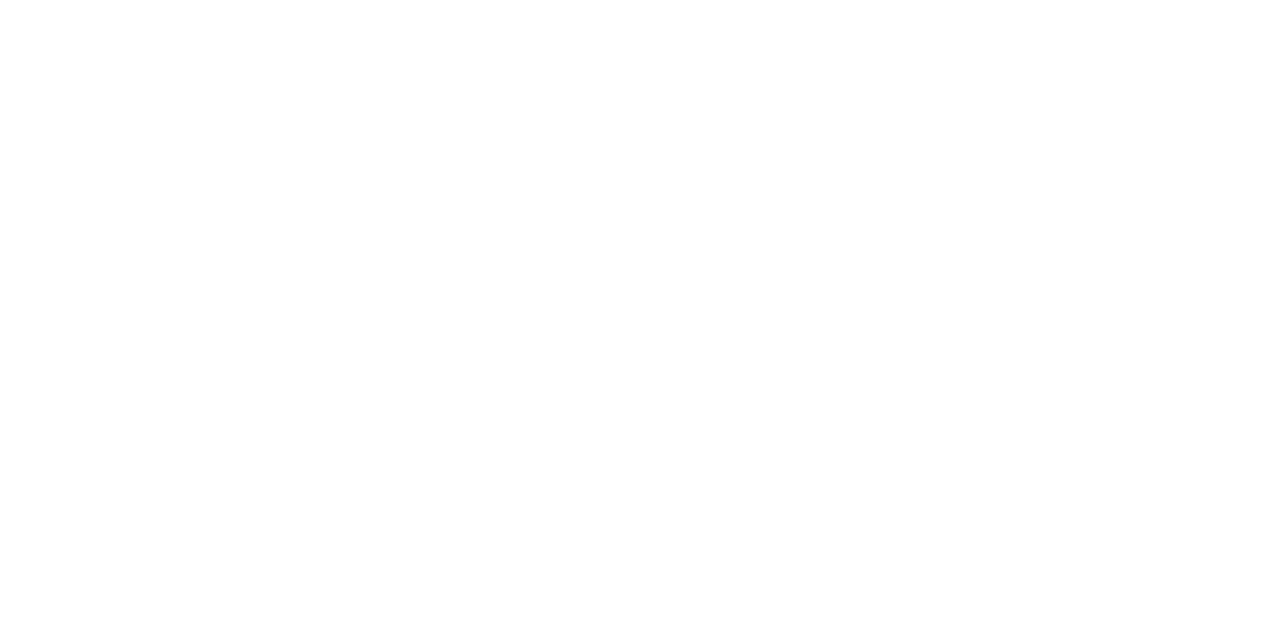 scroll, scrollTop: 0, scrollLeft: 0, axis: both 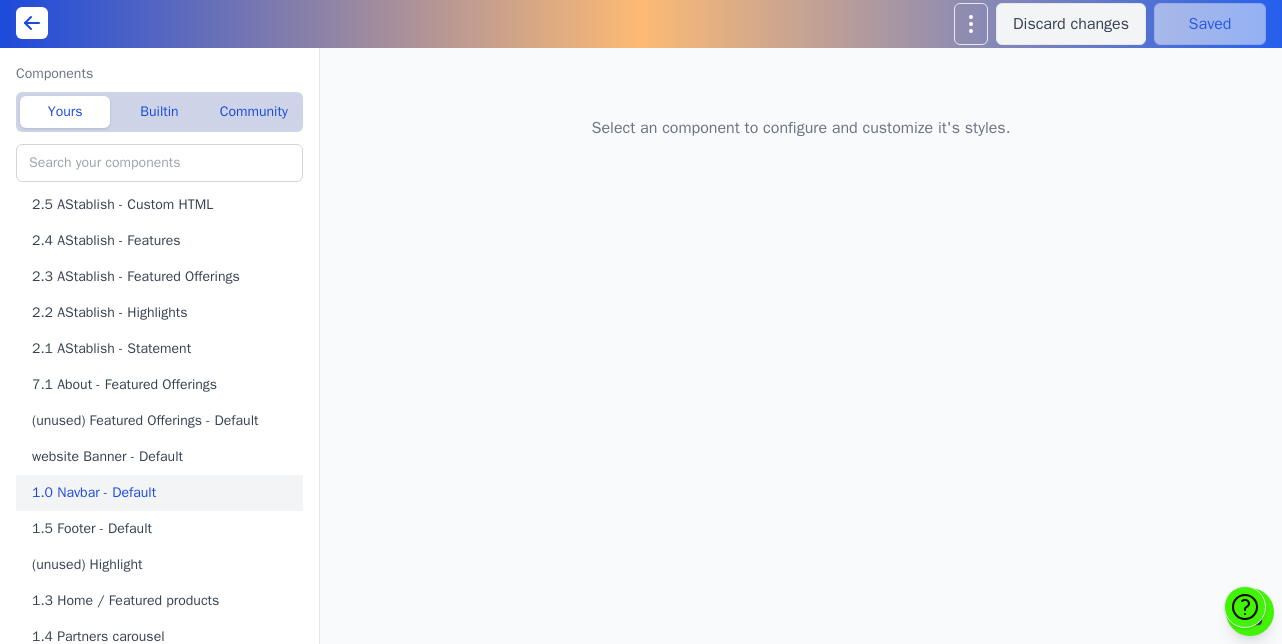 click on "1.0 Navbar - Default" at bounding box center [163, 493] 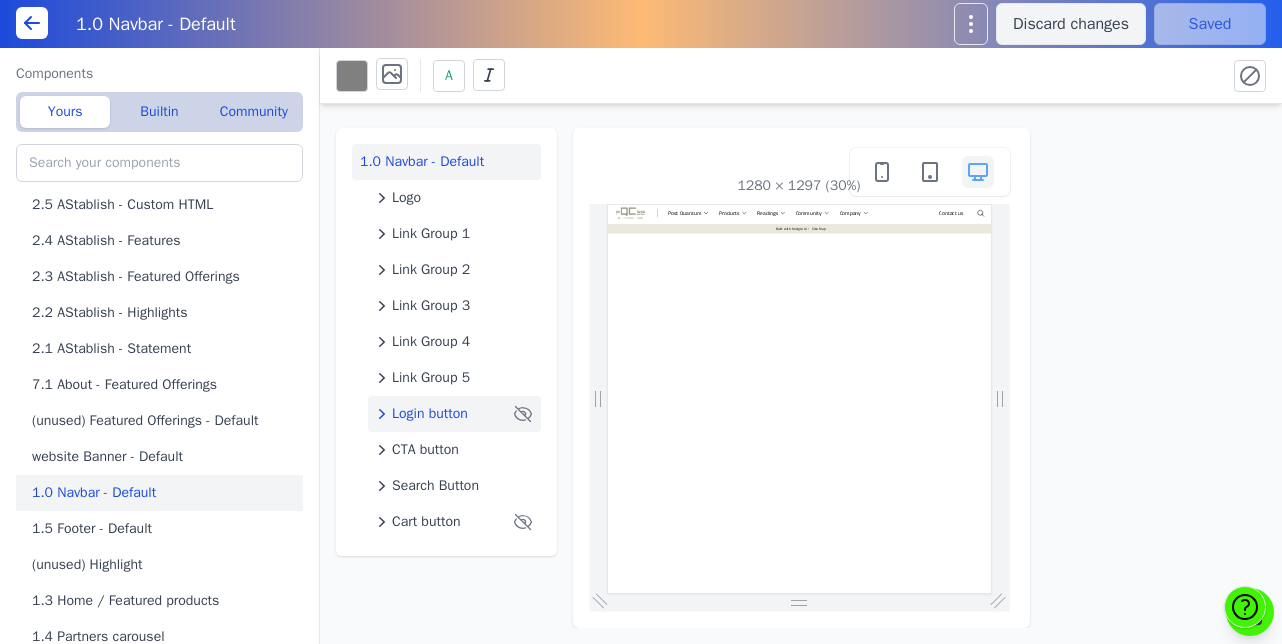 scroll, scrollTop: 0, scrollLeft: 0, axis: both 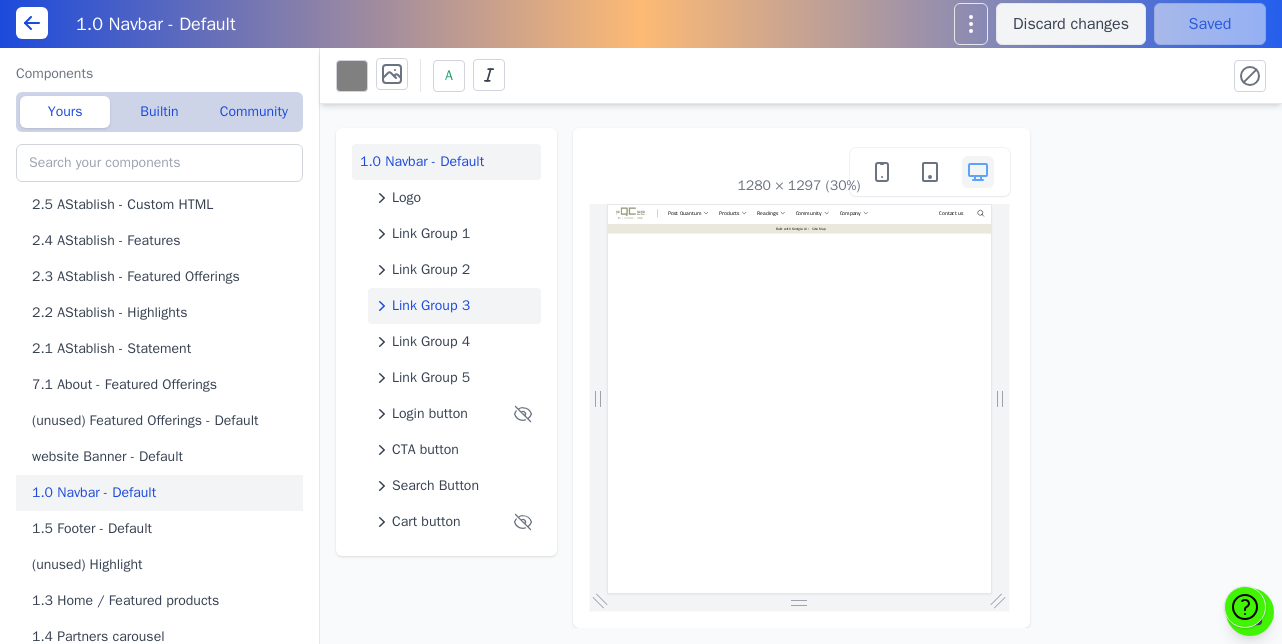 click 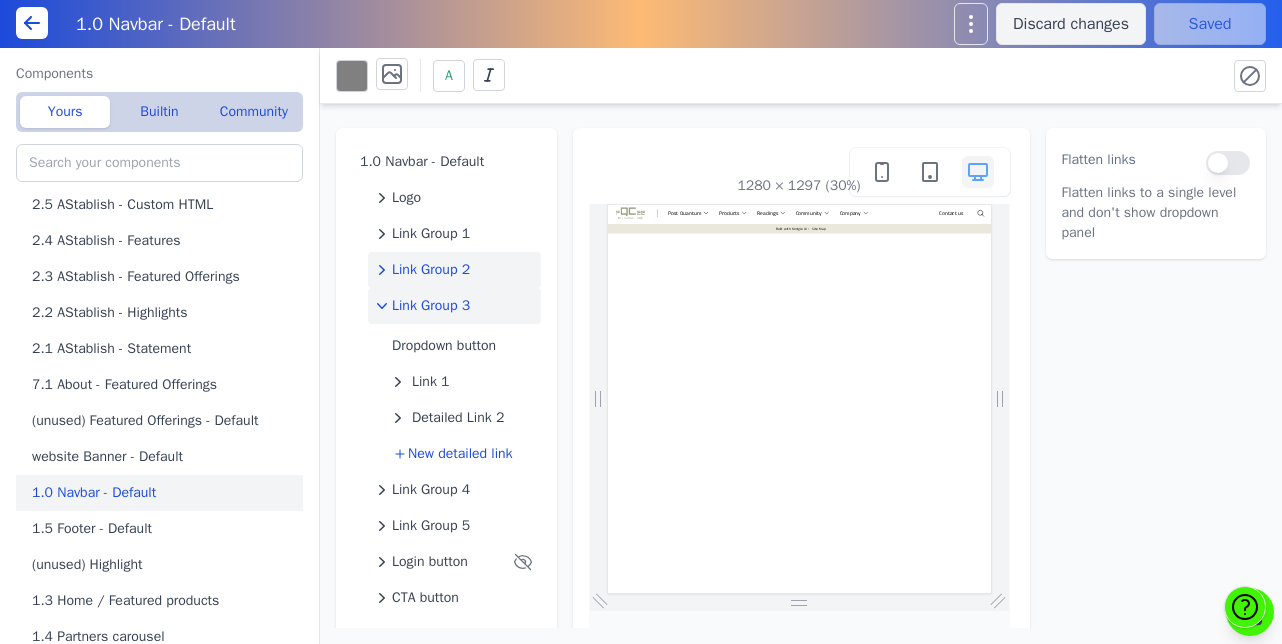 click 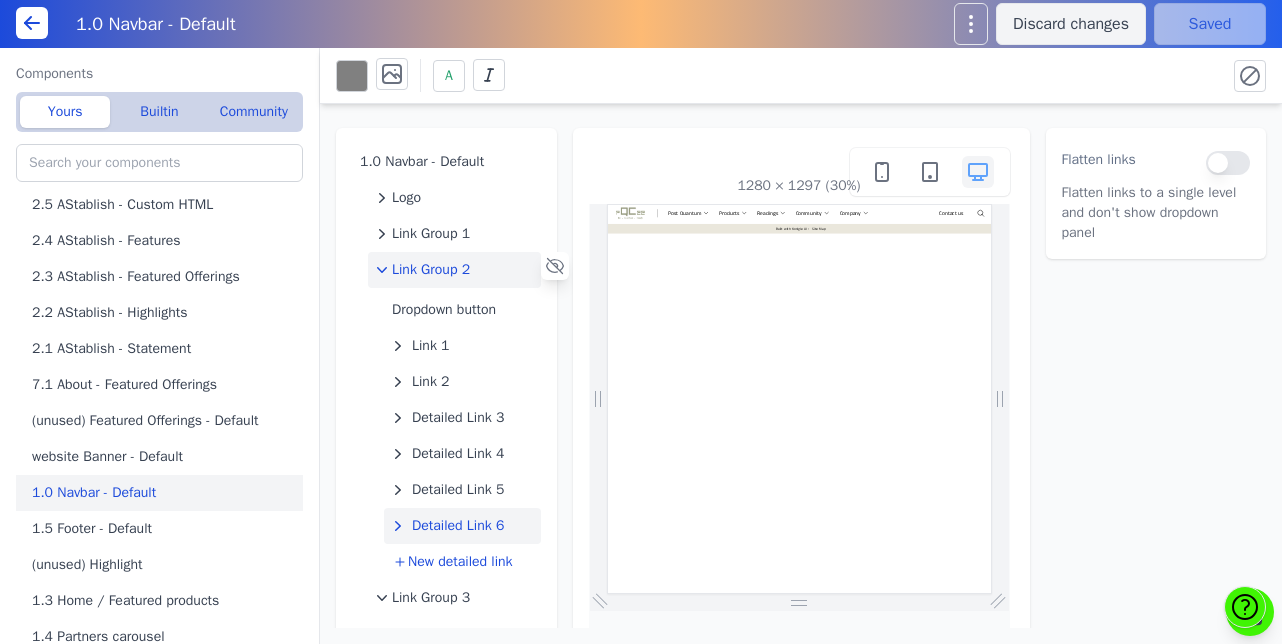click on "Detailed Link 6" at bounding box center [458, 526] 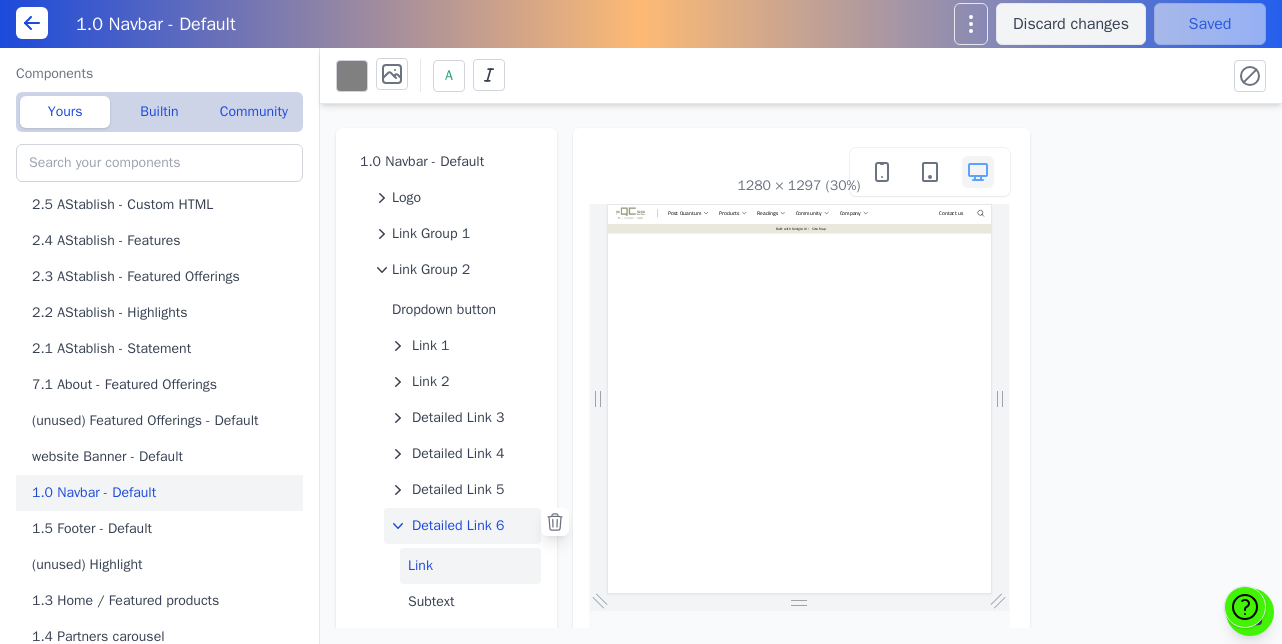 click on "Link" at bounding box center (470, 566) 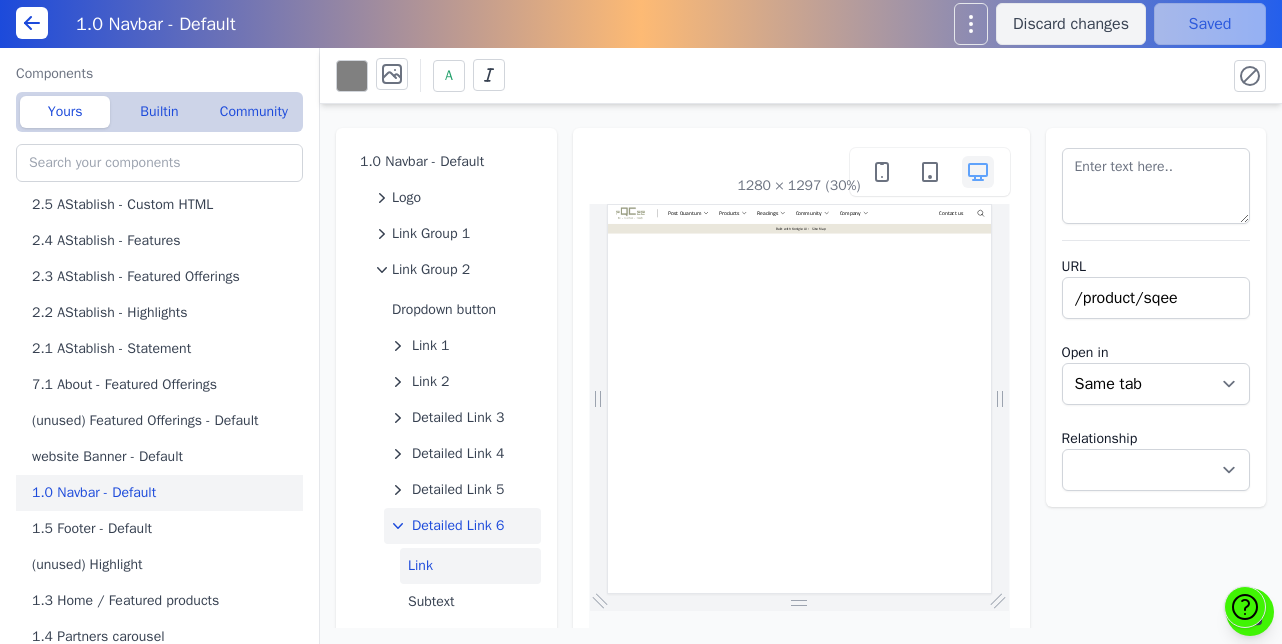 click on "Detailed Link 6" at bounding box center [458, 526] 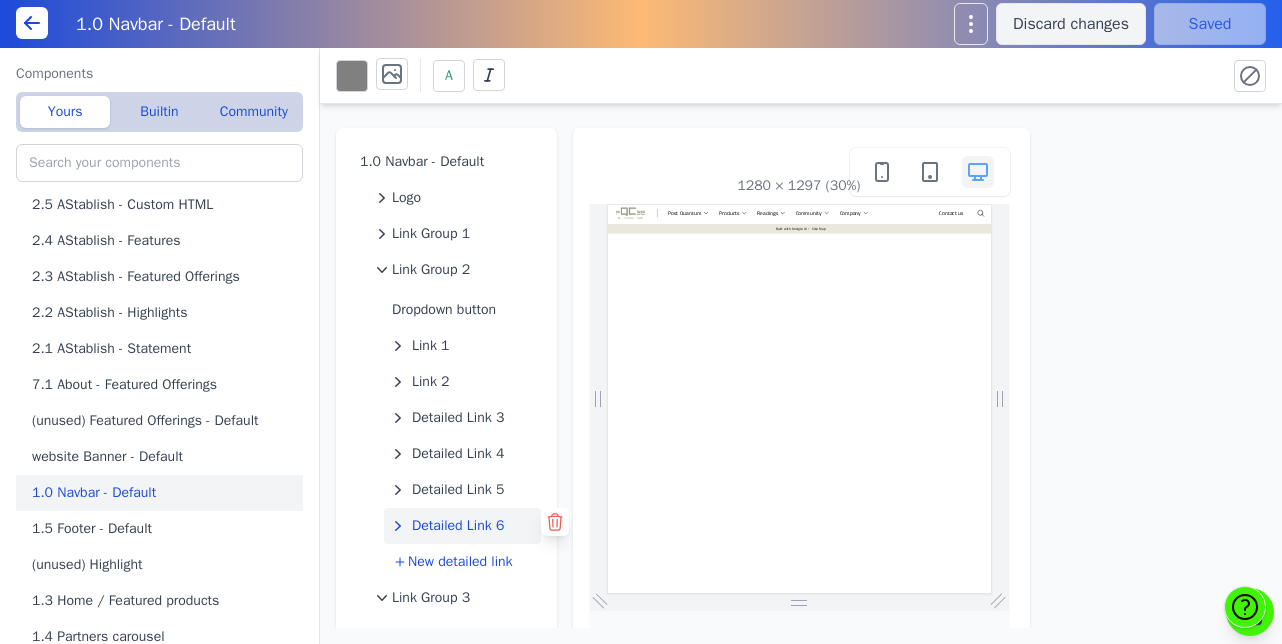 click 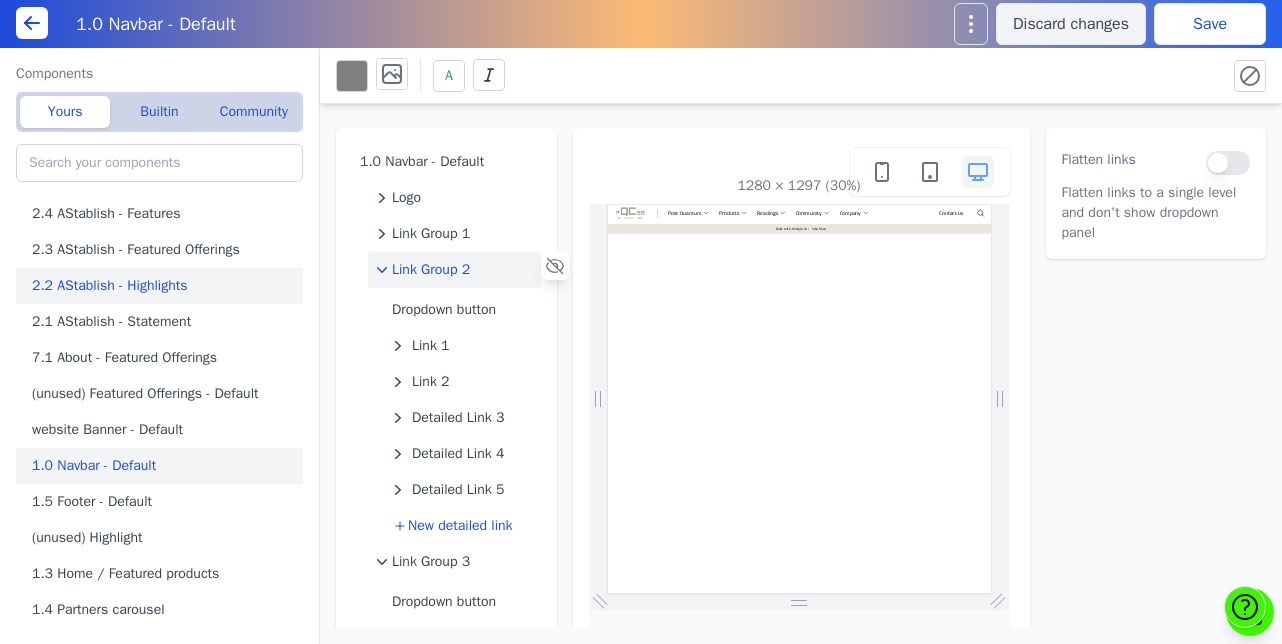 scroll, scrollTop: 0, scrollLeft: 0, axis: both 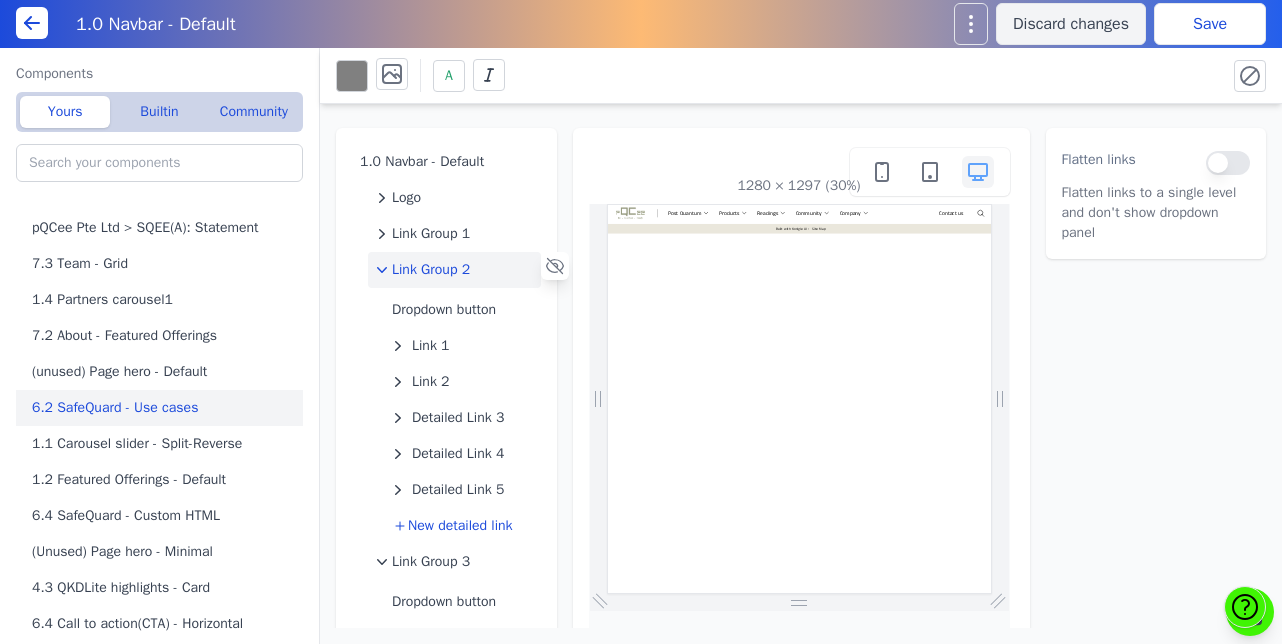 click on "6.2 SafeQuard - Use cases" at bounding box center (163, 408) 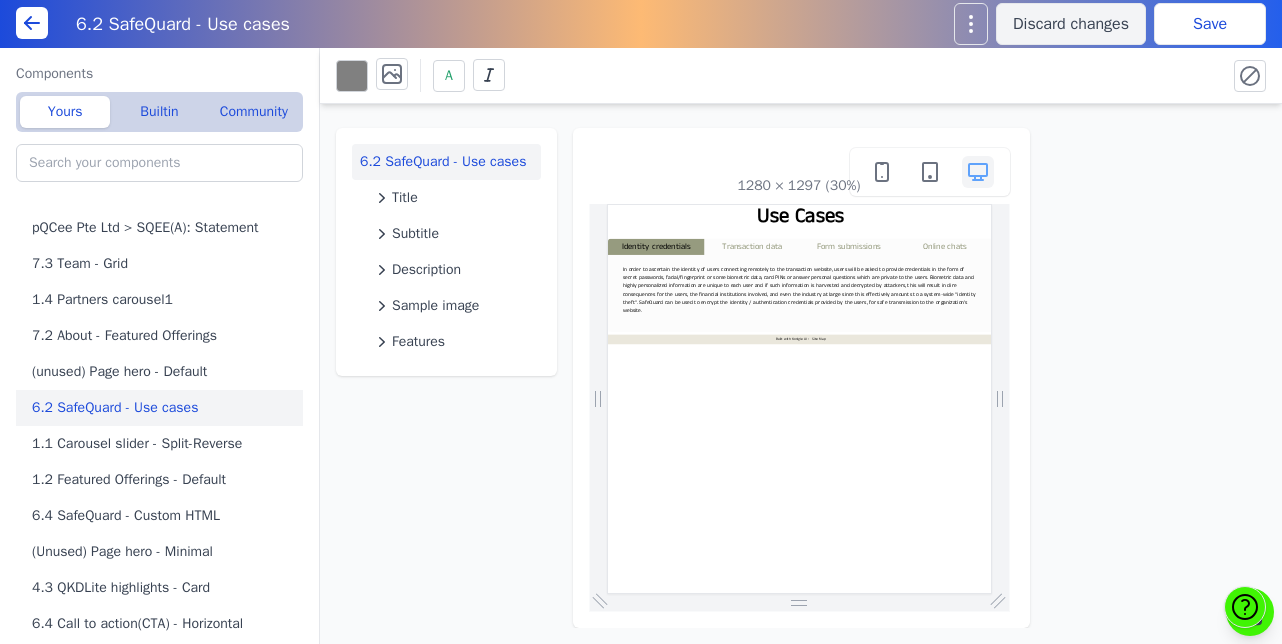 scroll, scrollTop: 0, scrollLeft: 0, axis: both 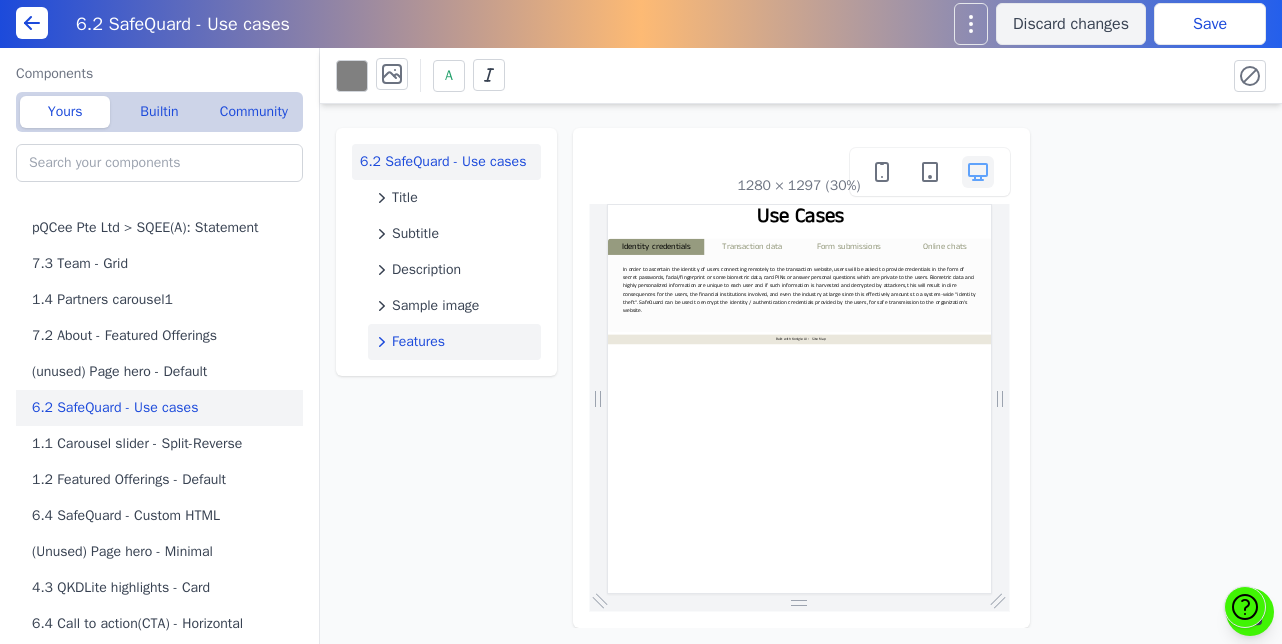 click on "Features" at bounding box center (454, 342) 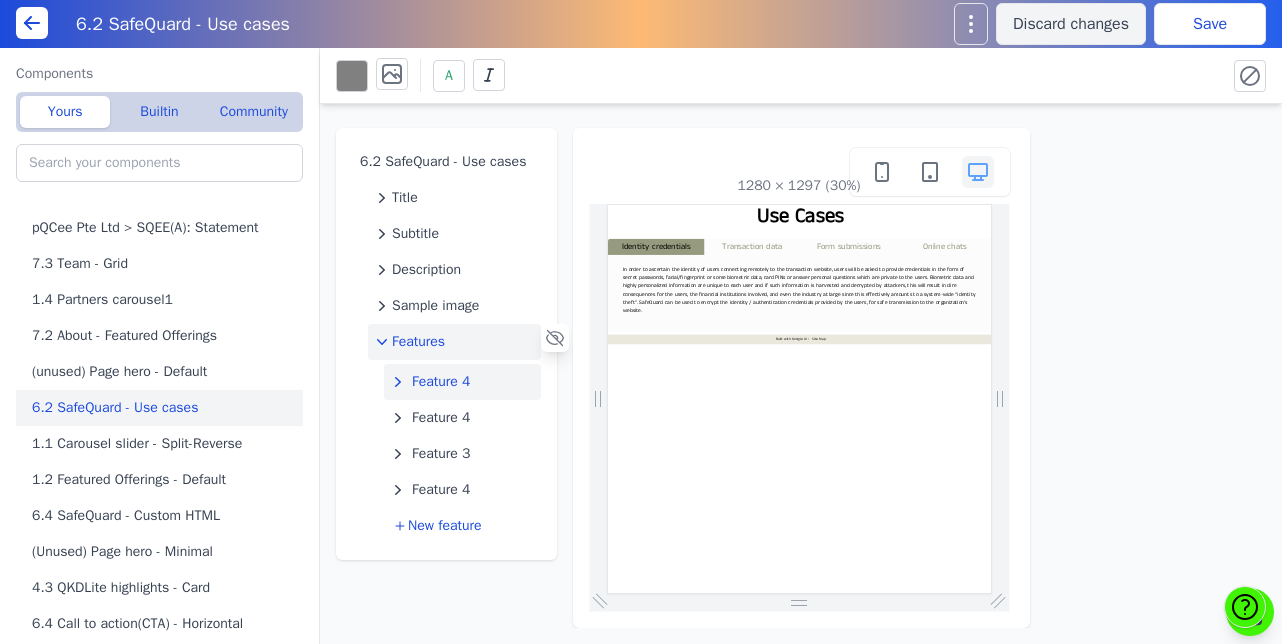 click on "Feature 4" 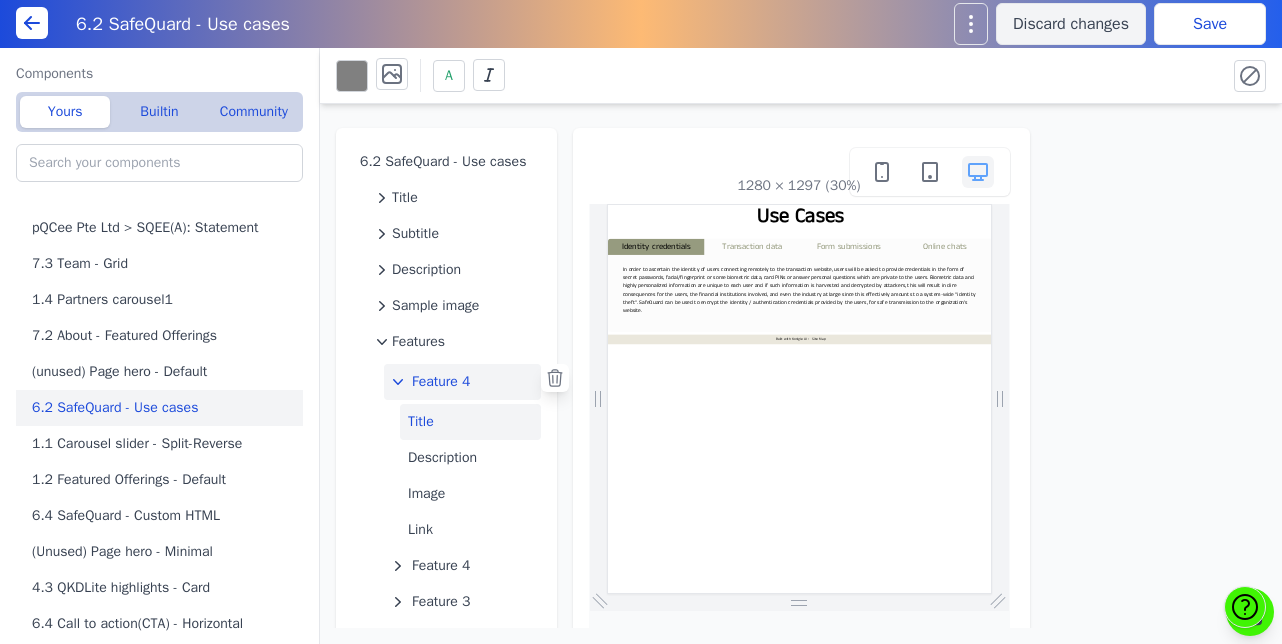 click on "Title" at bounding box center (470, 422) 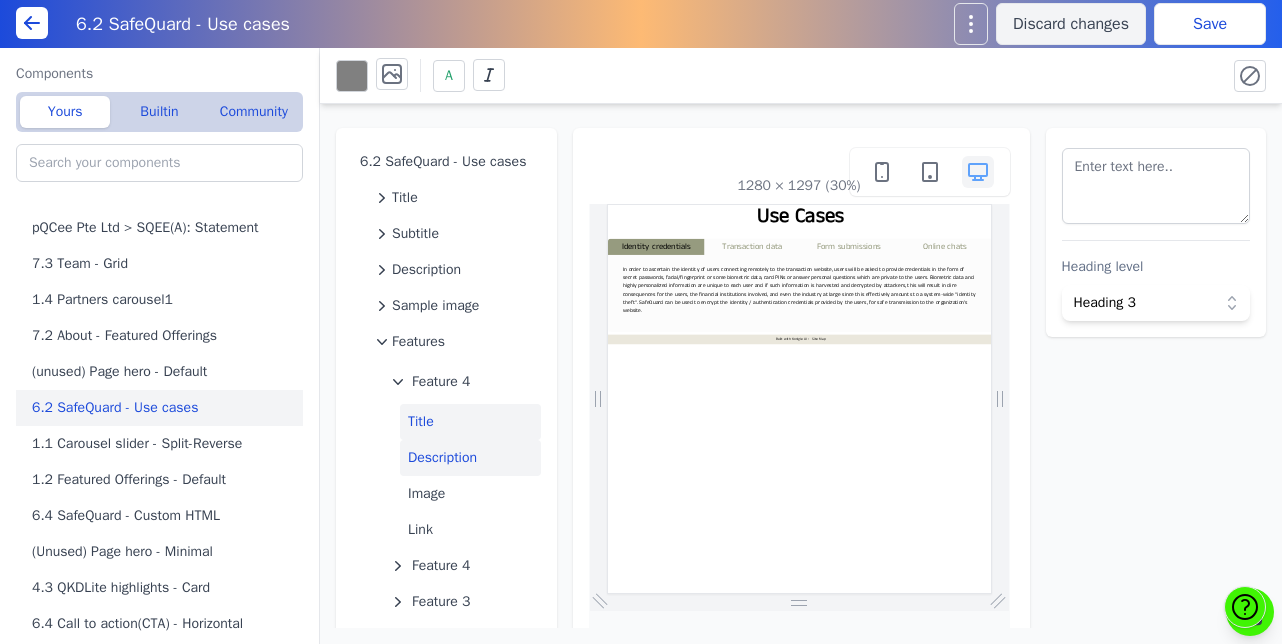 click on "Description" at bounding box center (470, 458) 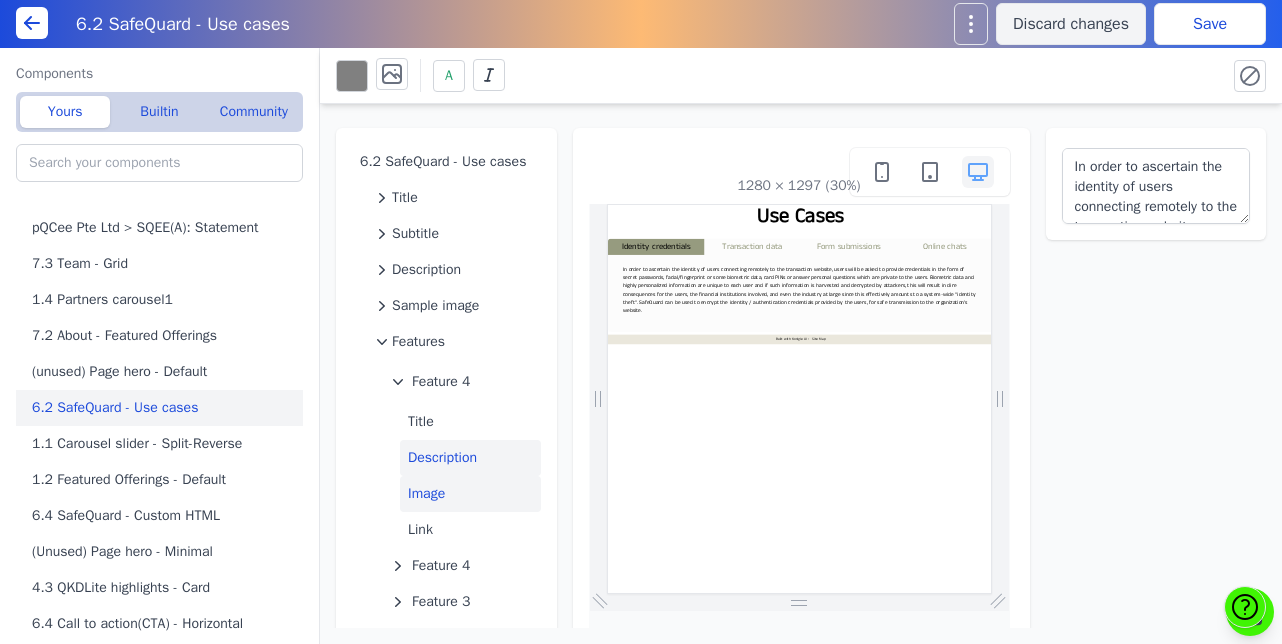 click on "Image" at bounding box center [470, 494] 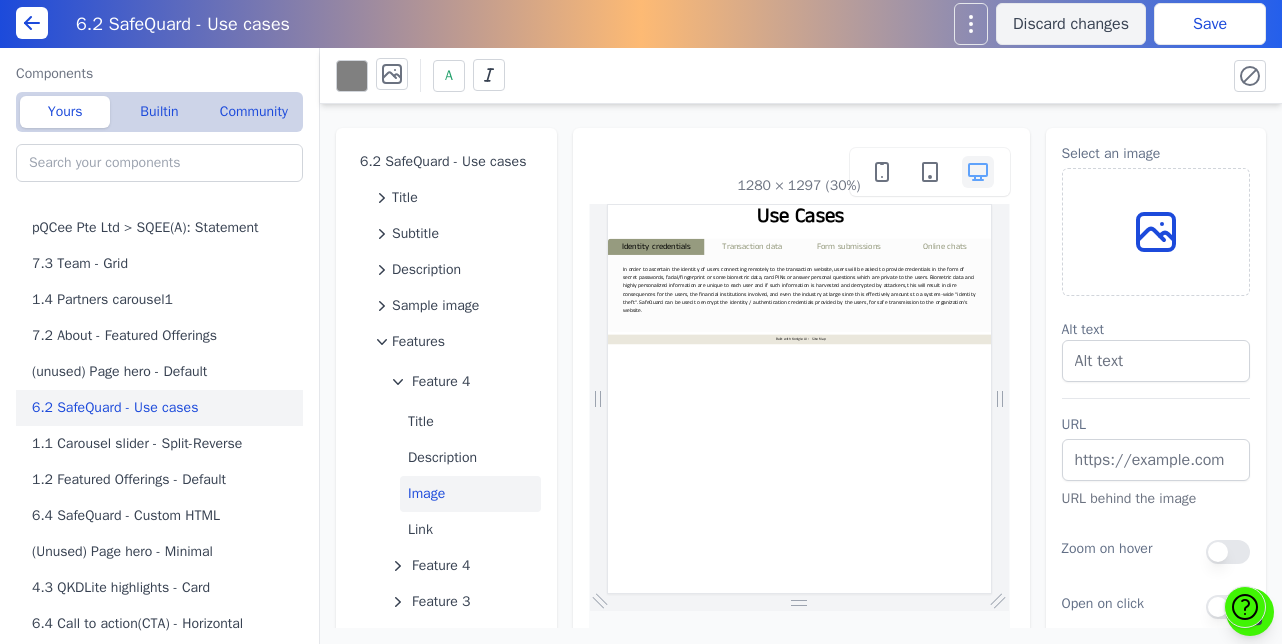 click 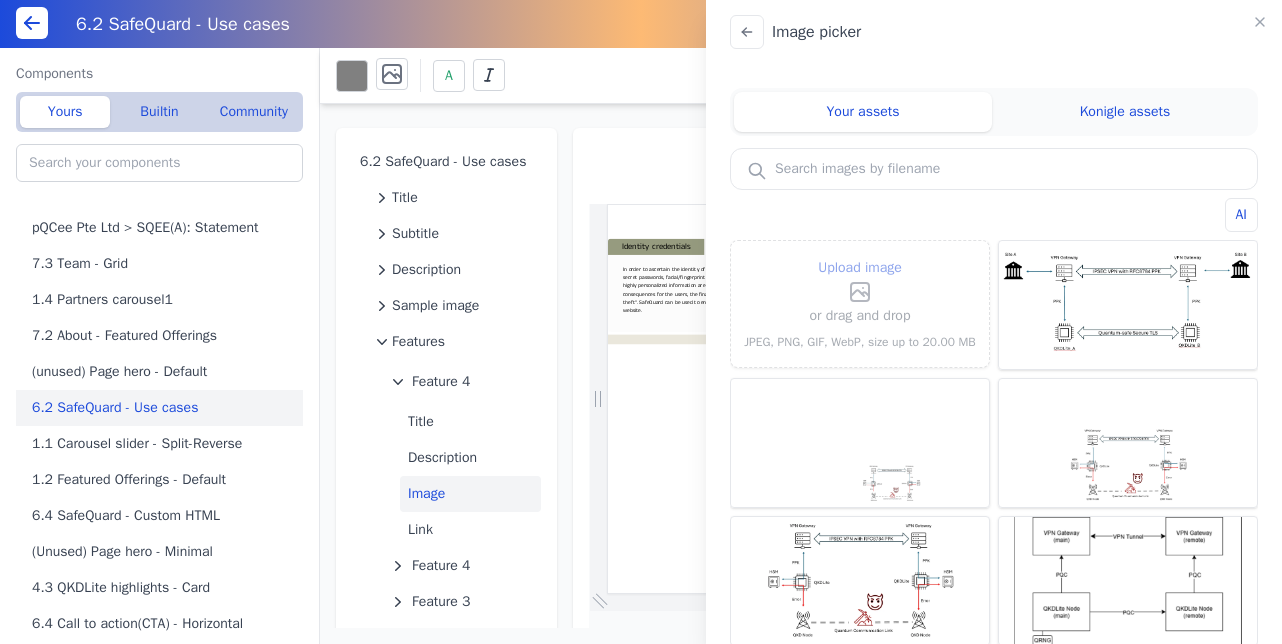 click on "or drag and drop" at bounding box center (860, 316) 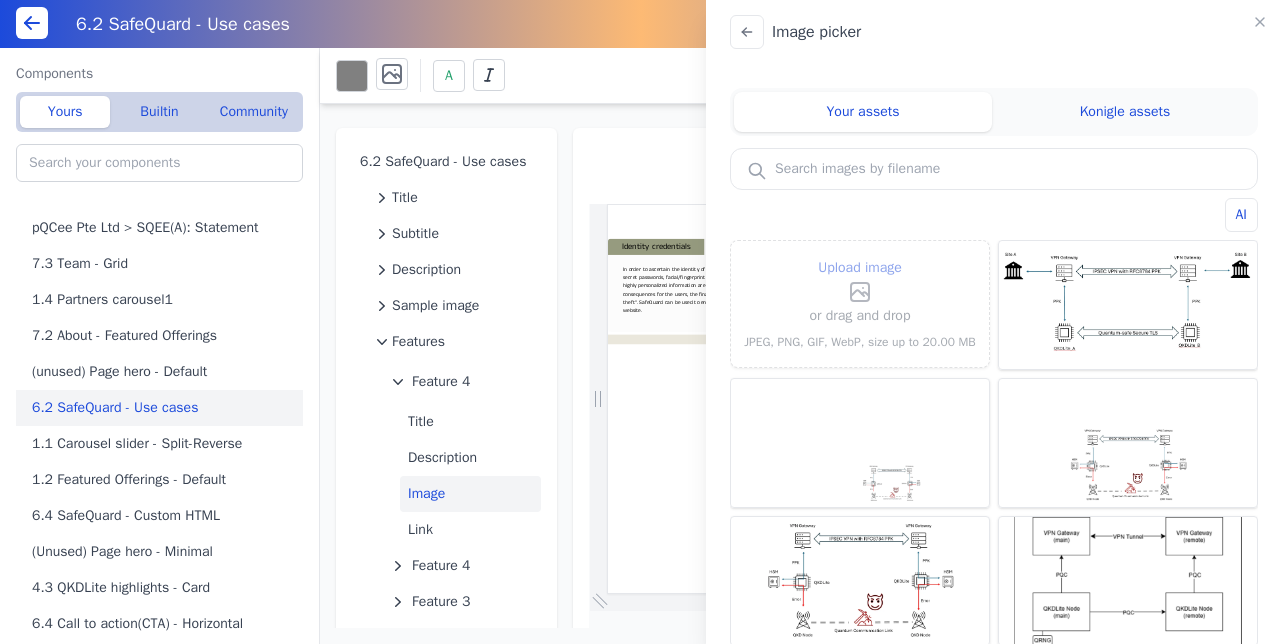 click 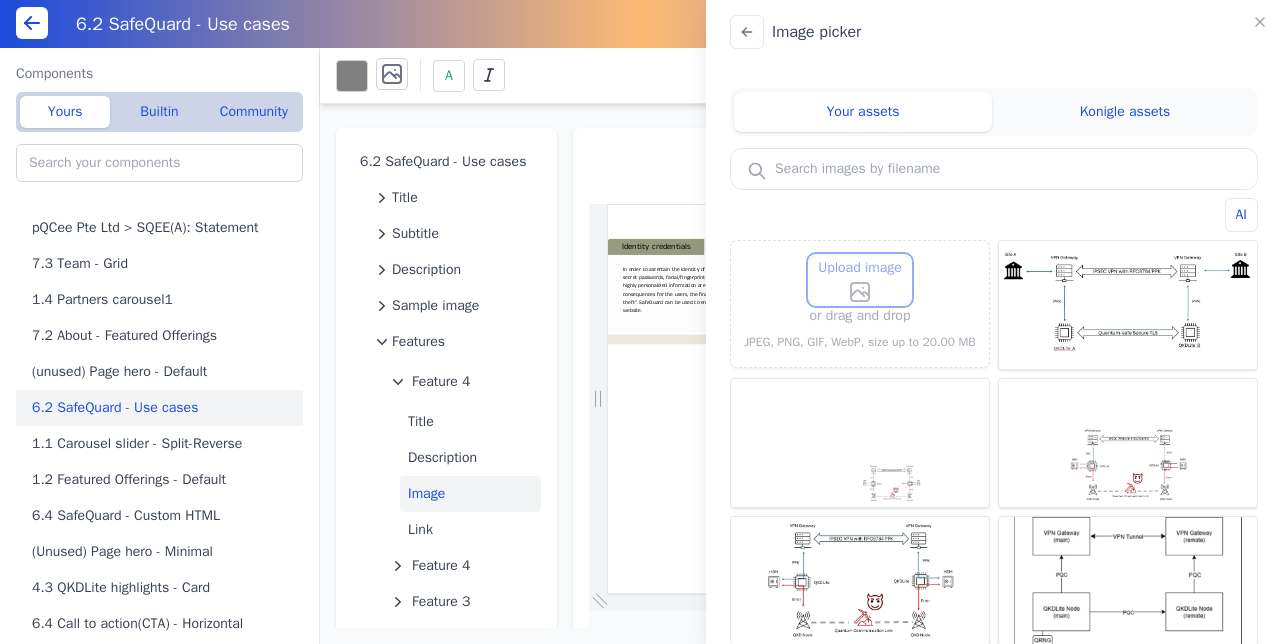 click on "Upload image" at bounding box center (860, 255) 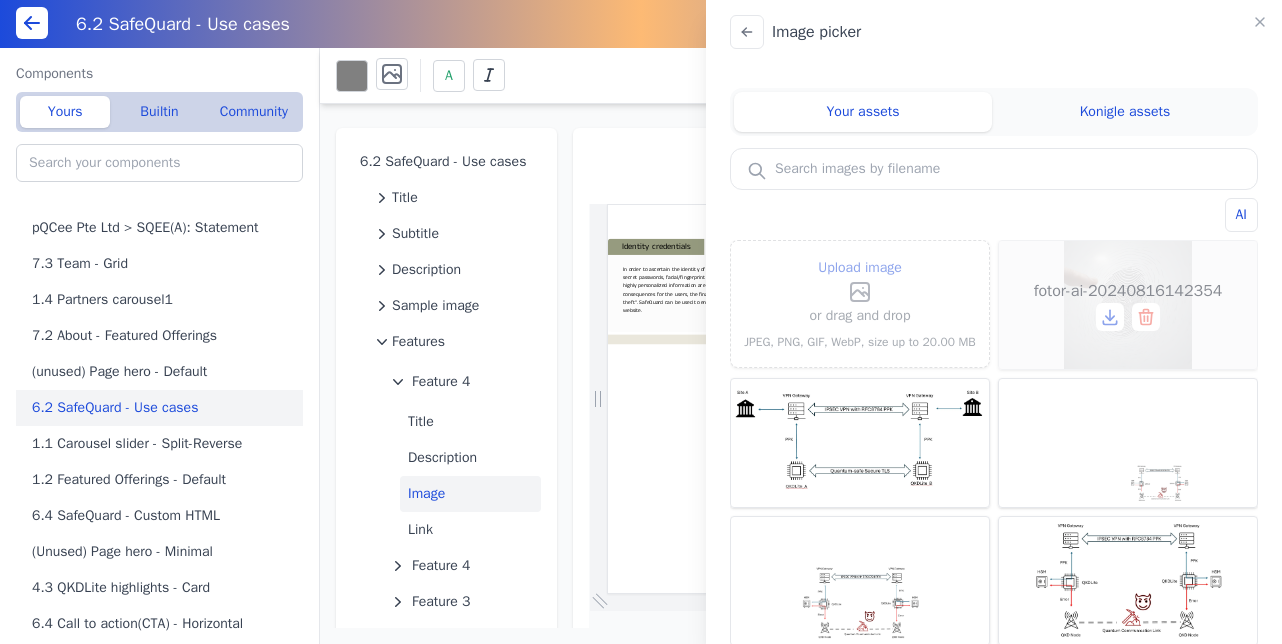 click on "fotor-ai-20240816142354" at bounding box center [1128, 305] 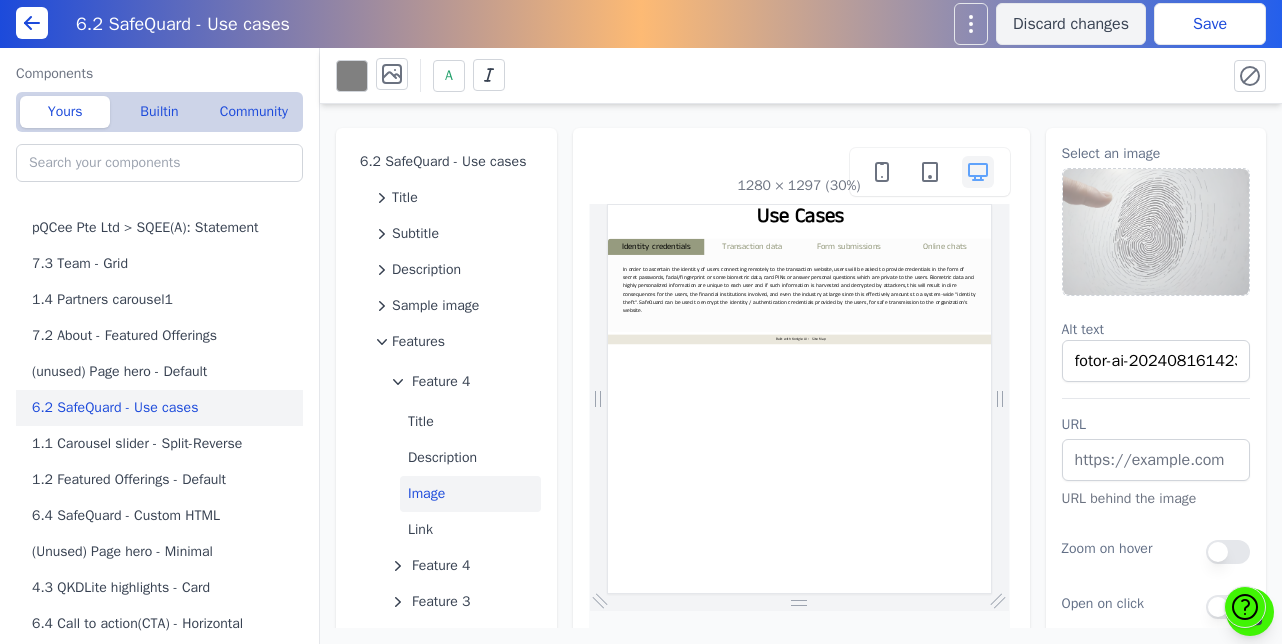 click on "Image" at bounding box center (470, 494) 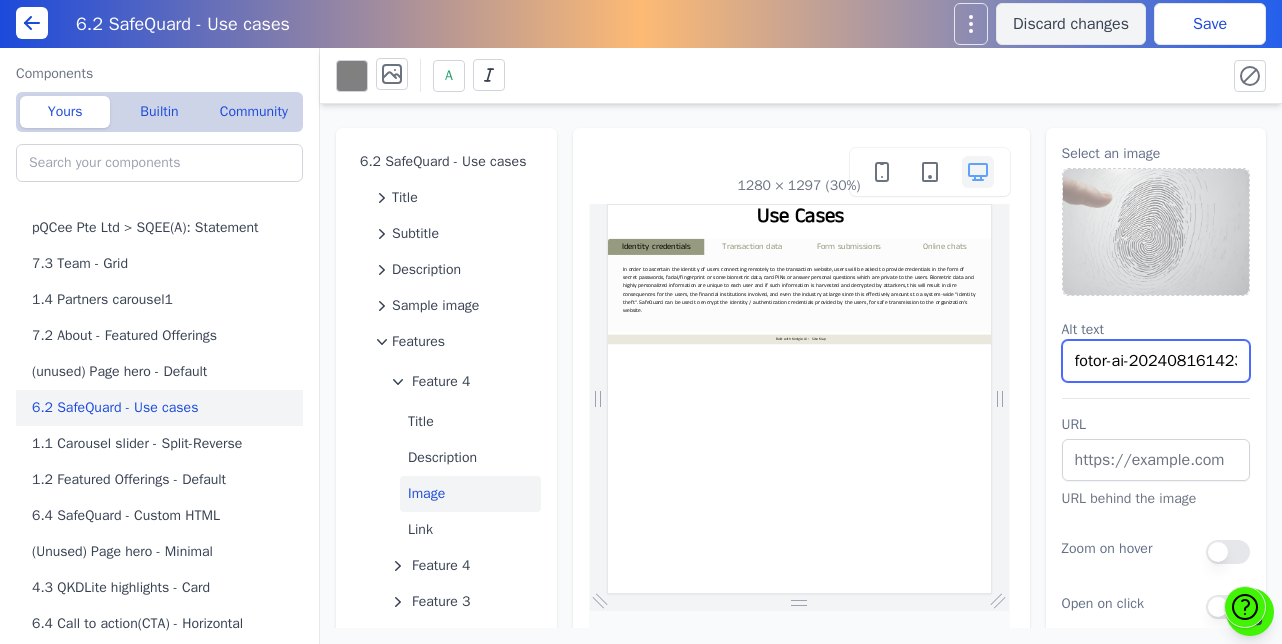 click on "fotor-ai-20240816142354" at bounding box center (1156, 361) 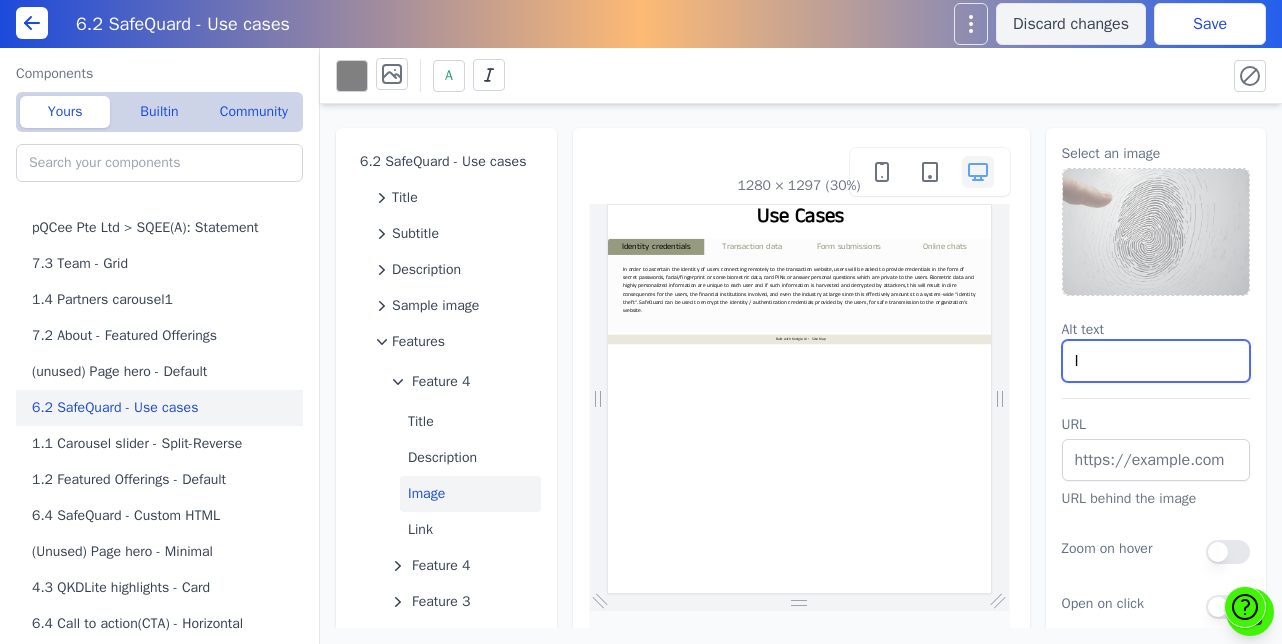 scroll, scrollTop: 0, scrollLeft: 0, axis: both 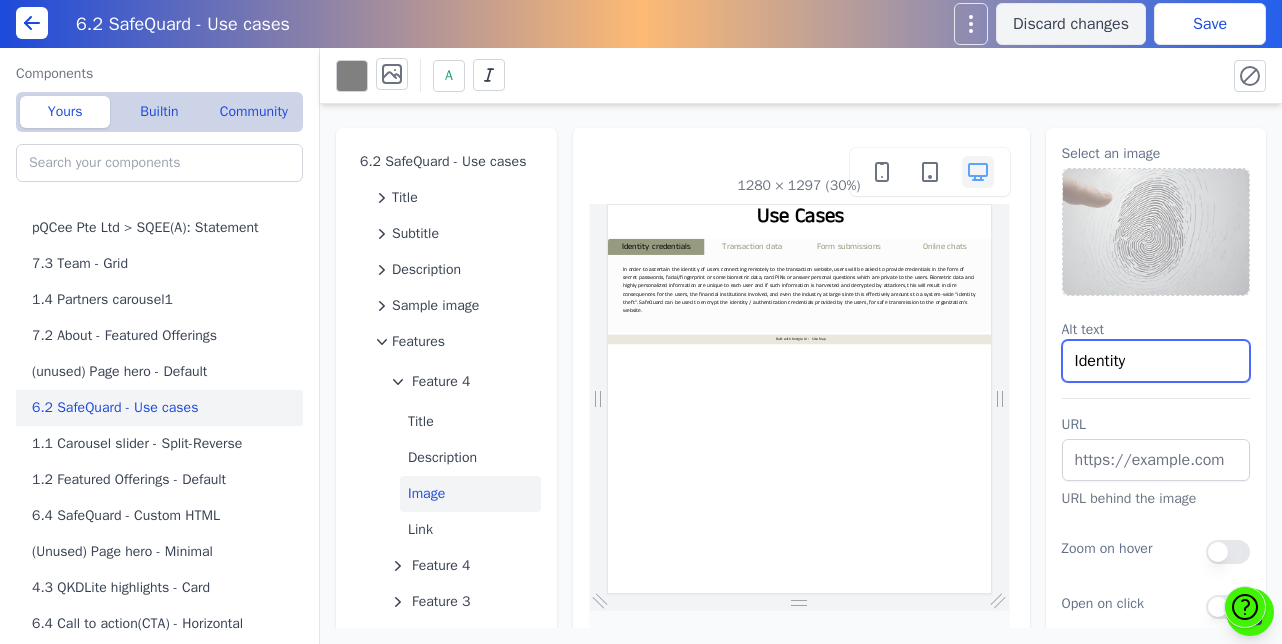 type on "Identity" 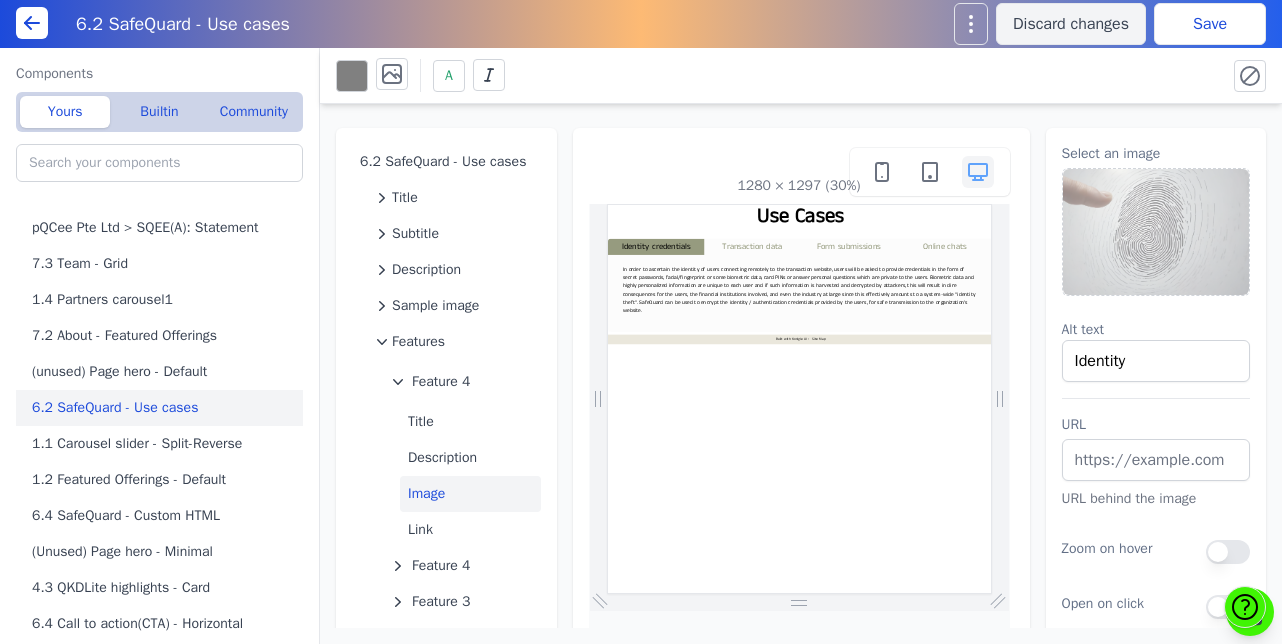 click on "URL" at bounding box center (1156, 425) 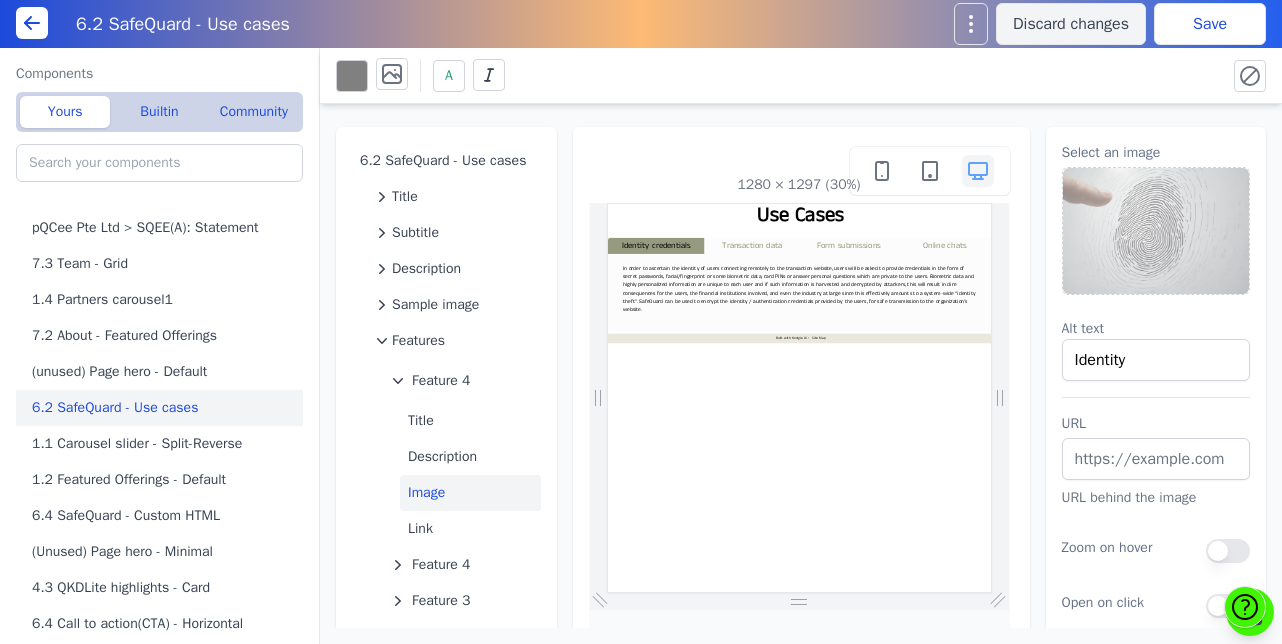 scroll, scrollTop: 0, scrollLeft: 0, axis: both 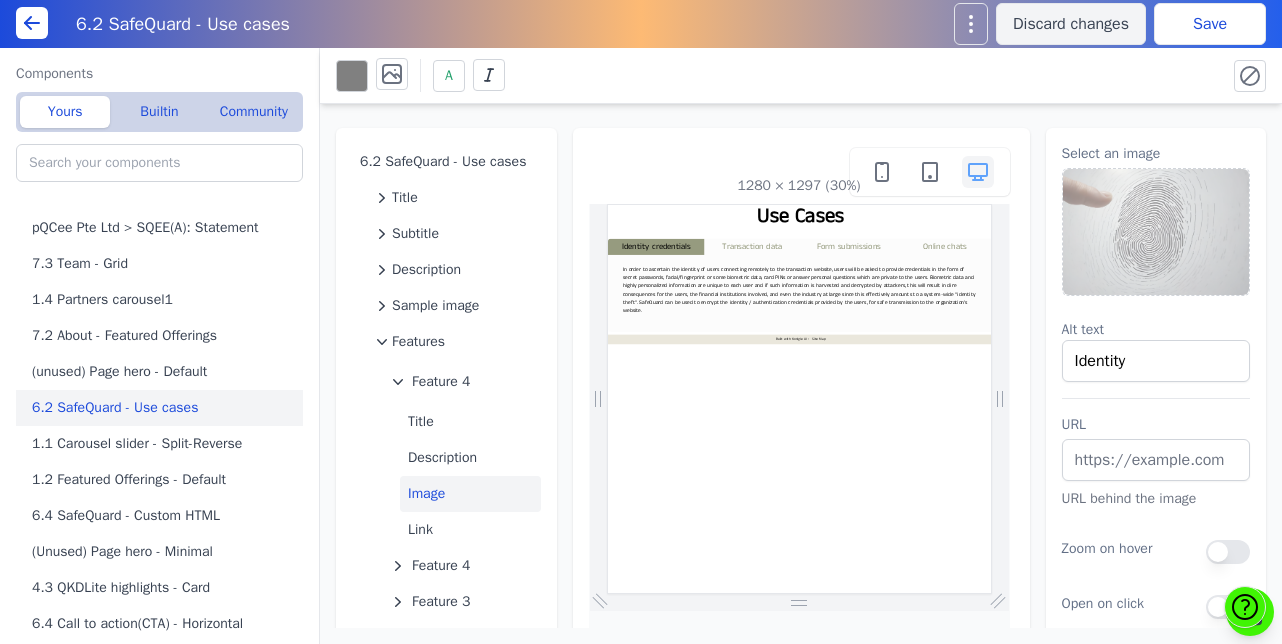 click on "Save" at bounding box center [1210, 24] 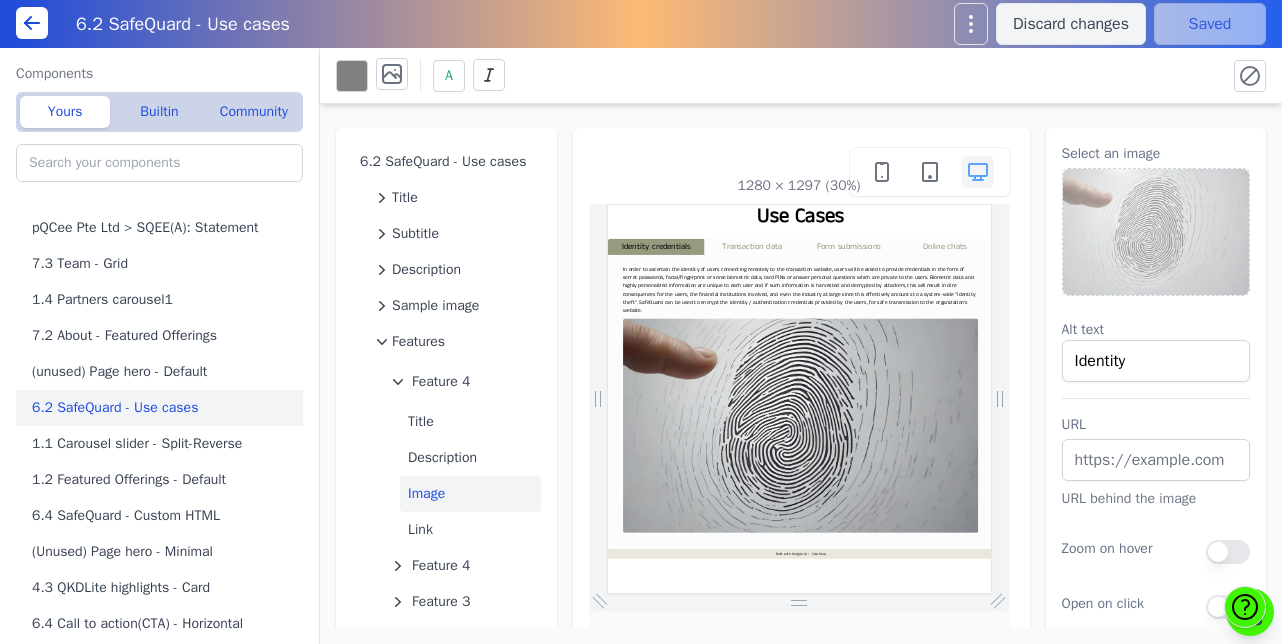 scroll, scrollTop: 0, scrollLeft: 0, axis: both 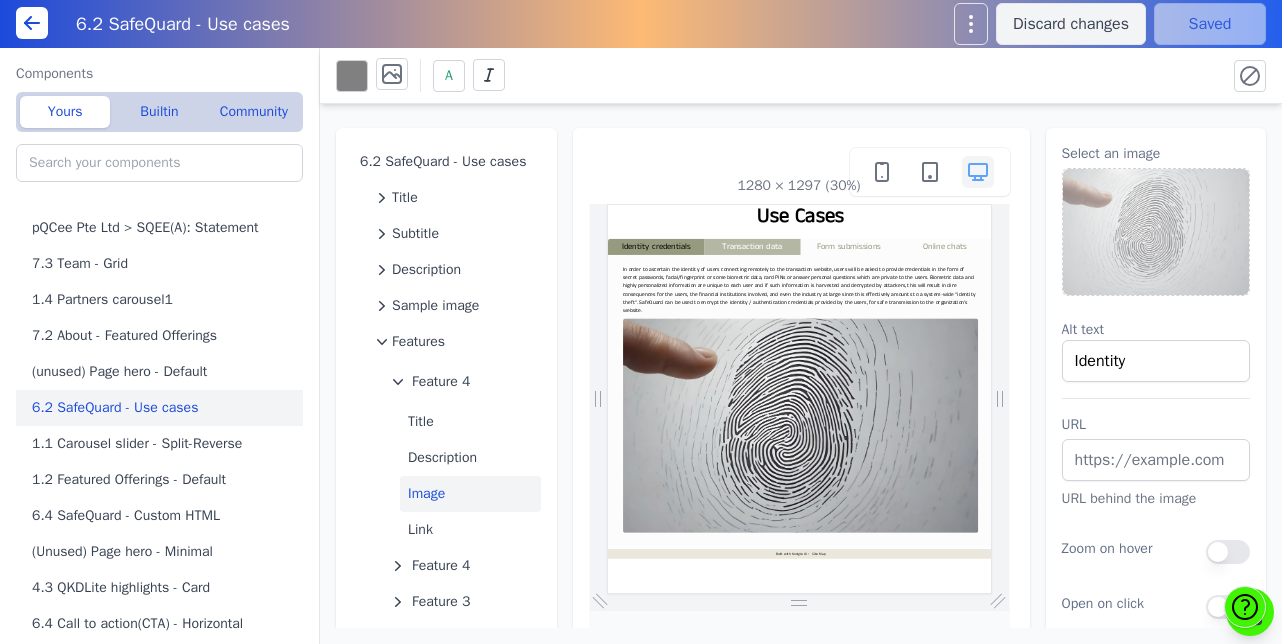 click on "Transaction data" at bounding box center [1087, 344] 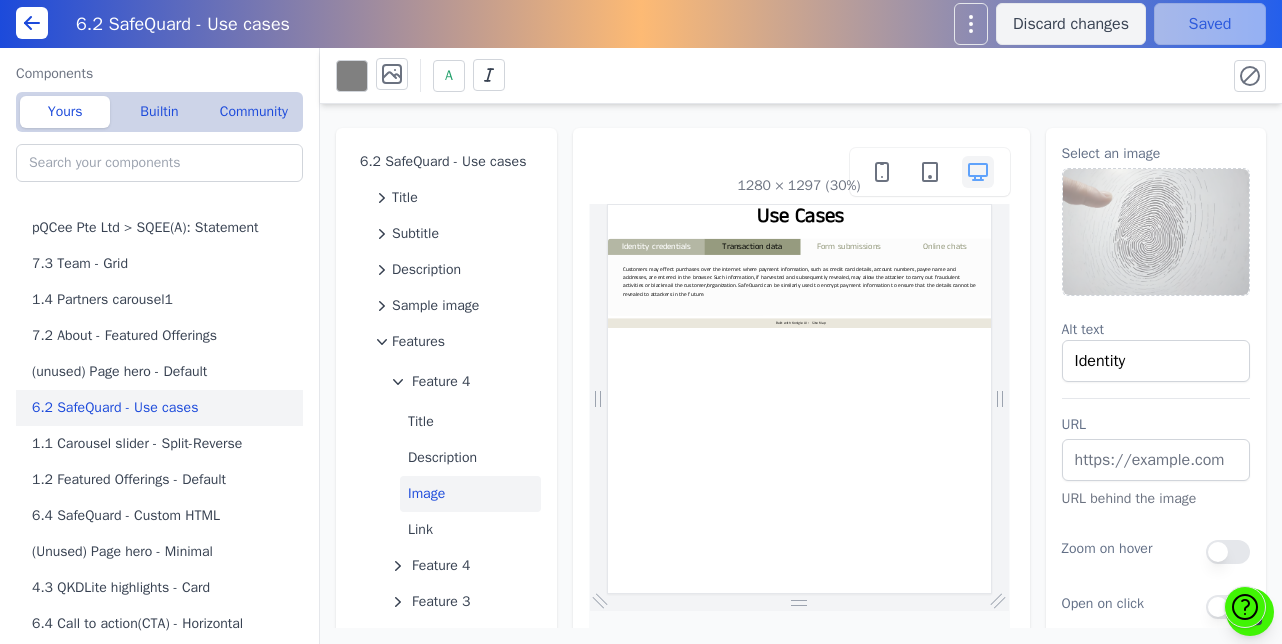 click on "Identity credentials" at bounding box center (767, 344) 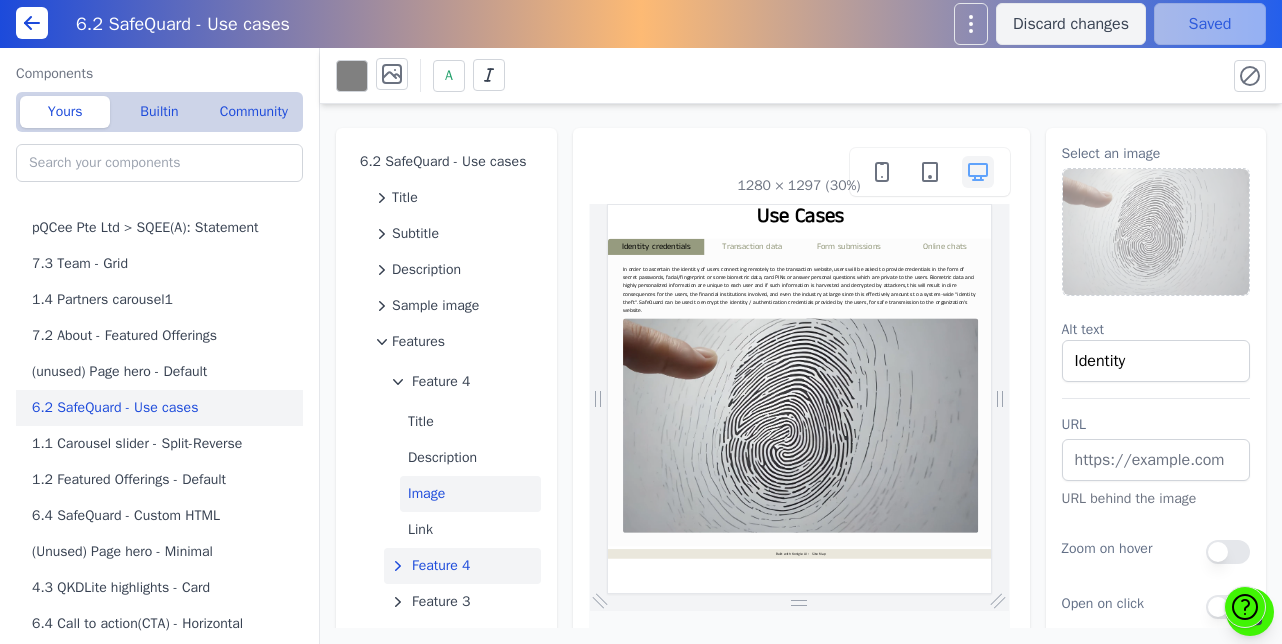 click 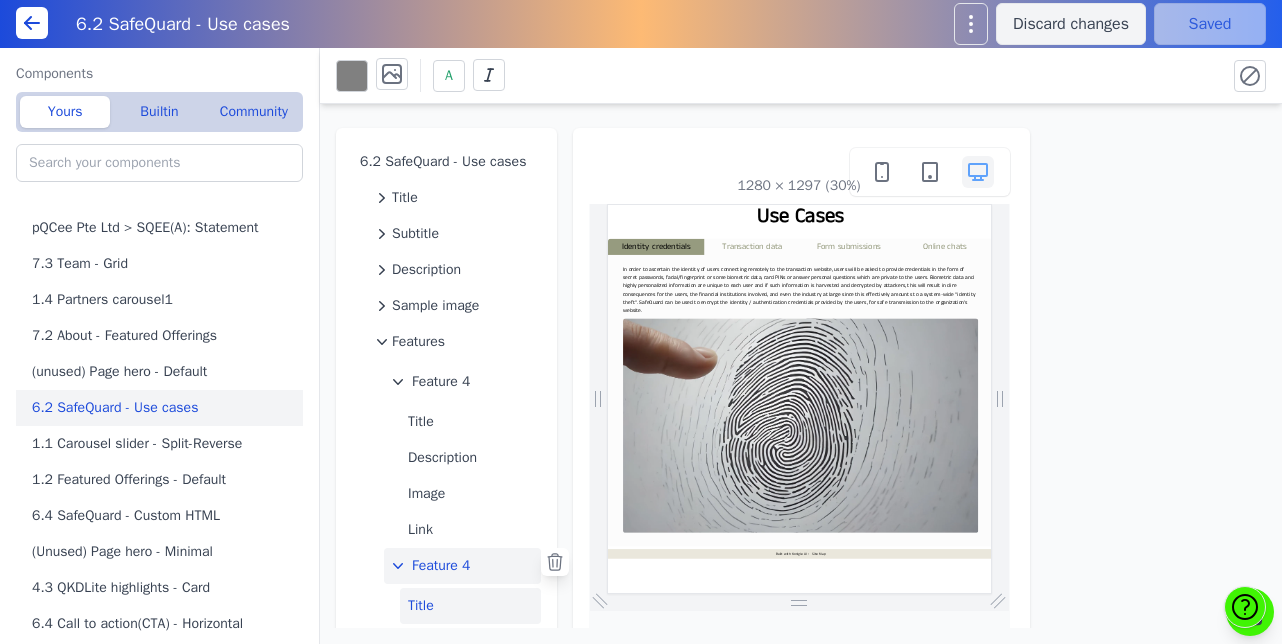 click on "Title" at bounding box center [470, 606] 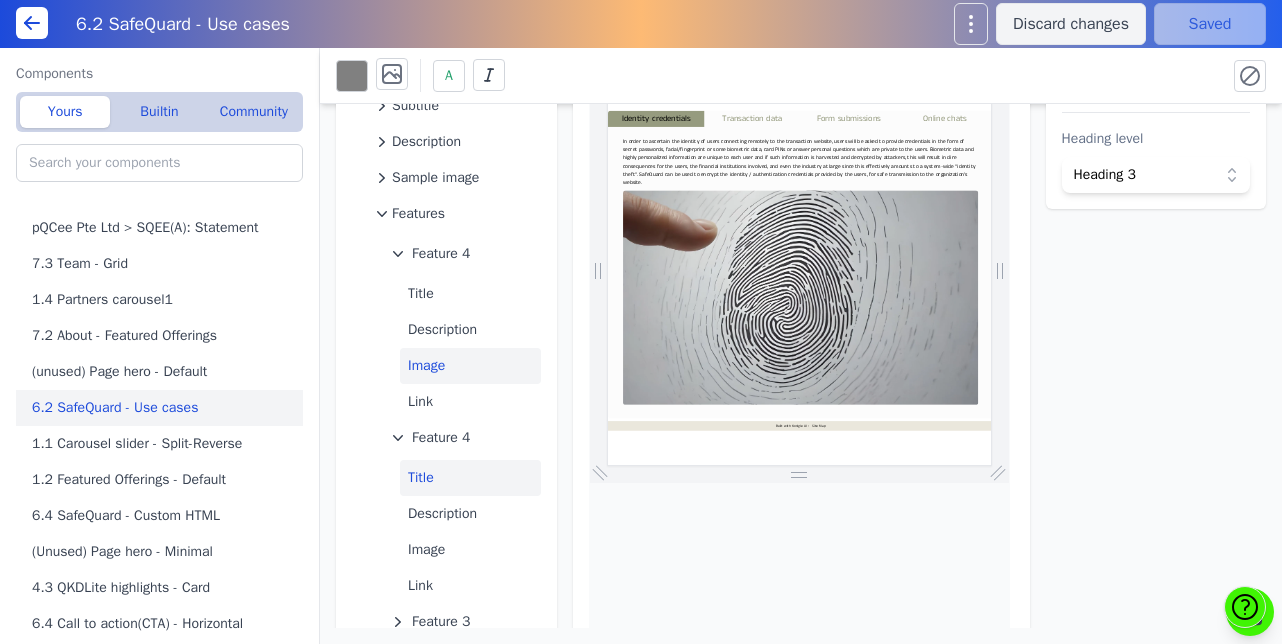 scroll, scrollTop: 129, scrollLeft: 0, axis: vertical 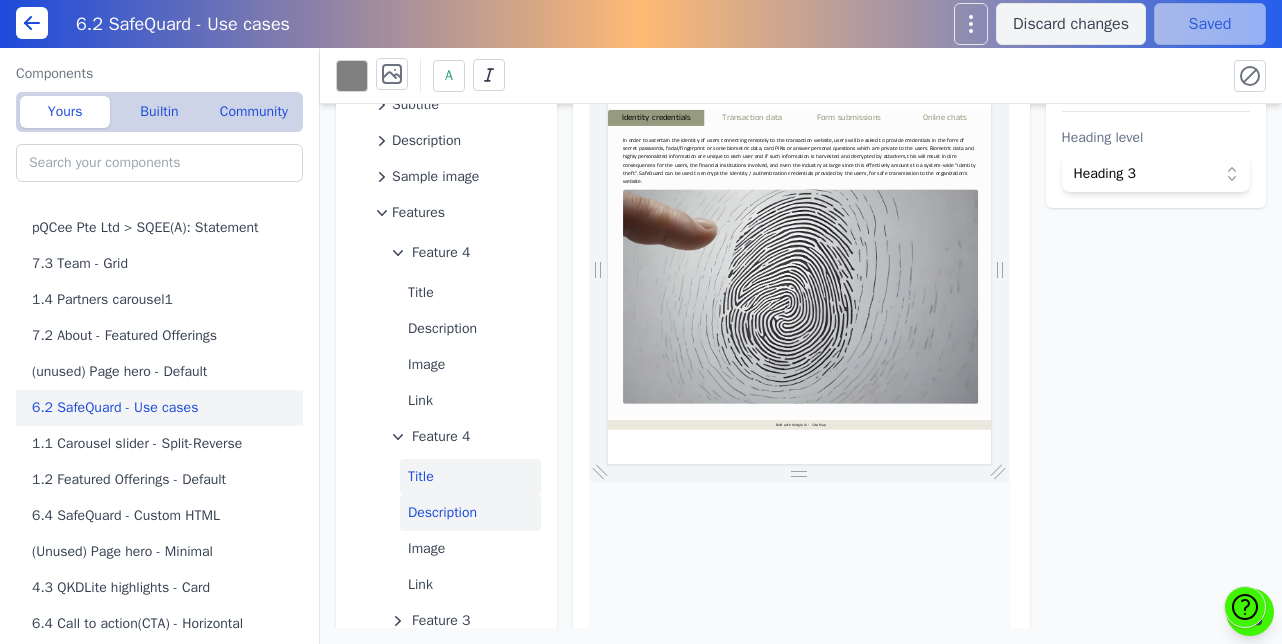 click on "Description" at bounding box center (470, 513) 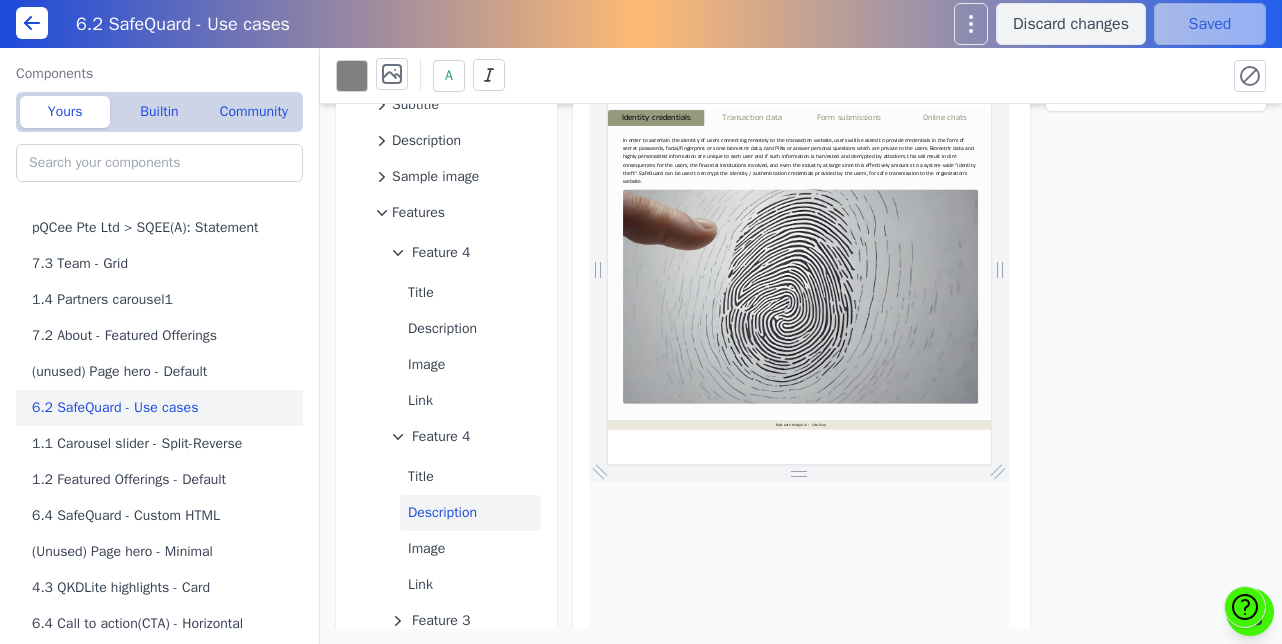 scroll, scrollTop: 0, scrollLeft: 0, axis: both 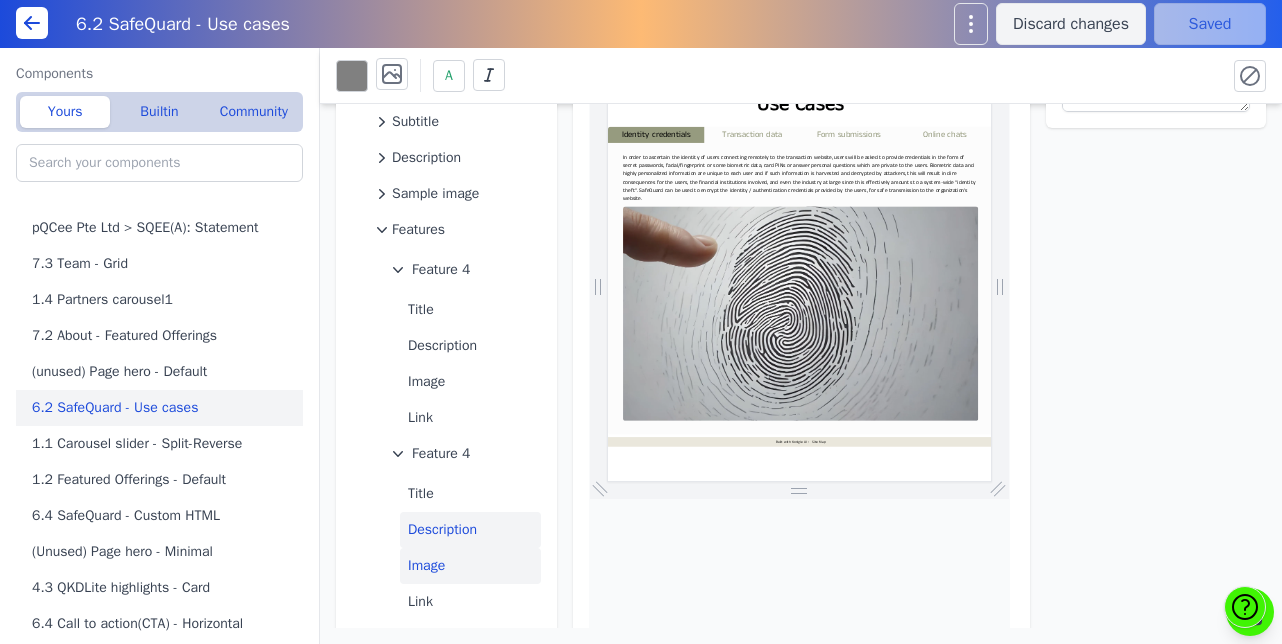 click on "Image" at bounding box center (470, 566) 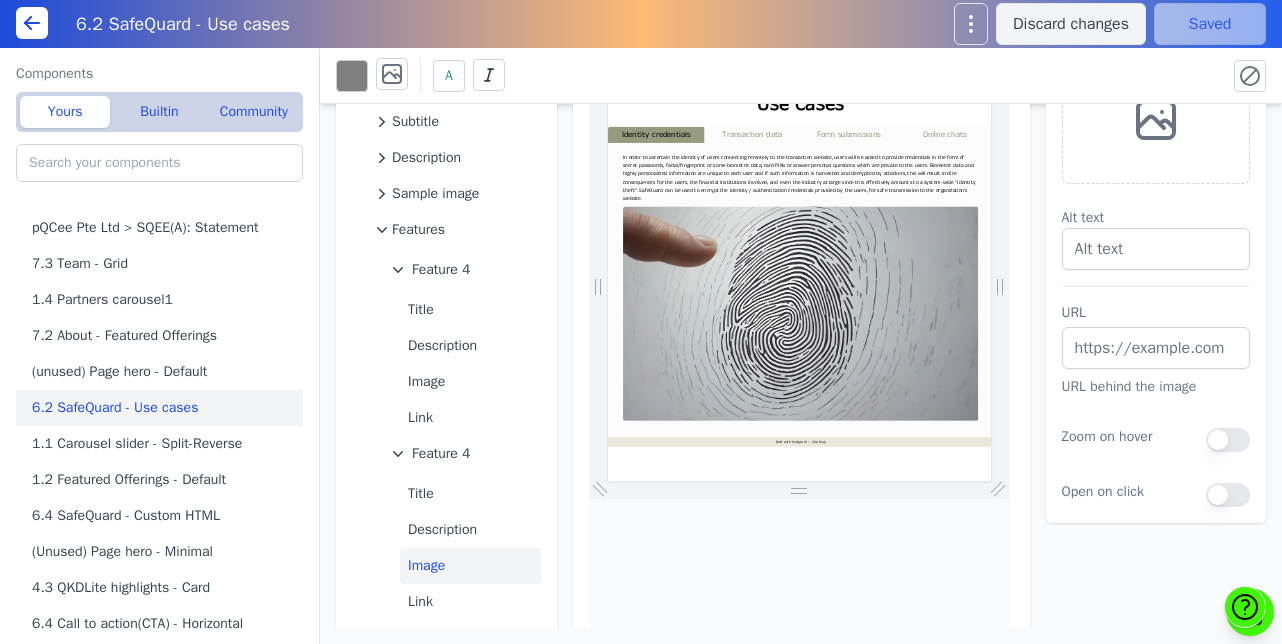 click at bounding box center (1156, 120) 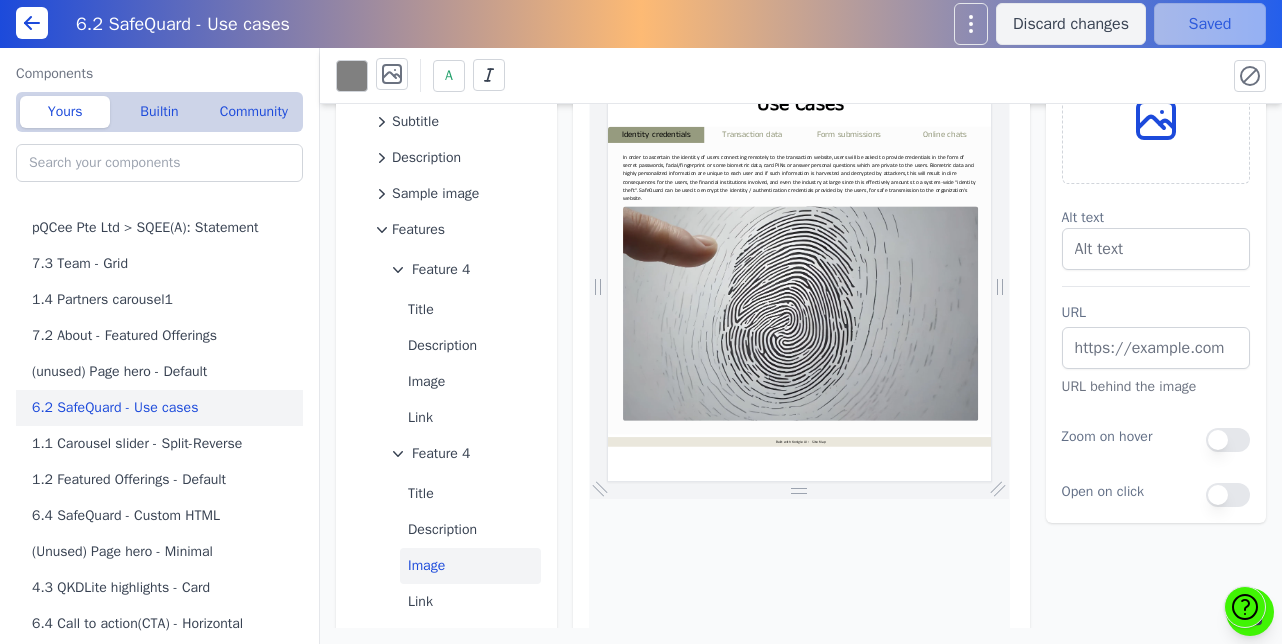 scroll, scrollTop: 0, scrollLeft: 0, axis: both 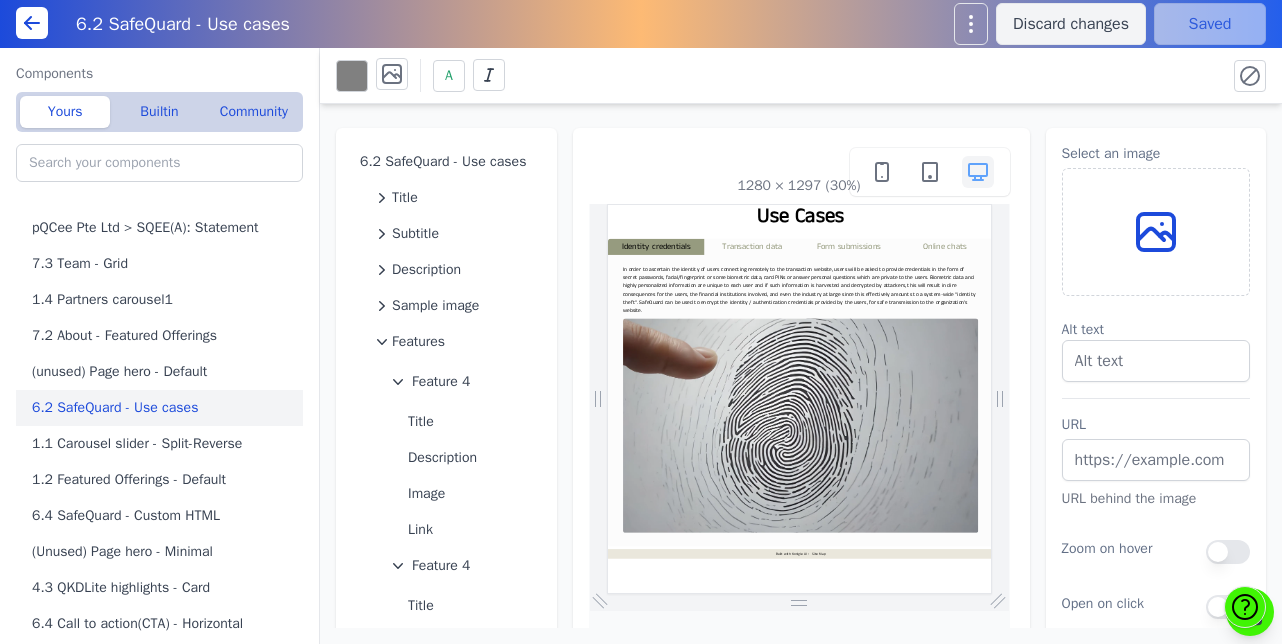 click 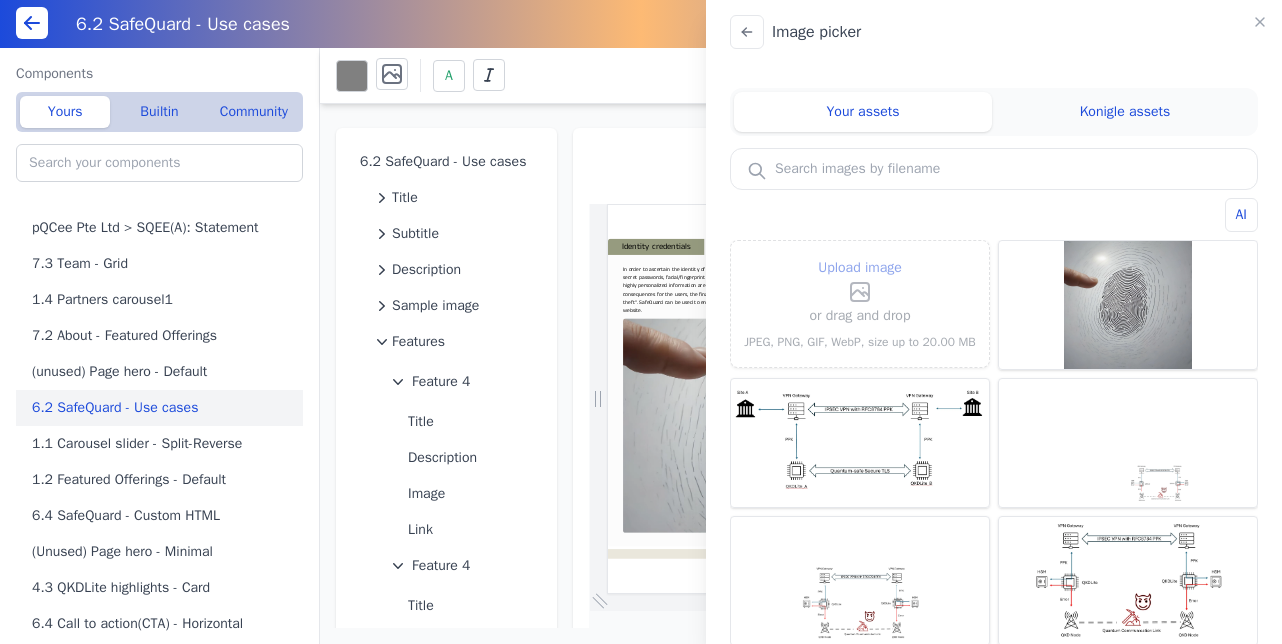 click on "Upload image" at bounding box center (860, 280) 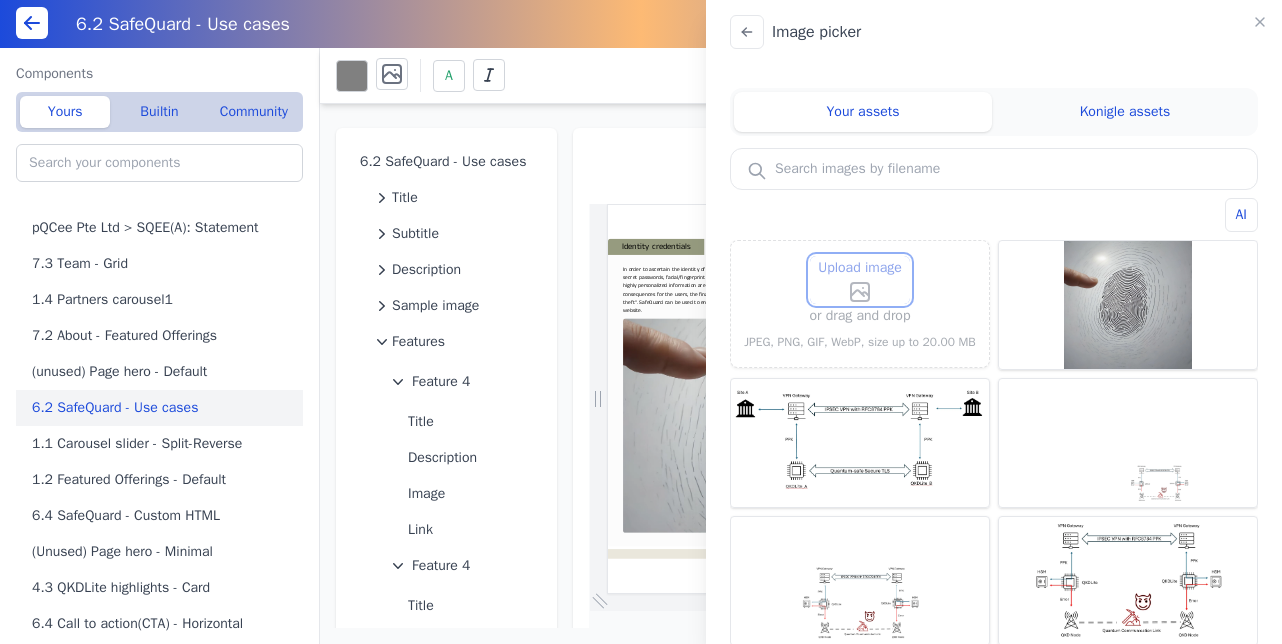 click on "Upload image" at bounding box center (860, 255) 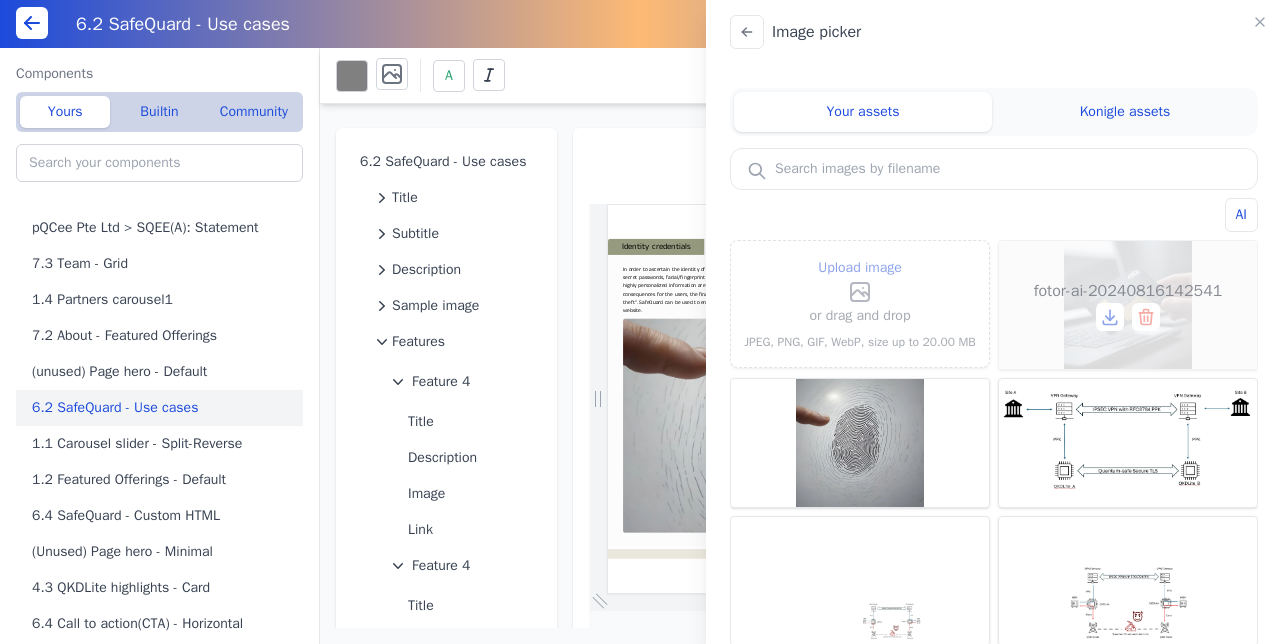 click on "fotor-ai-20240816142541" at bounding box center [1128, 305] 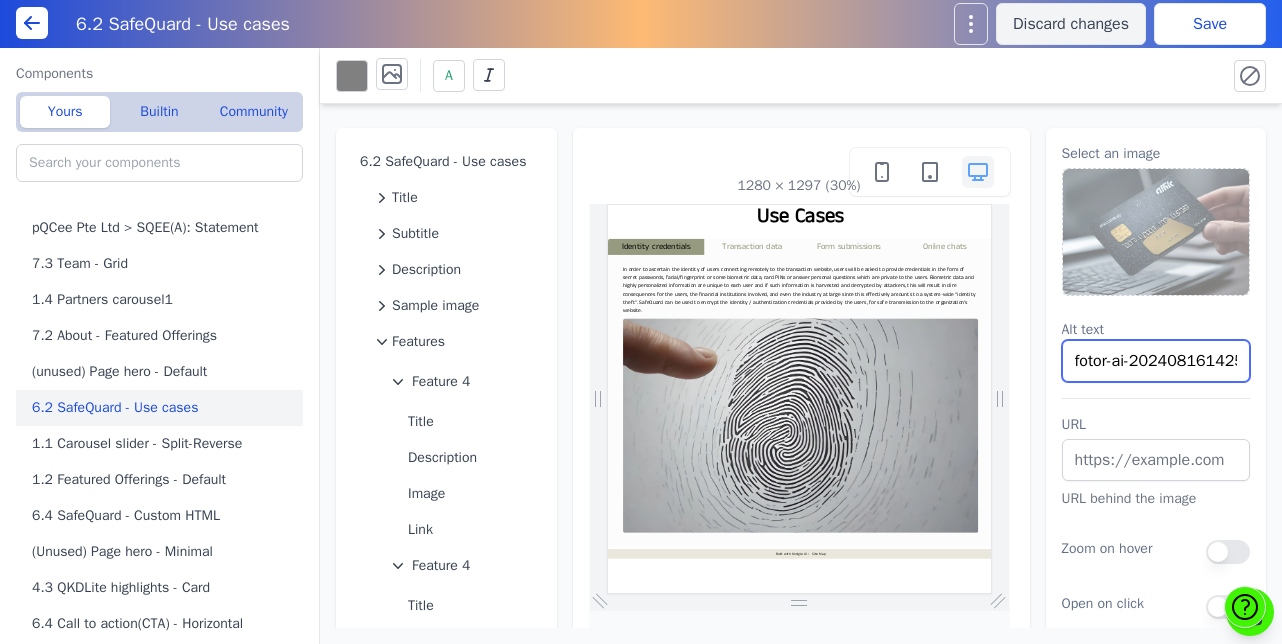 click on "fotor-ai-20240816142541" at bounding box center (1156, 361) 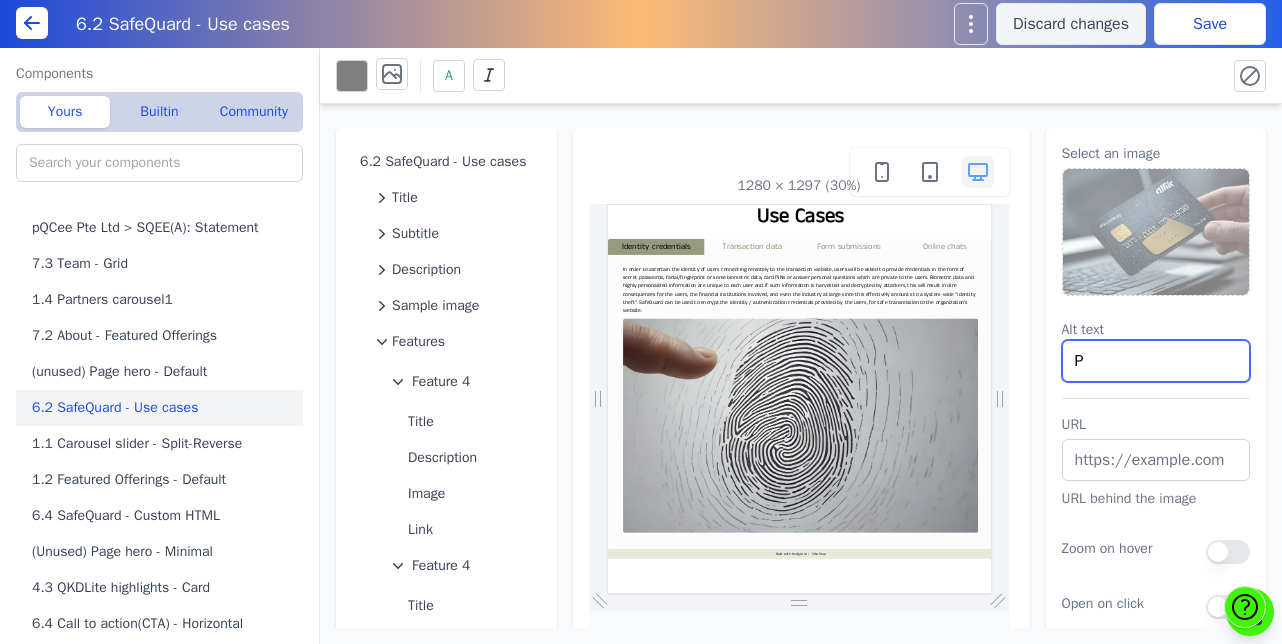 scroll, scrollTop: 0, scrollLeft: 0, axis: both 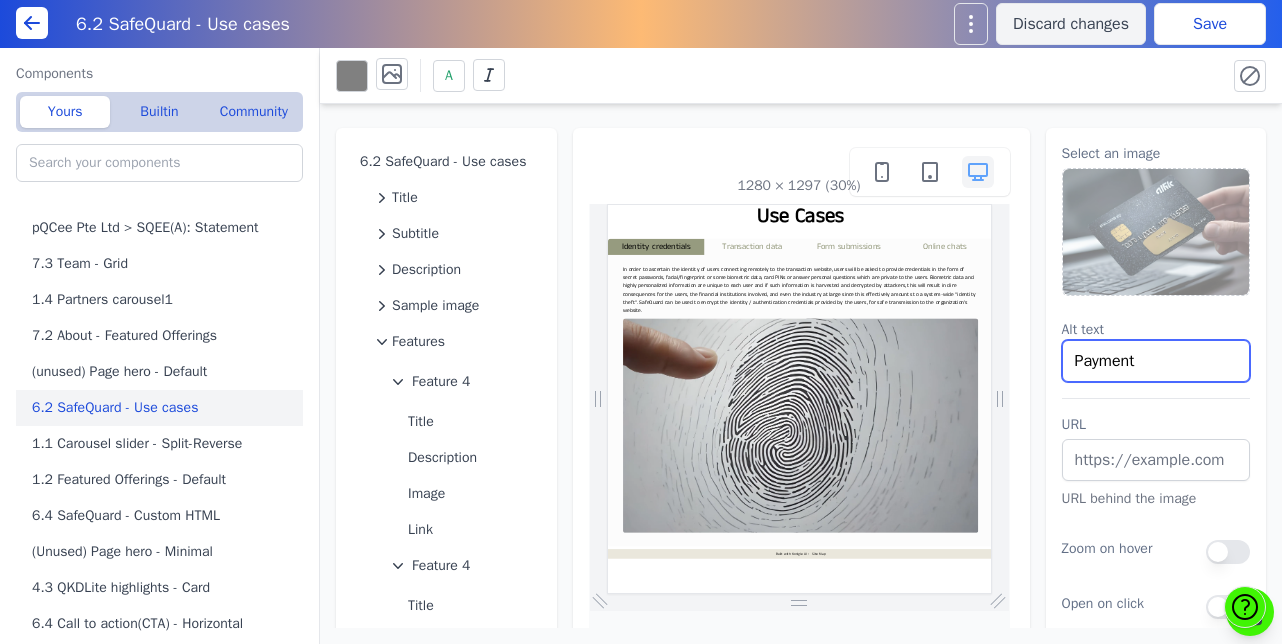 type on "Payment" 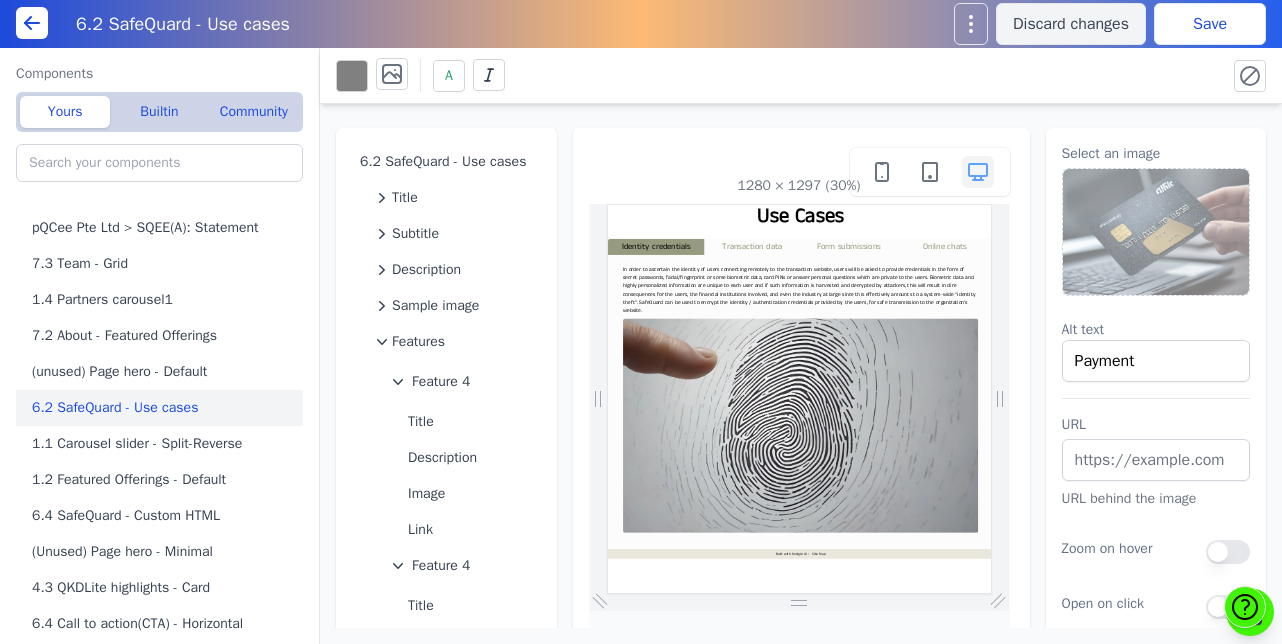 click on "Save" at bounding box center [1210, 24] 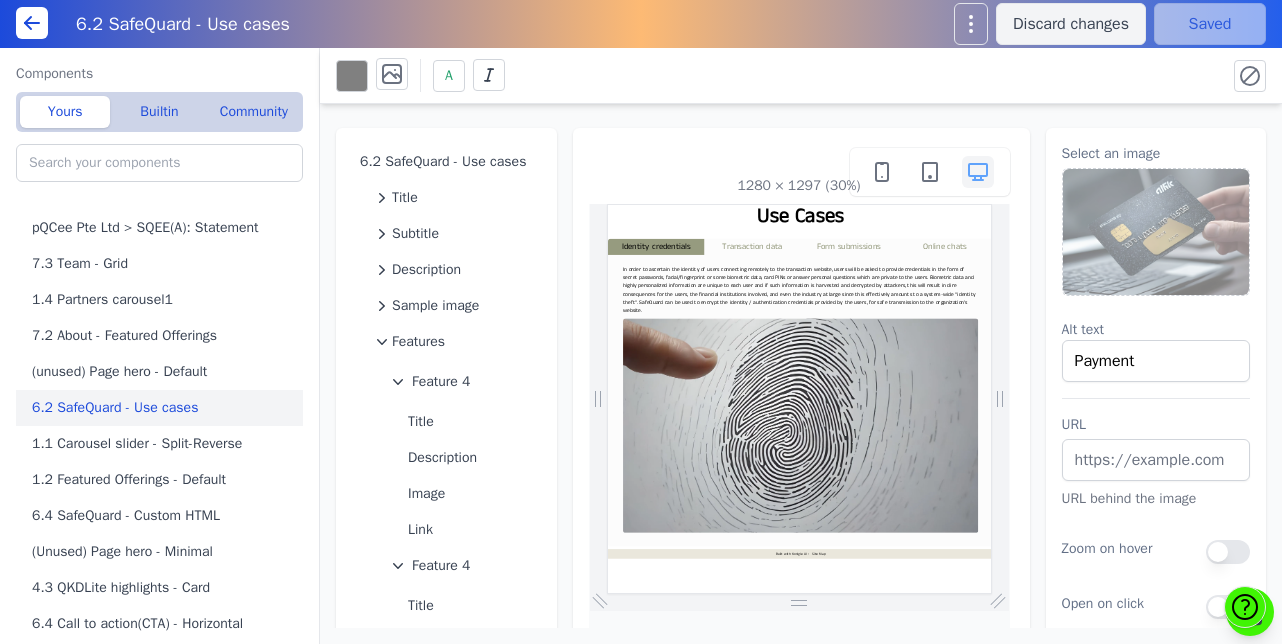 scroll, scrollTop: 0, scrollLeft: 0, axis: both 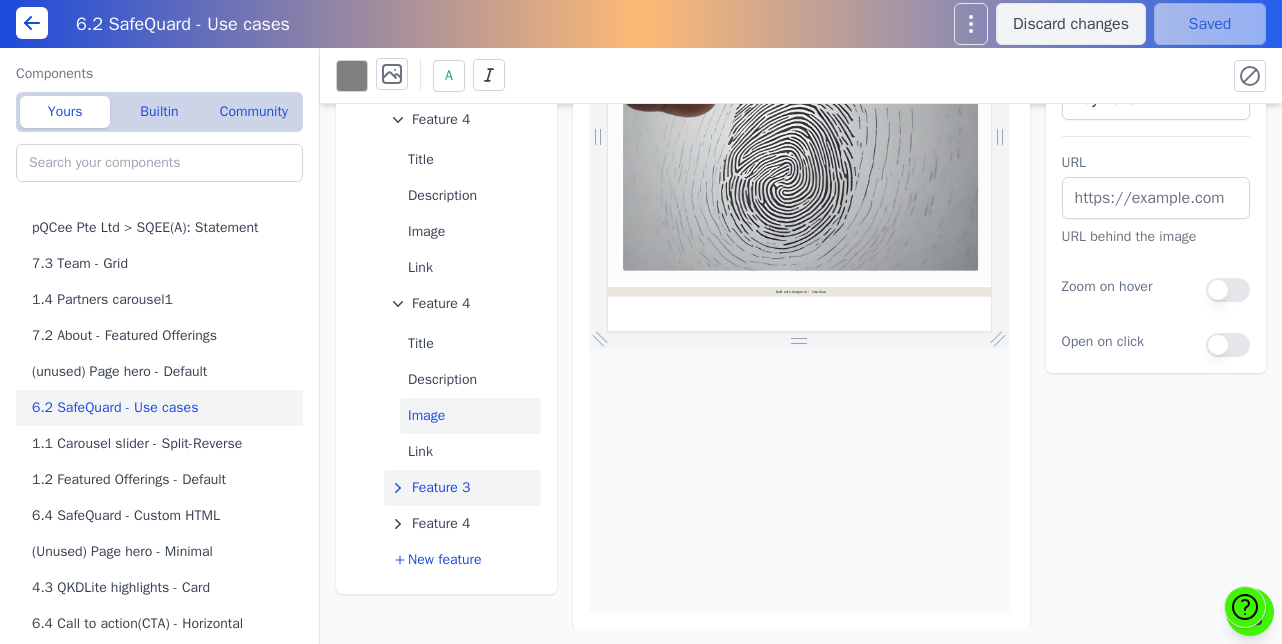 click on "Feature 3" 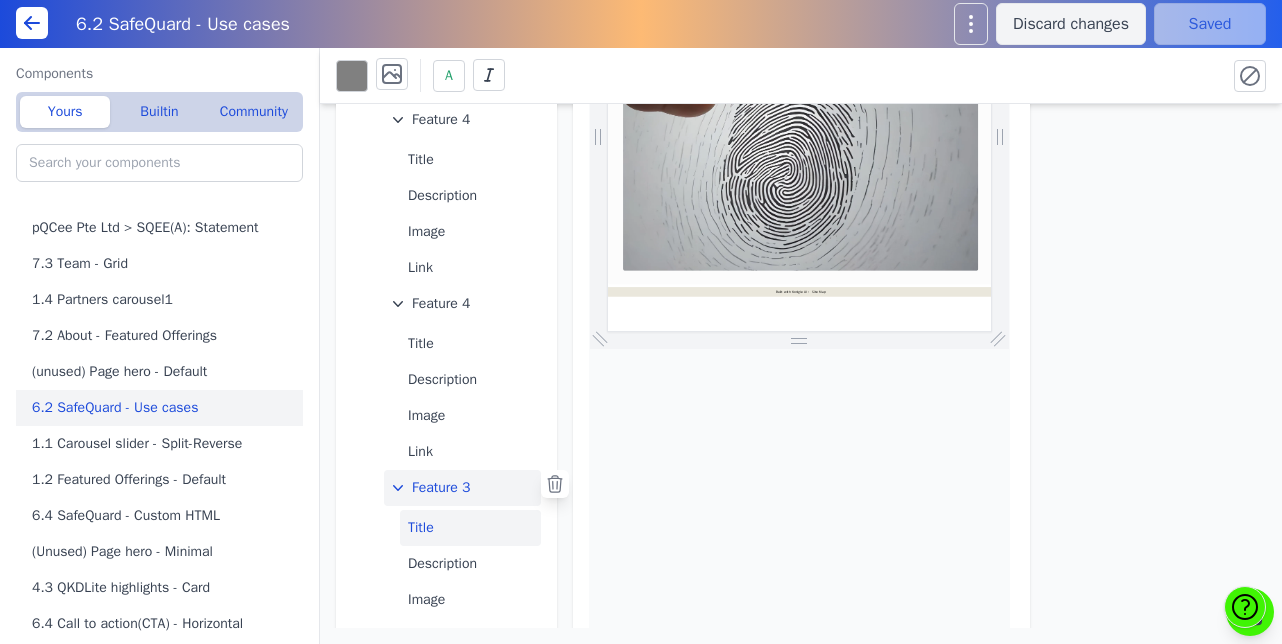 click on "Title" at bounding box center [470, 528] 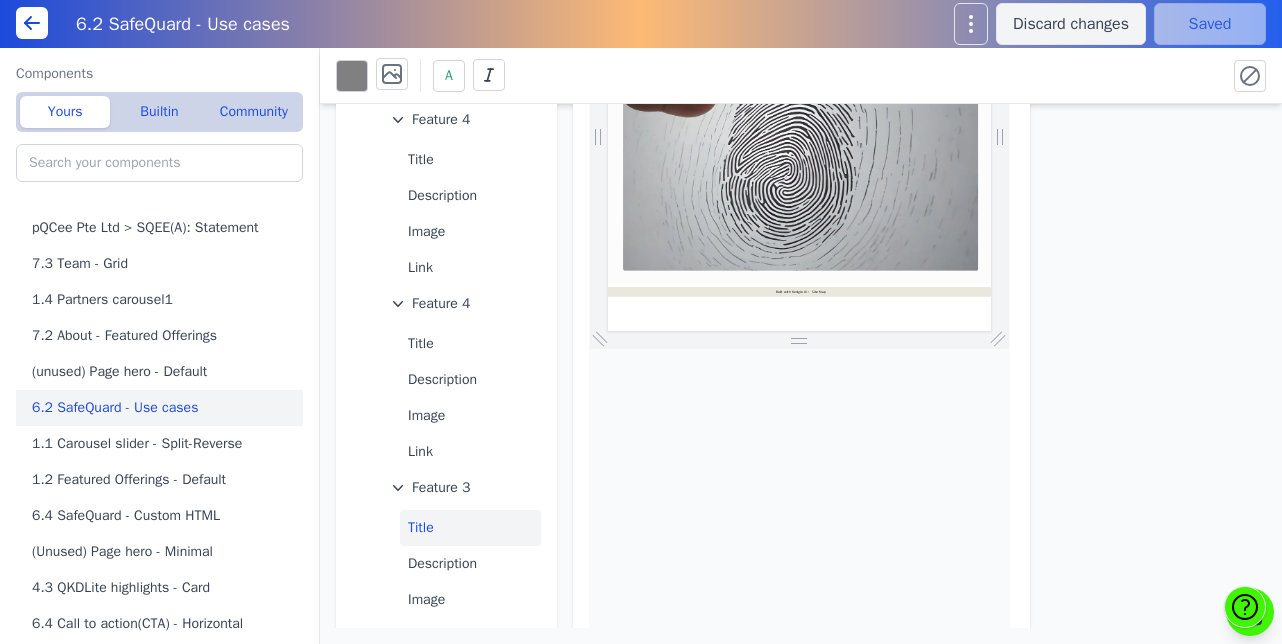 scroll, scrollTop: 0, scrollLeft: 0, axis: both 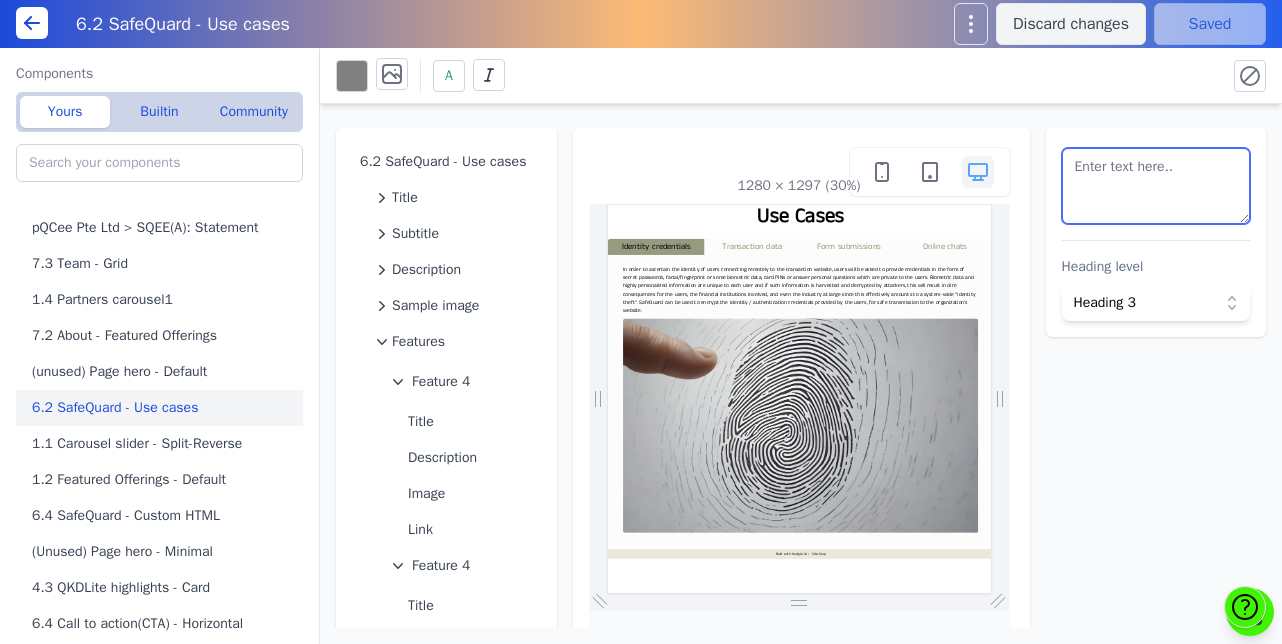 drag, startPoint x: 1201, startPoint y: 170, endPoint x: 925, endPoint y: 193, distance: 276.95667 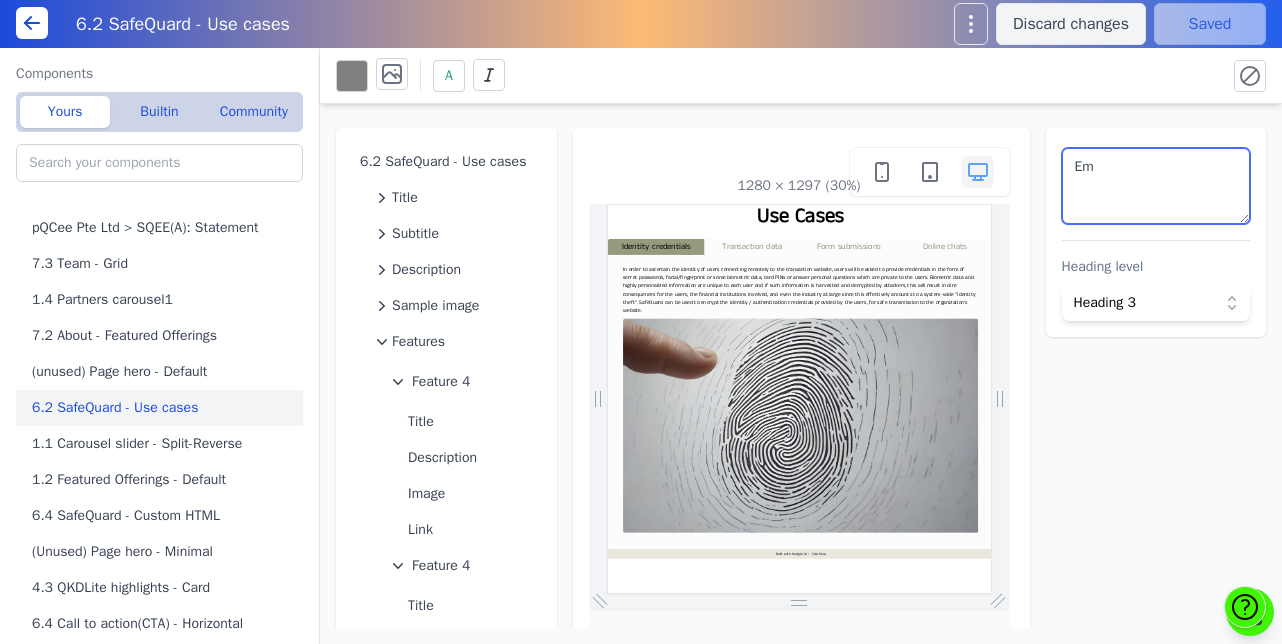 type on "E" 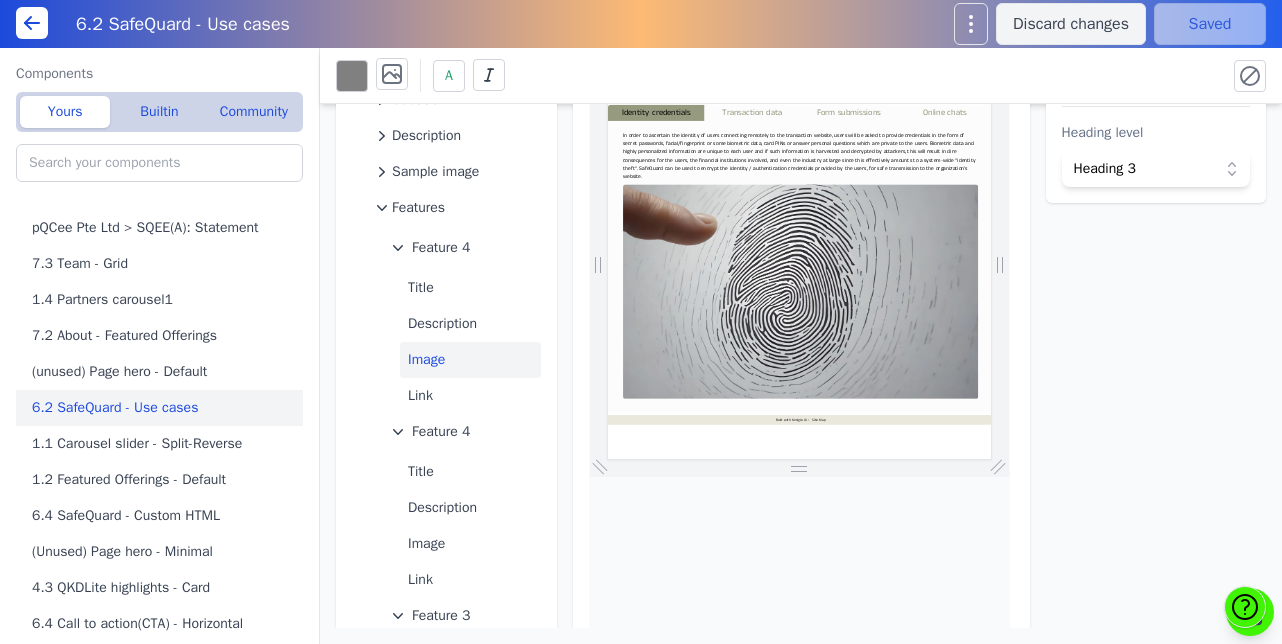 scroll, scrollTop: 135, scrollLeft: 0, axis: vertical 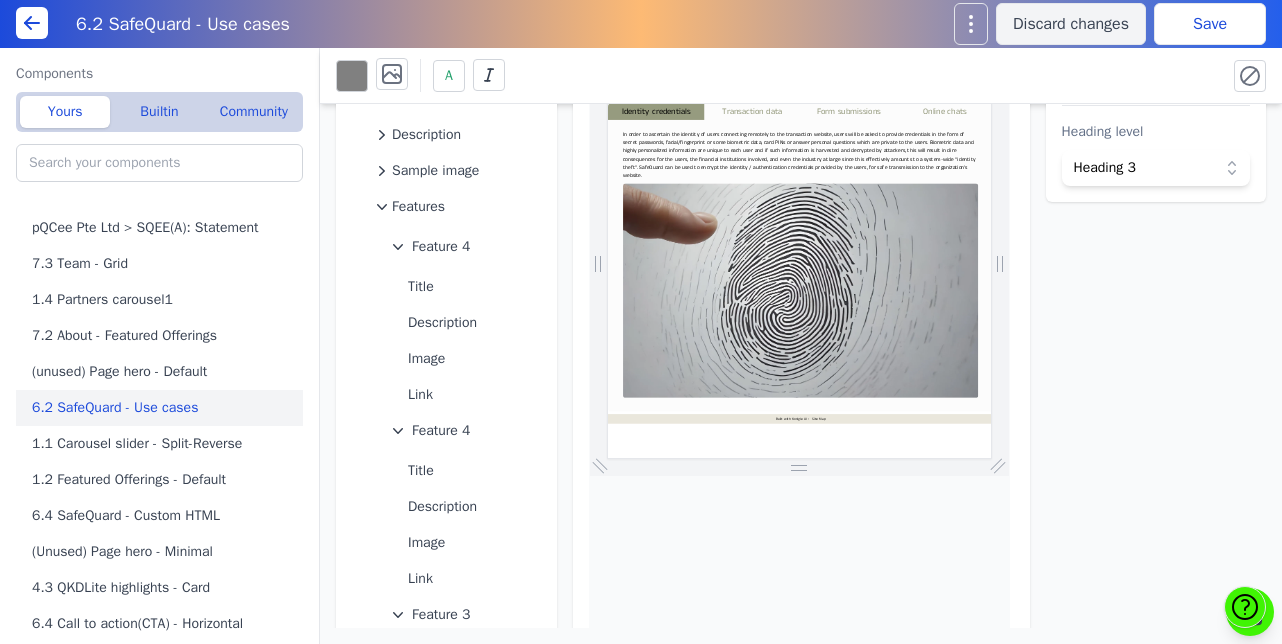 click on "6.2 SafeQuard - Use cases Title Subtitle Description Sample image Features Feature 4 Title Description Image Link Feature 4 Title Description Image Link Feature 3 Title Description Image Link Feature 4  New feature 1280 × 1297 (30%)  Emails Heading level Heading 3" at bounding box center (801, 366) 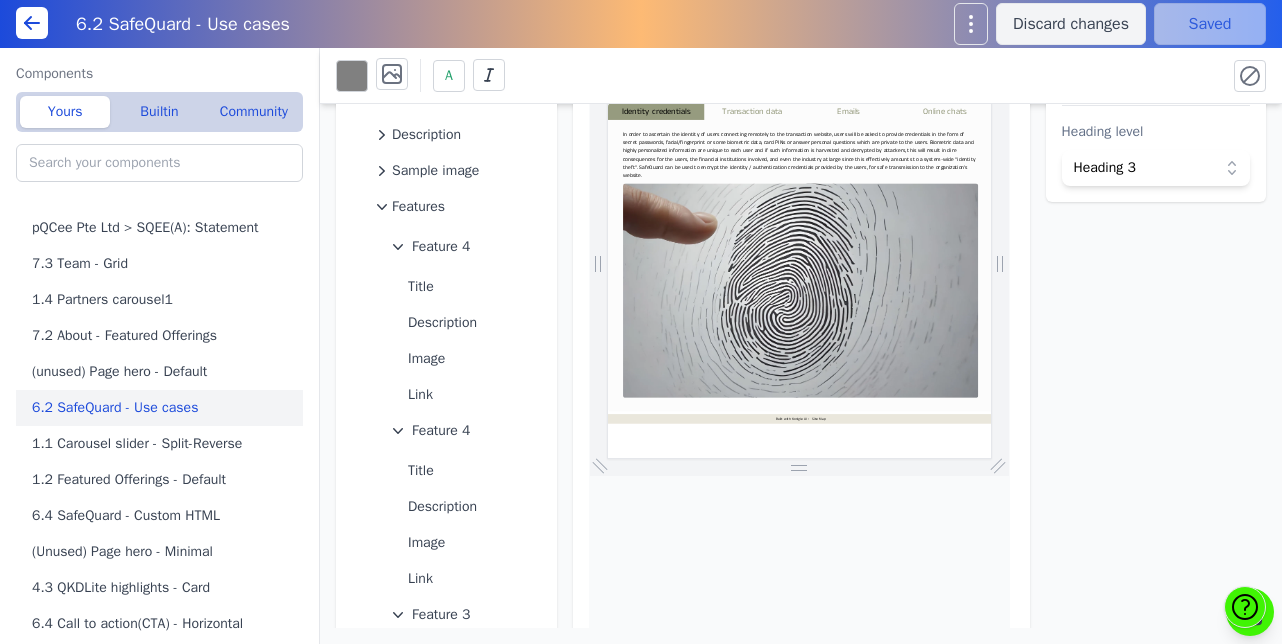 scroll, scrollTop: 0, scrollLeft: 0, axis: both 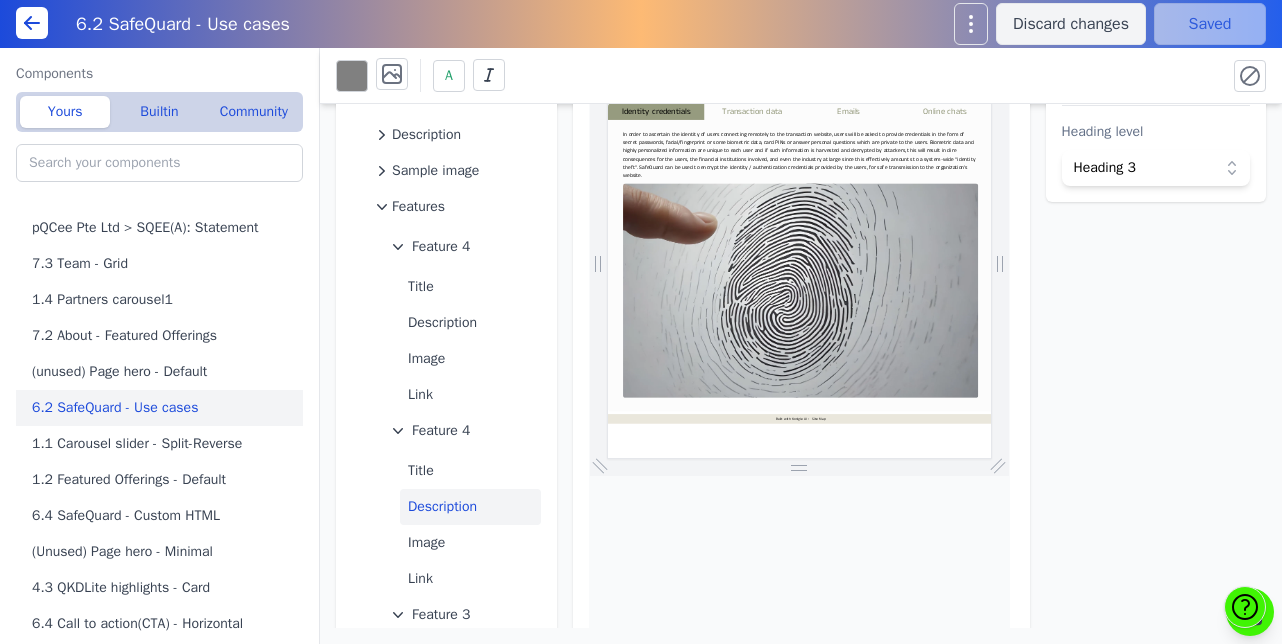 click on "Description" at bounding box center (470, 507) 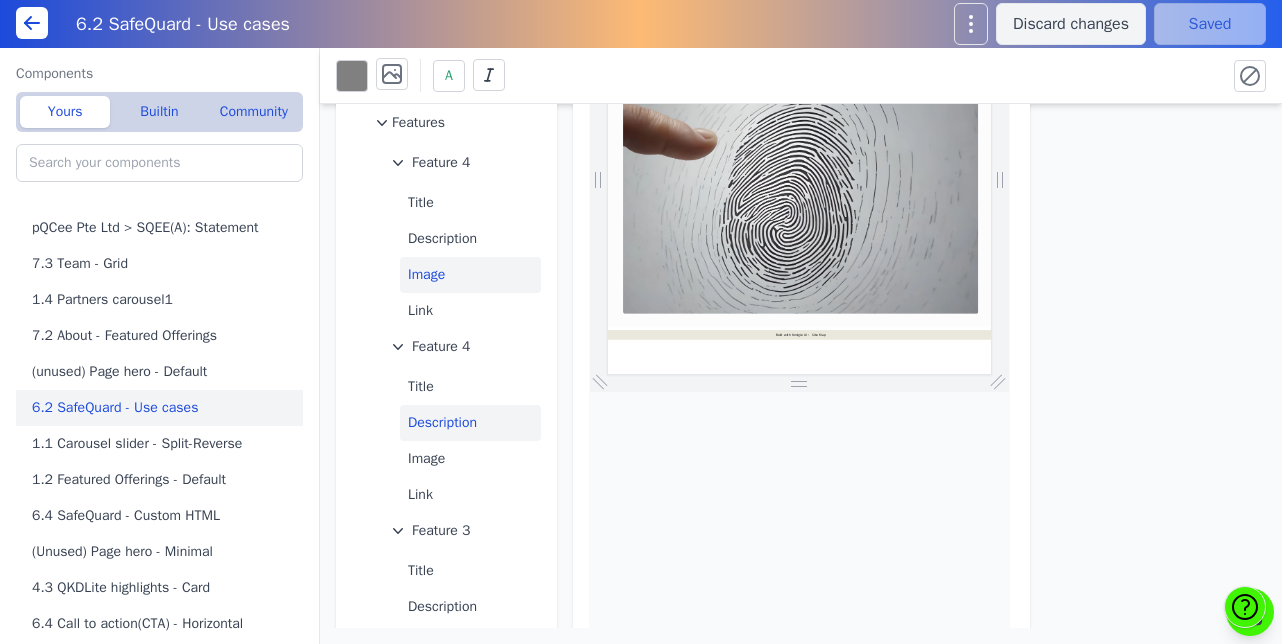 scroll, scrollTop: 220, scrollLeft: 0, axis: vertical 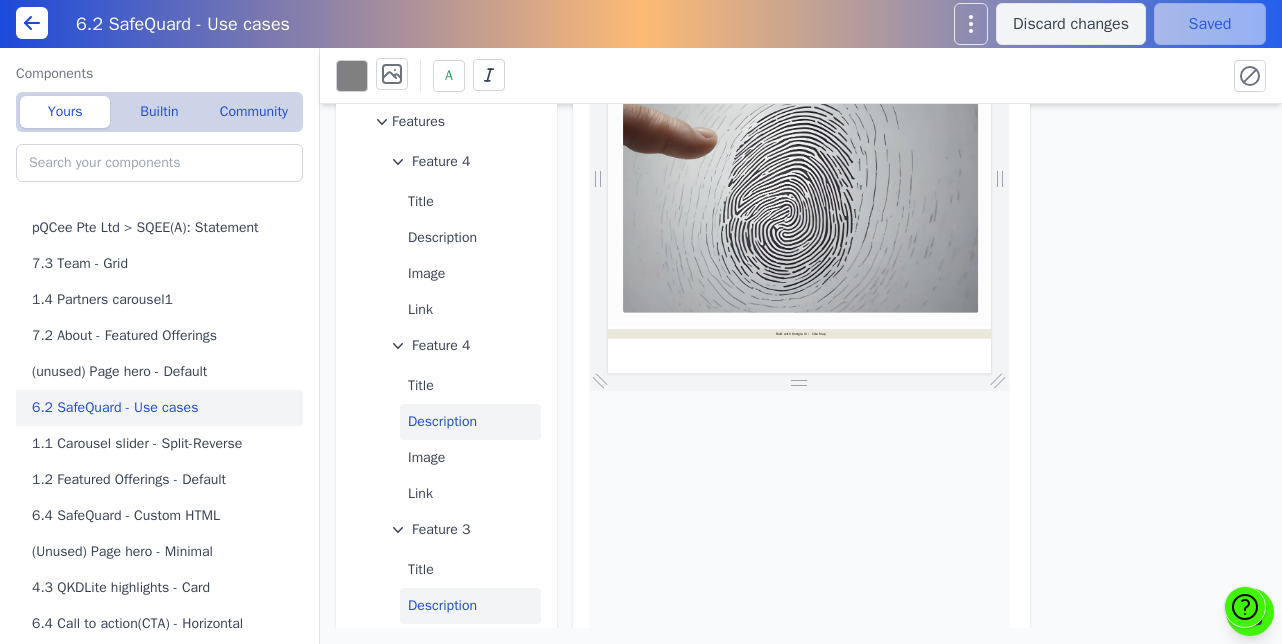 click on "Description" at bounding box center (470, 606) 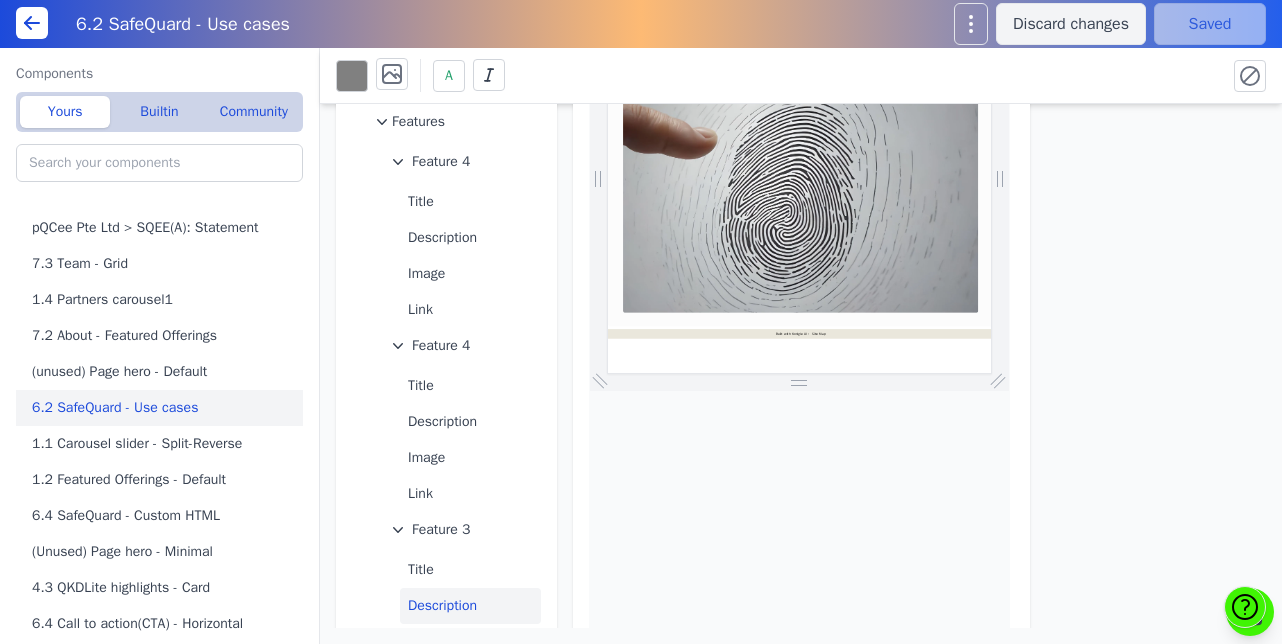 scroll, scrollTop: 0, scrollLeft: 0, axis: both 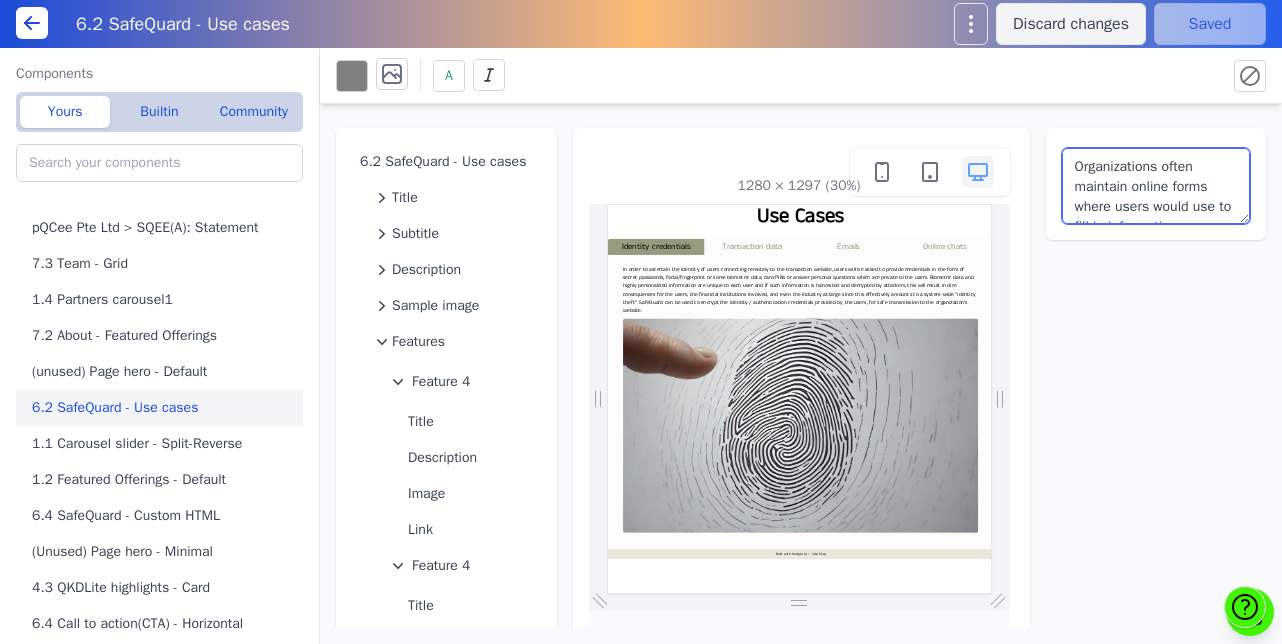 click on "Organizations often maintain online forms where users would use to fill in information or submit scanned data and other file content. Scenarios where such forms are used include obtaining customer feedback, submission of insurance claims requests, and uploading of personal documents such as images of passports and national identity cards . Quite often, these forms contain sensitive information and data which may have value to attackers even after an extended period. SafeQuard can be used to encrypt the forms on the browser, before they are submitted to the organization’s website." at bounding box center (1156, 186) 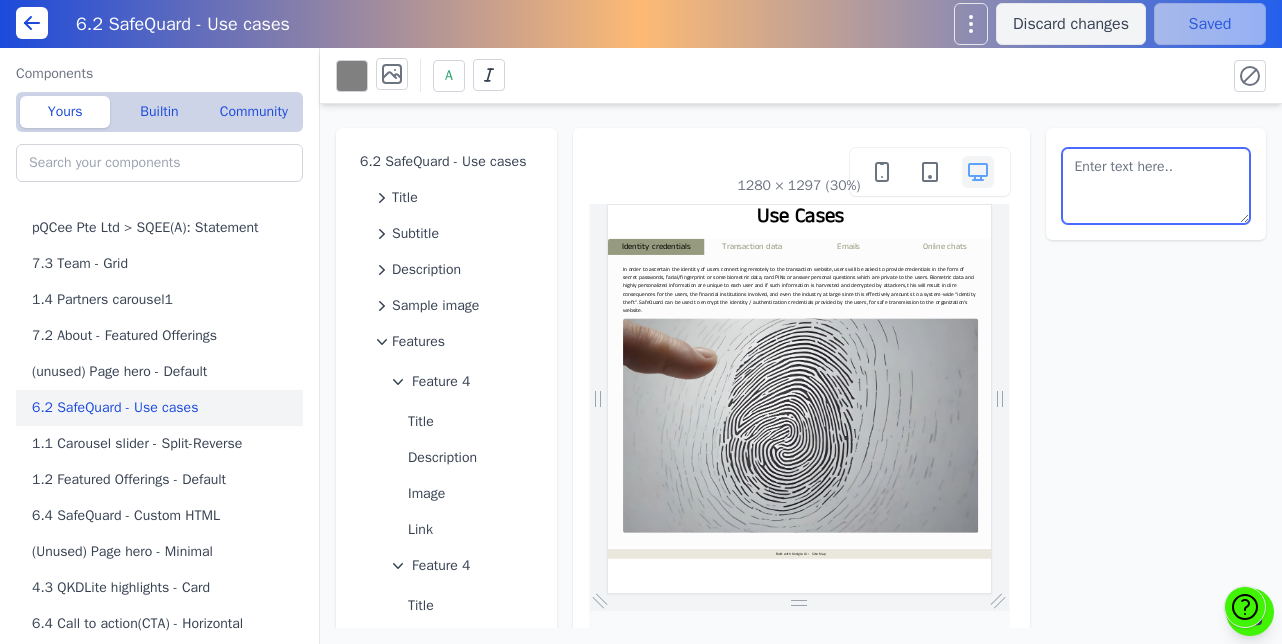 scroll, scrollTop: 0, scrollLeft: 0, axis: both 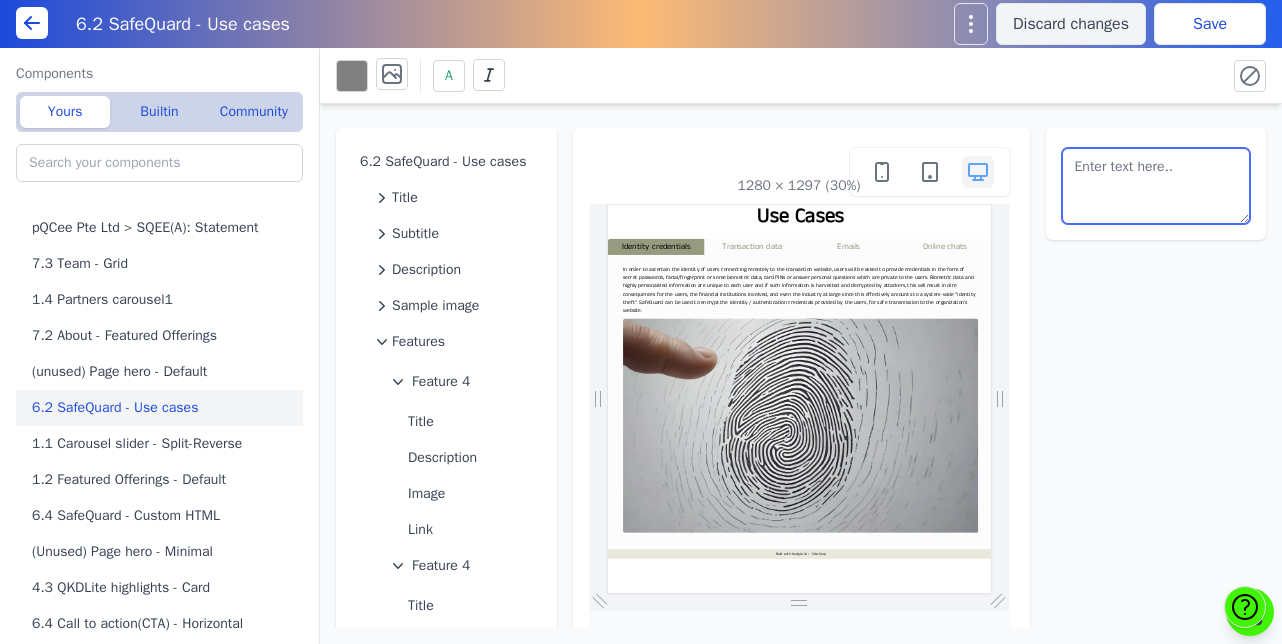 paste on "SafeQuard quantum-safe encrypted email carries out enterprise-grade quantum-safe encryption on emails. It operates on both Microsoft365 (as an add-in) and Gmail (as a Chrome extension)." 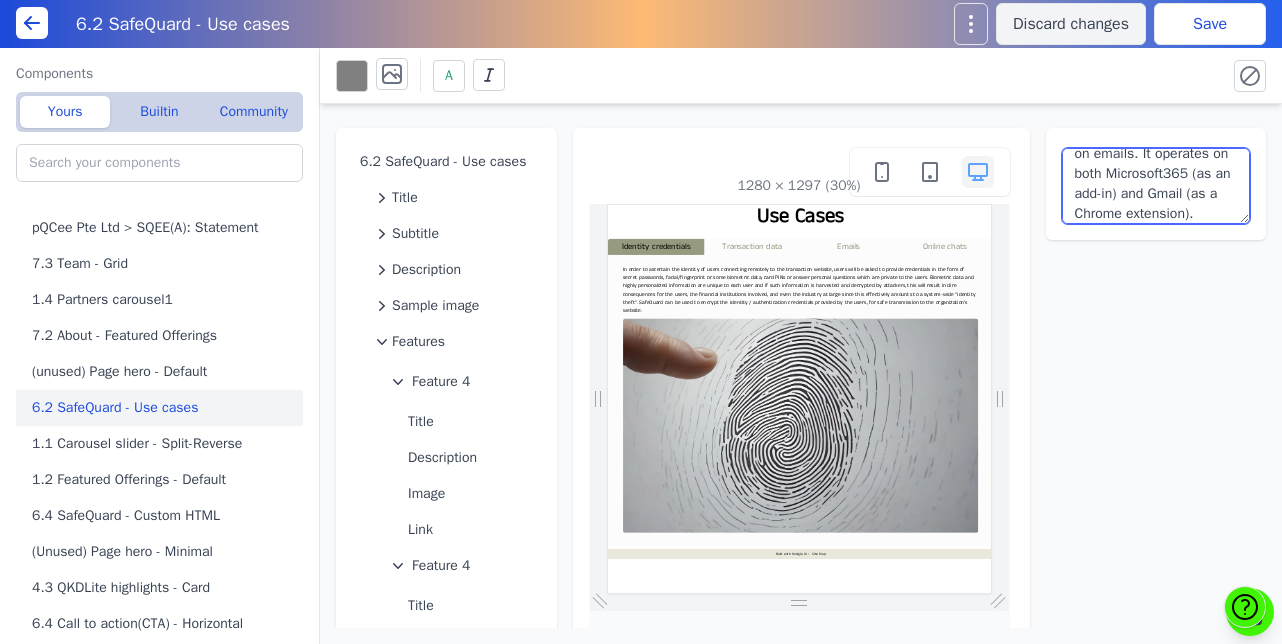 scroll, scrollTop: 113, scrollLeft: 0, axis: vertical 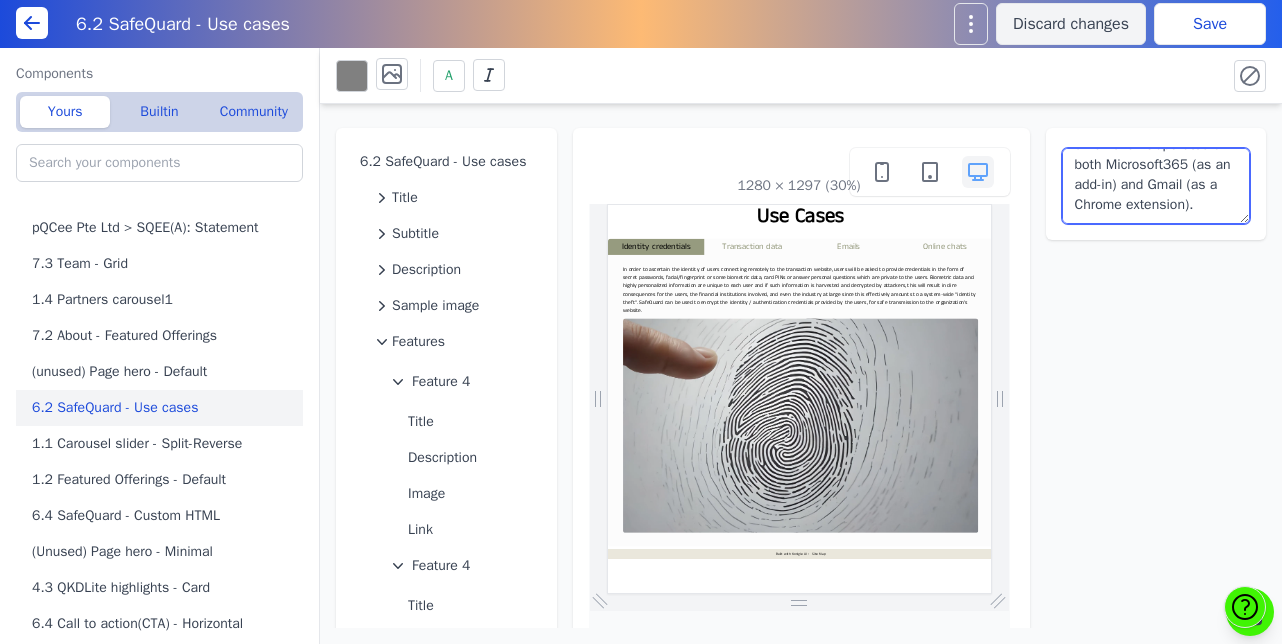 type on "SafeQuard quantum-safe encrypted email carries out enterprise-grade quantum-safe encryption on emails. It operates on both Microsoft365 (as an add-in) and Gmail (as a Chrome extension)." 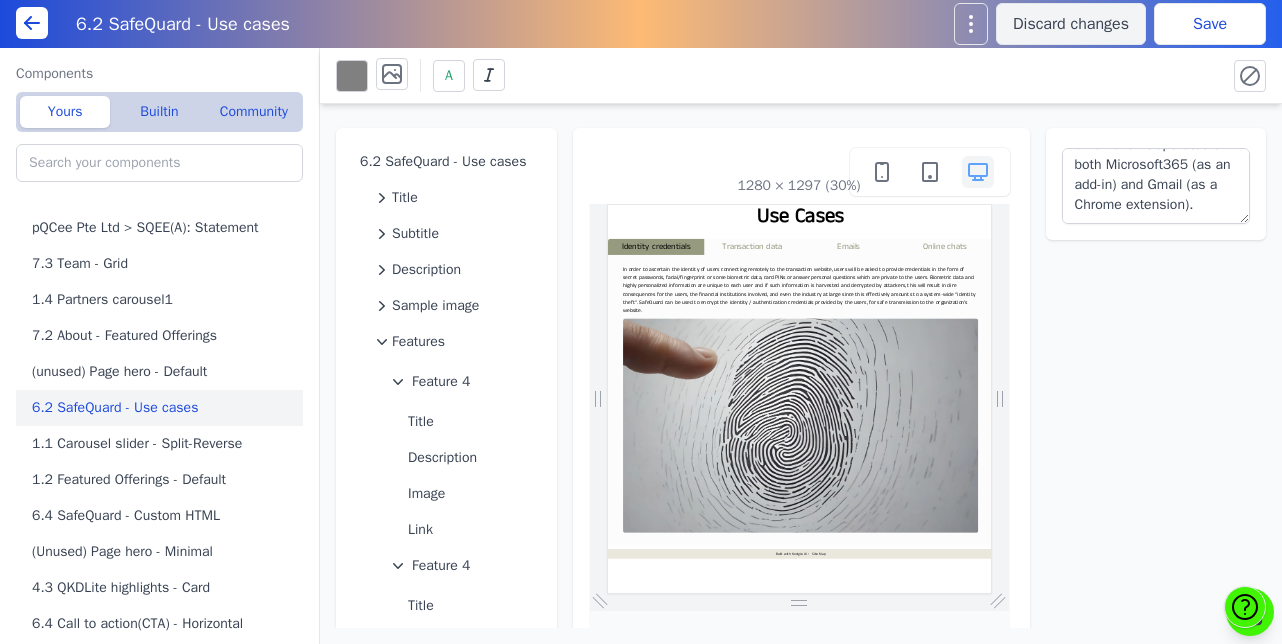 click on "Save" at bounding box center (1210, 24) 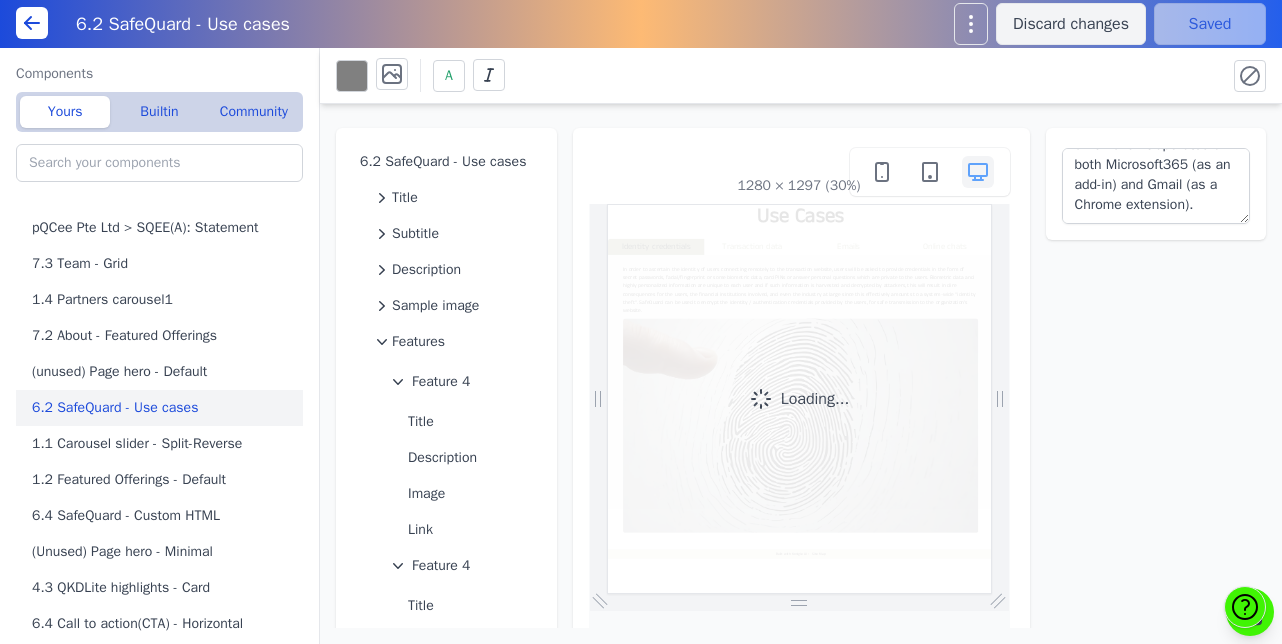 scroll, scrollTop: 0, scrollLeft: 0, axis: both 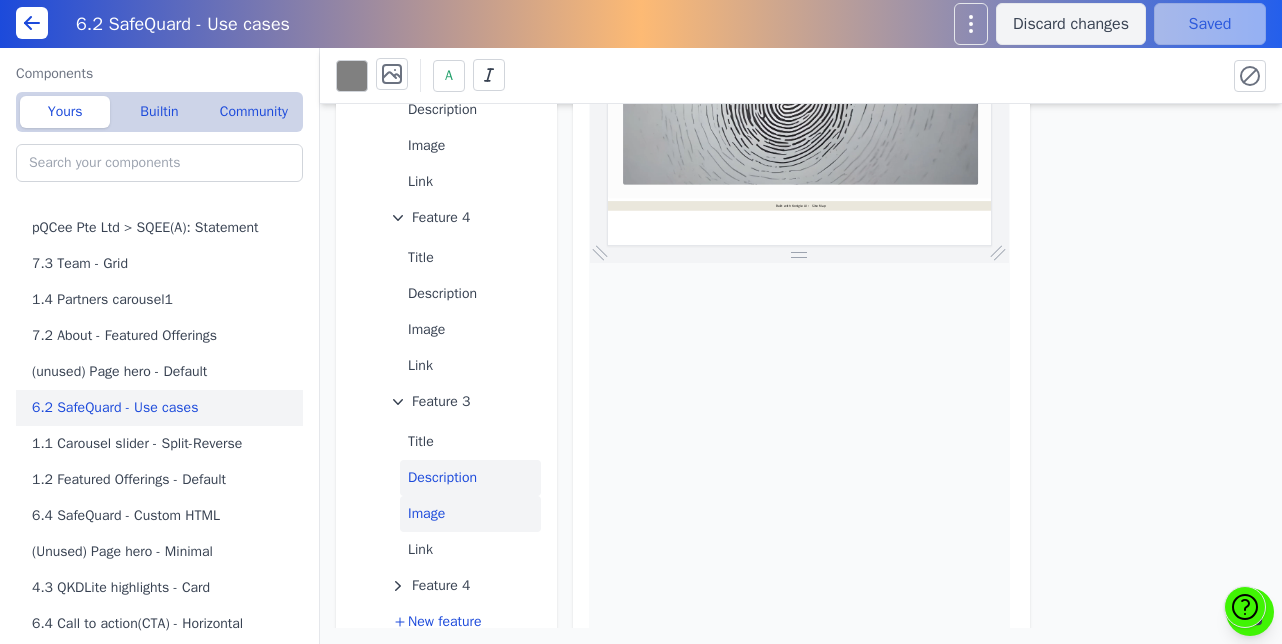 click on "Image" at bounding box center (470, 514) 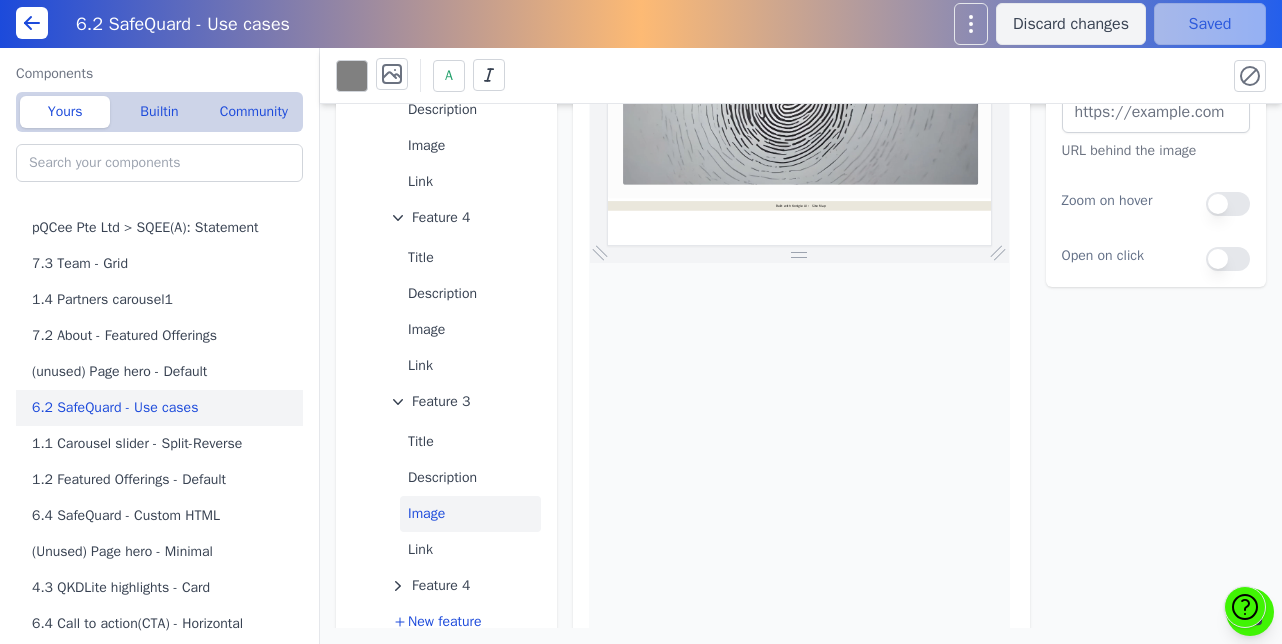 scroll, scrollTop: 0, scrollLeft: 0, axis: both 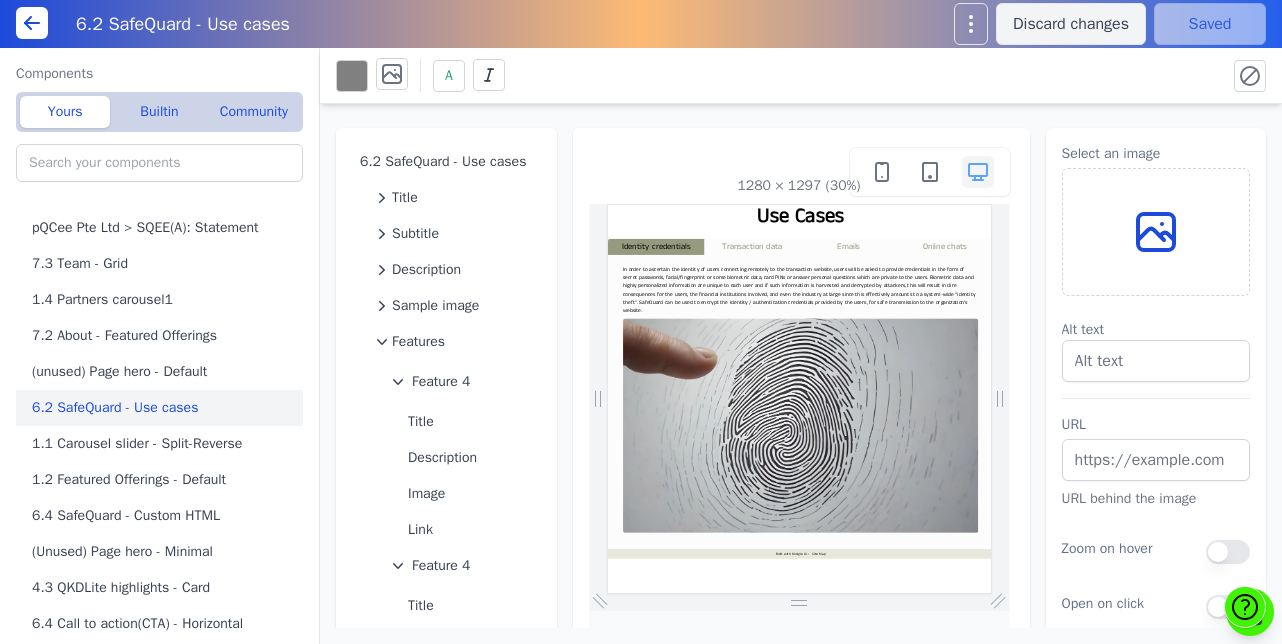 click 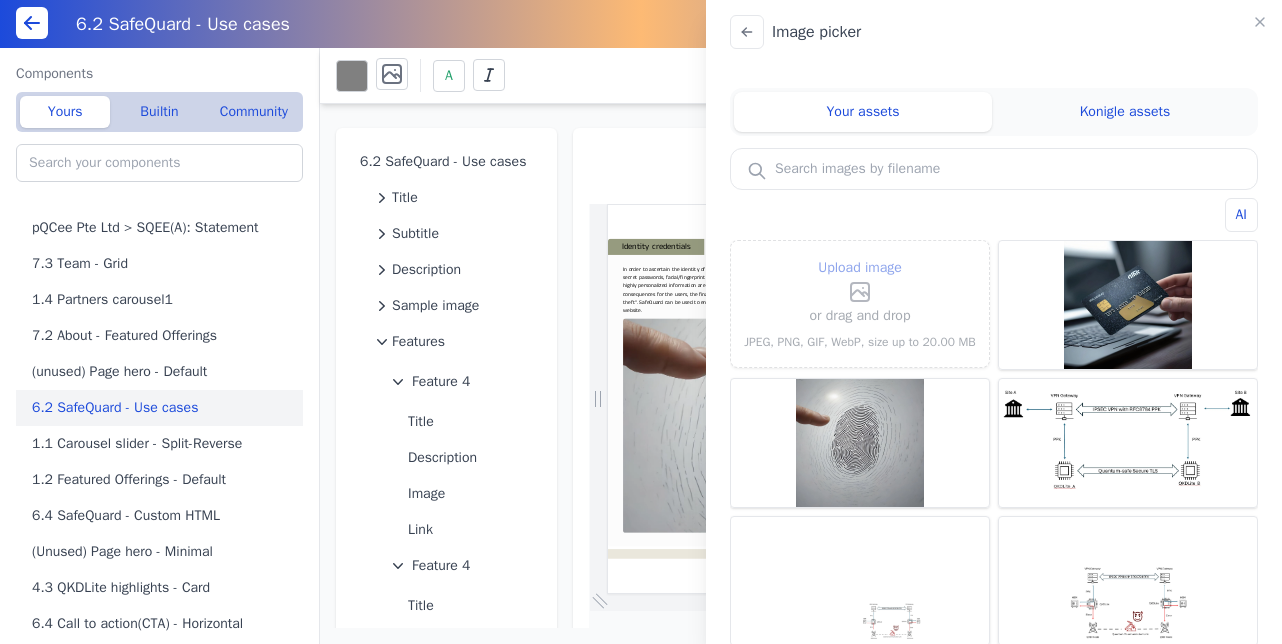 click on "Upload image" at bounding box center (860, 280) 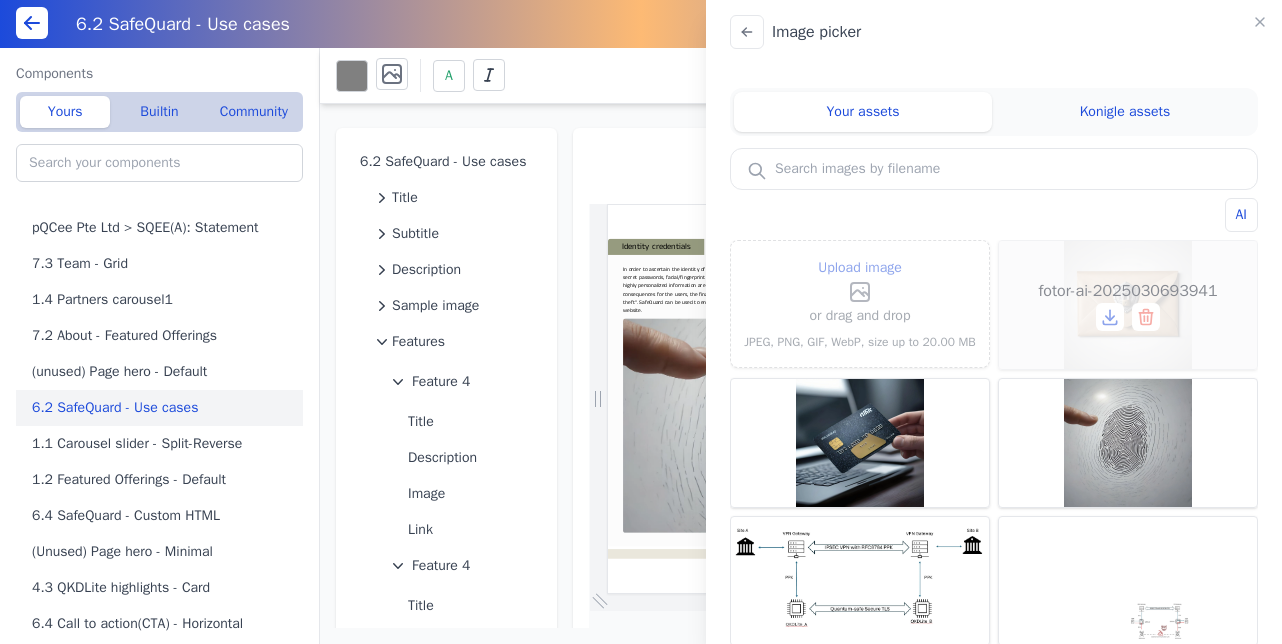 click on "fotor-ai-2025030693941" at bounding box center [1128, 305] 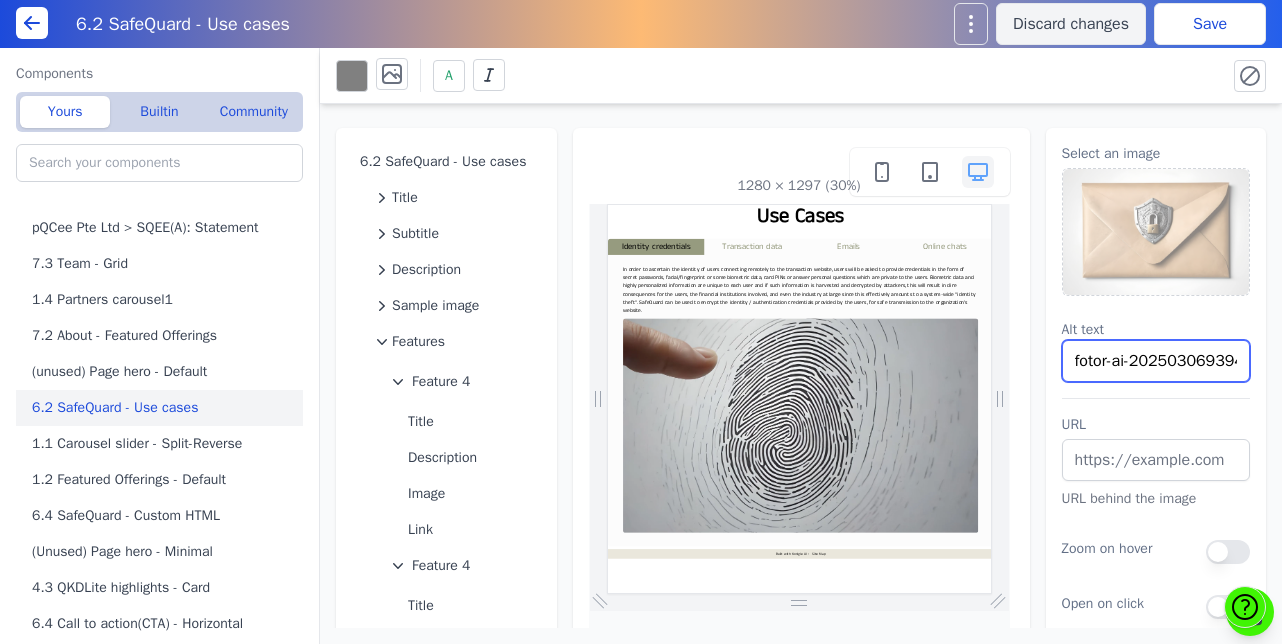 click on "fotor-ai-2025030693941" at bounding box center (1156, 361) 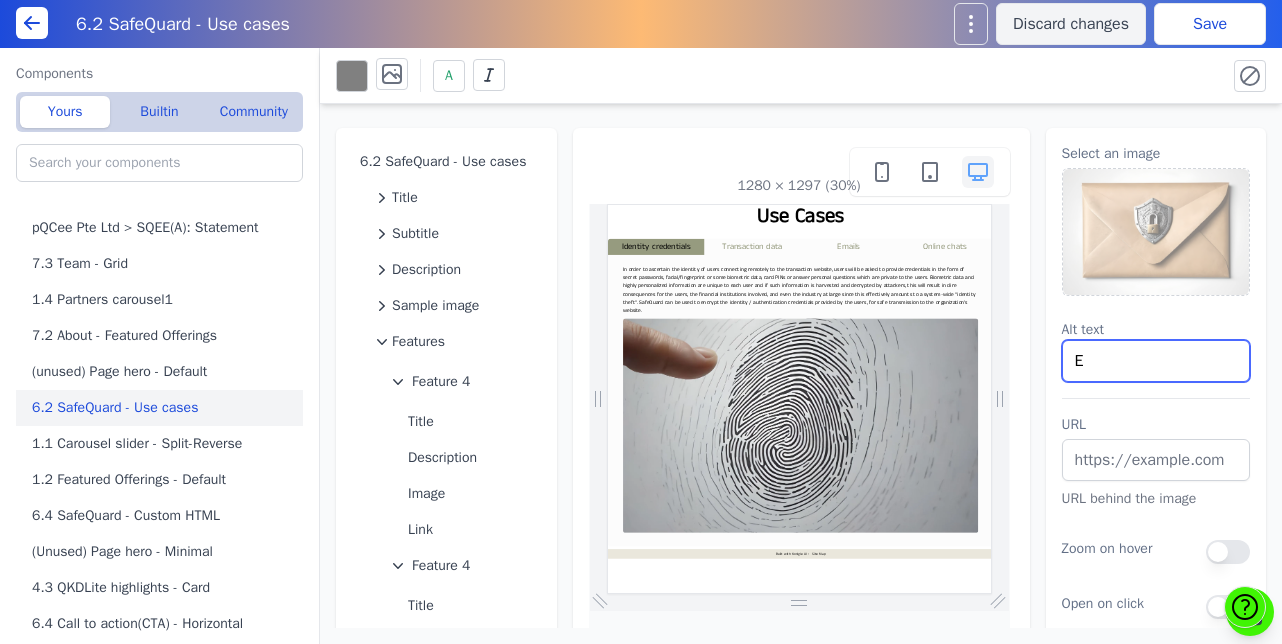 scroll, scrollTop: 0, scrollLeft: 0, axis: both 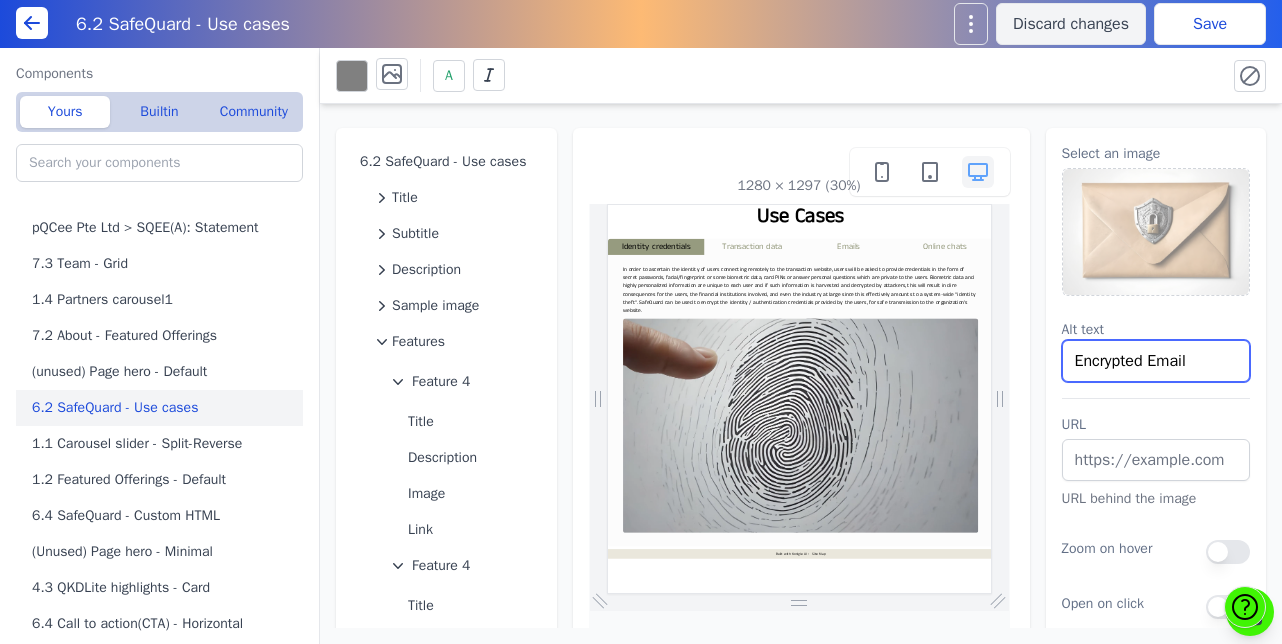 type on "Encrypted Email" 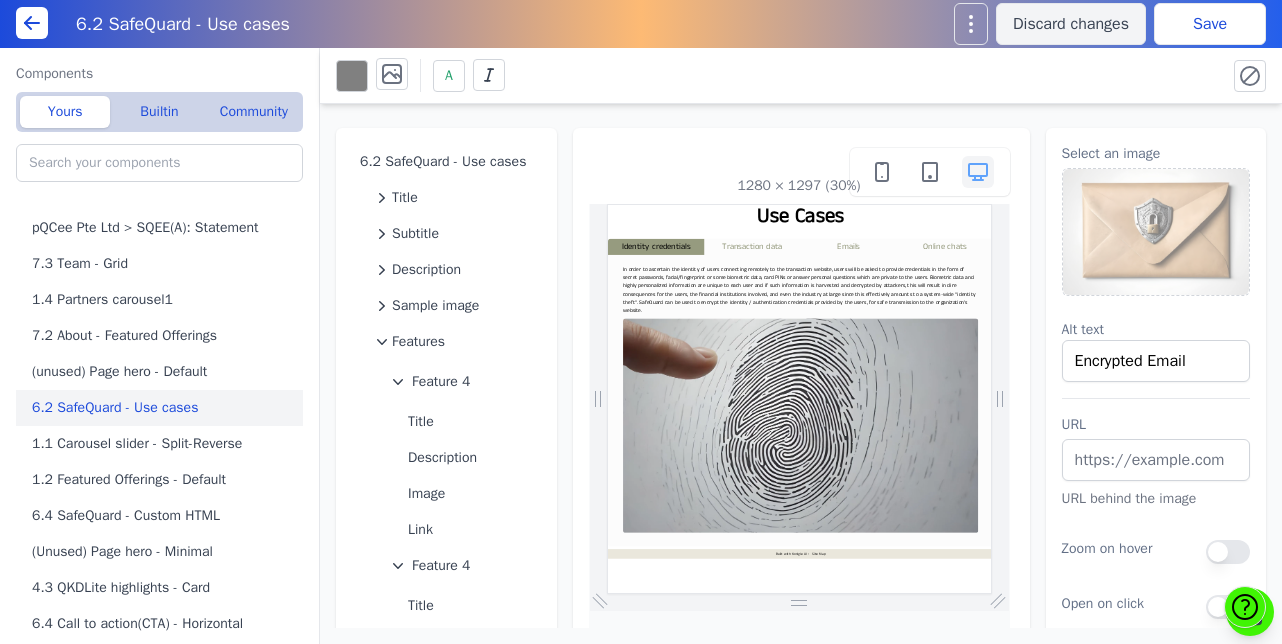 click on "Save" at bounding box center (1210, 24) 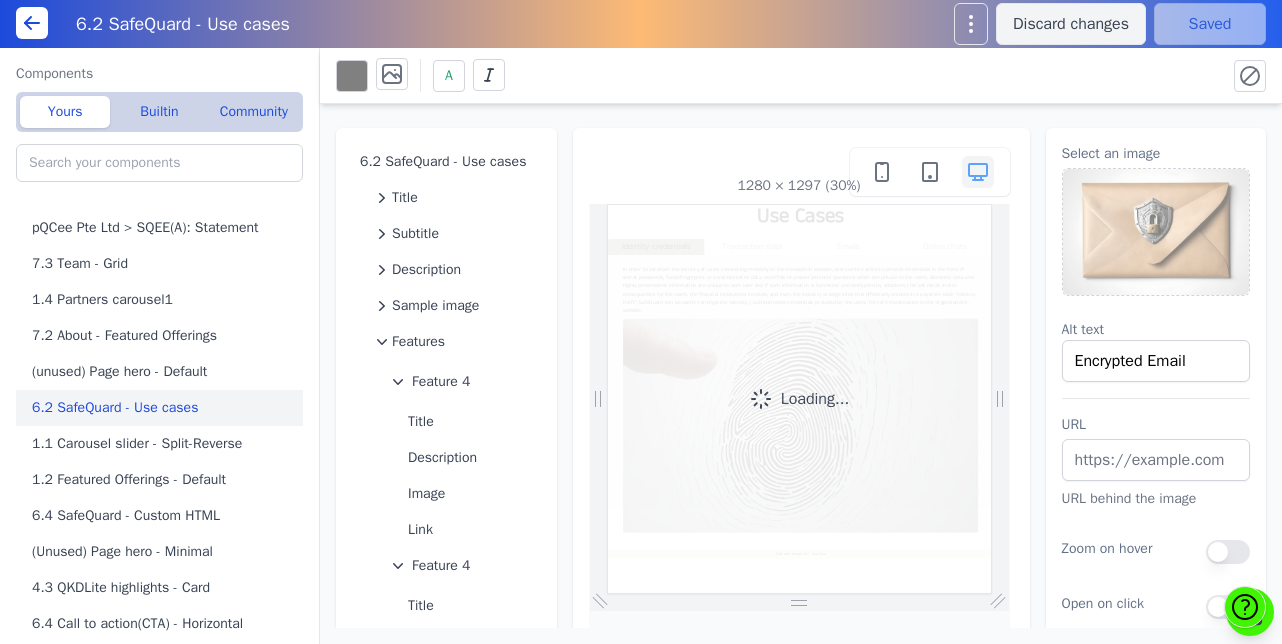 scroll, scrollTop: 0, scrollLeft: 0, axis: both 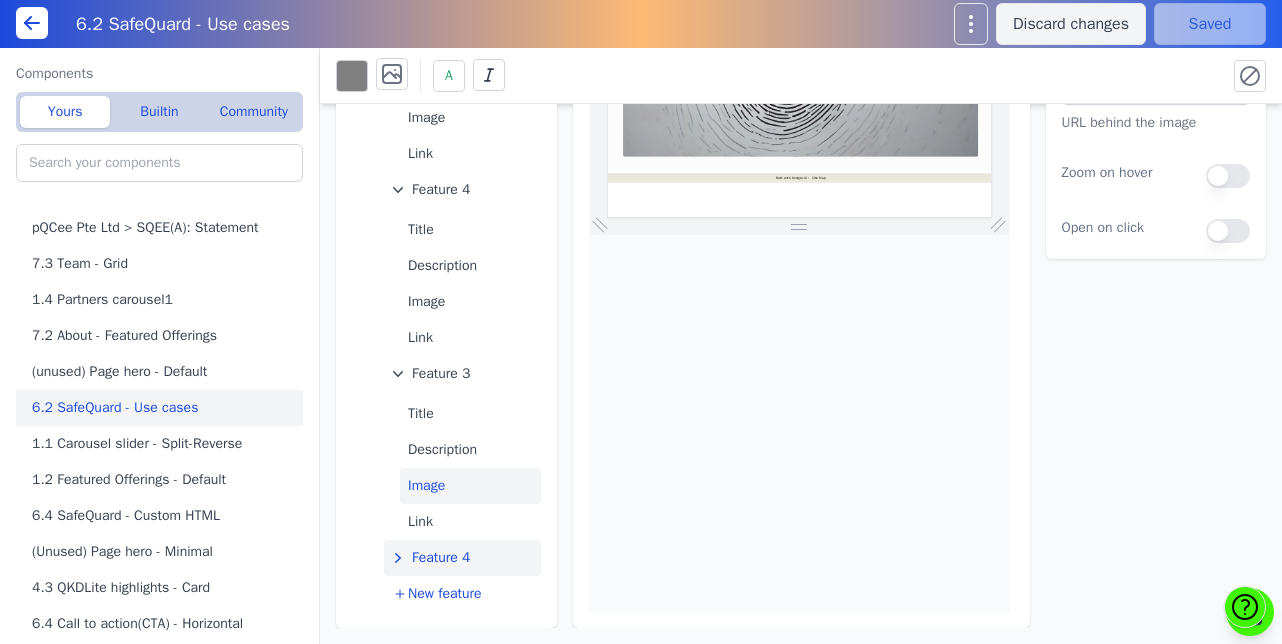 click on "Feature 4" at bounding box center [441, 558] 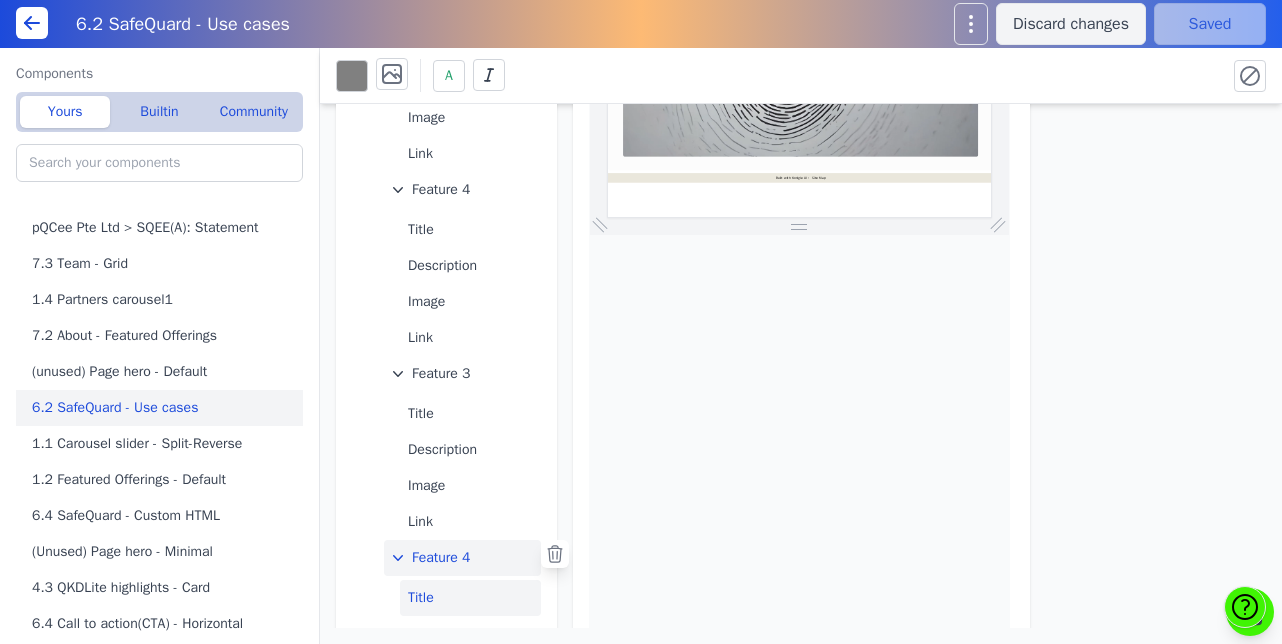 click on "Title" at bounding box center [470, 598] 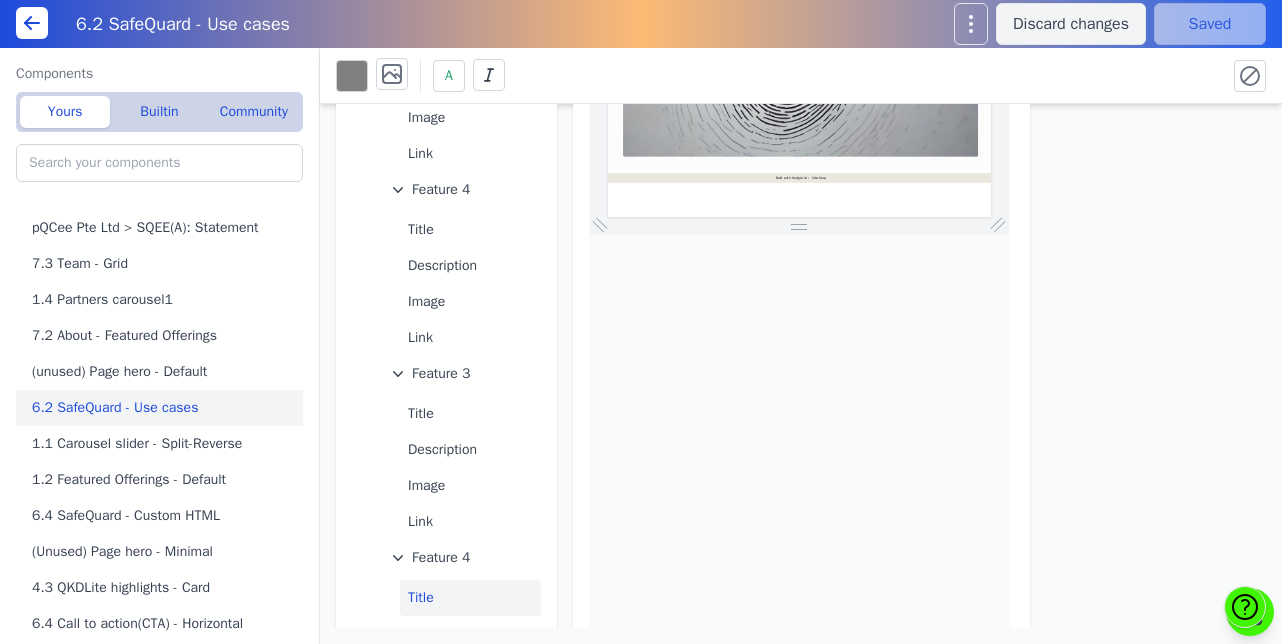 scroll, scrollTop: 0, scrollLeft: 0, axis: both 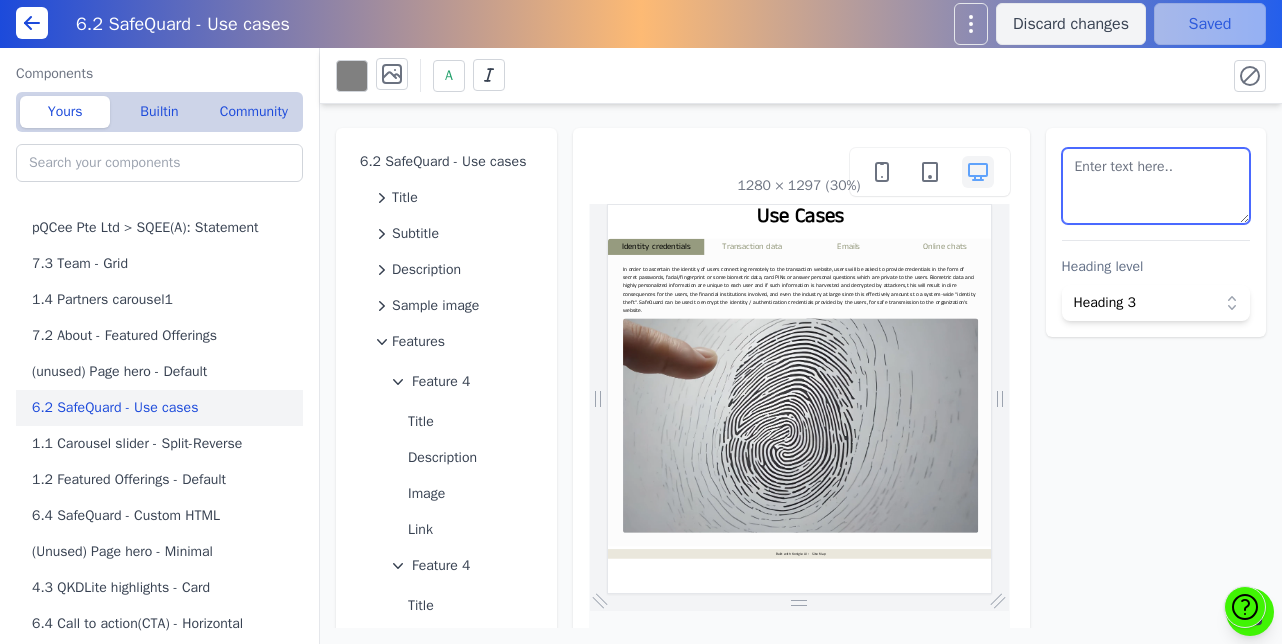 click at bounding box center [1156, 186] 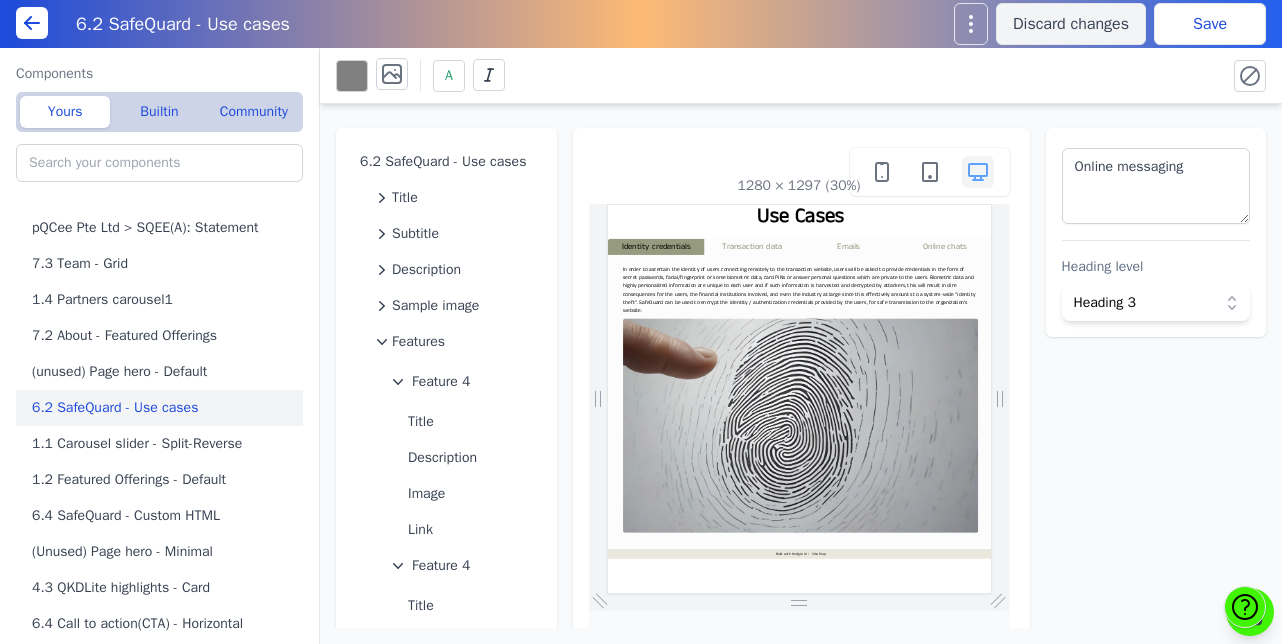 click on "6.2 SafeQuard - Use cases Title Subtitle Description Sample image Features Feature 4 Title Description Image Link Feature 4 Title Description Image Link Feature 3 Title Description Image Link Feature 4 Title Description Image Link  New feature 1280 × 1297 (30%)  Online messaging Heading level Heading 3" at bounding box center (801, 366) 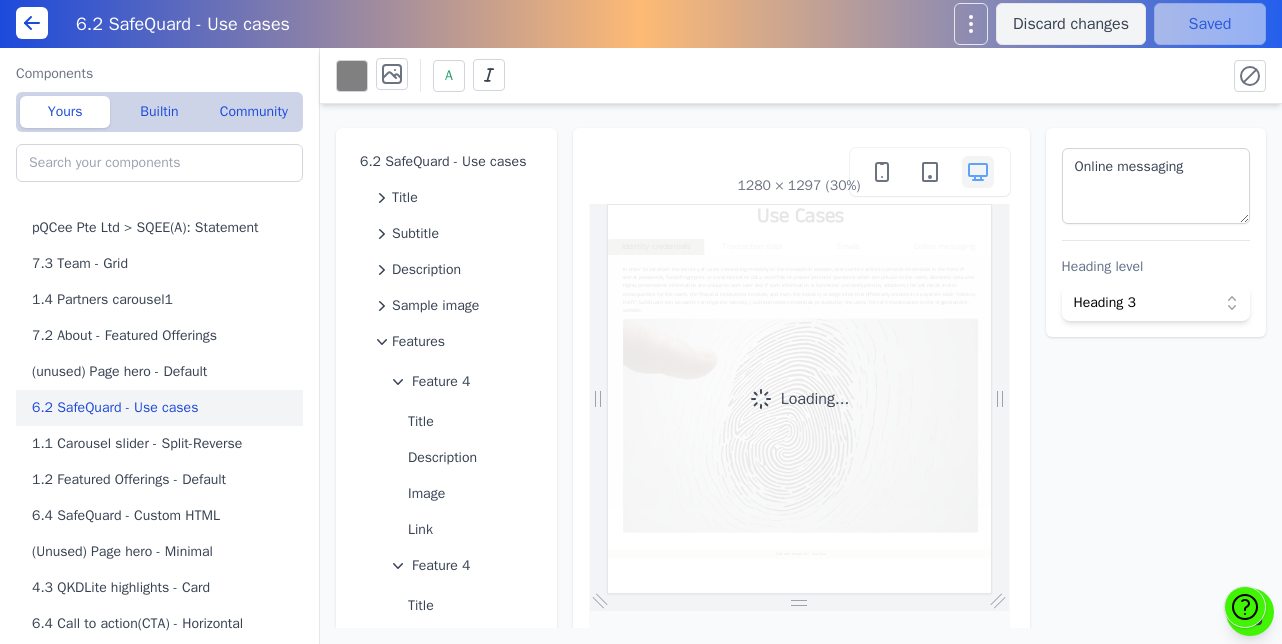 scroll, scrollTop: 0, scrollLeft: 0, axis: both 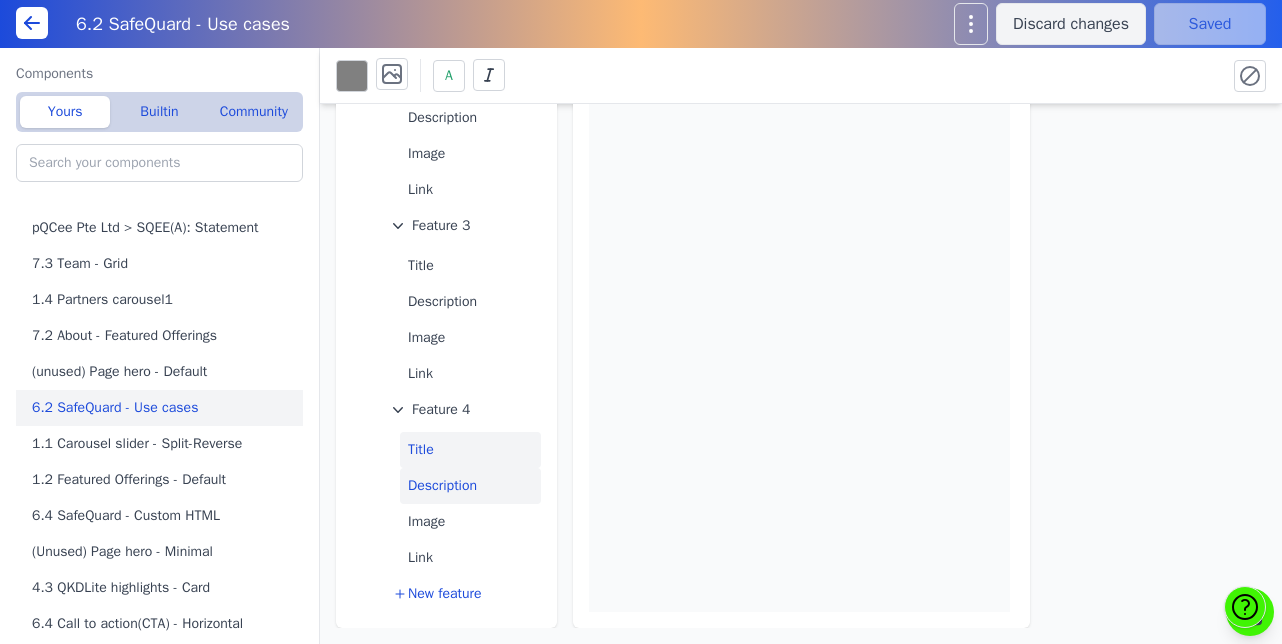 click on "Description" at bounding box center [470, 486] 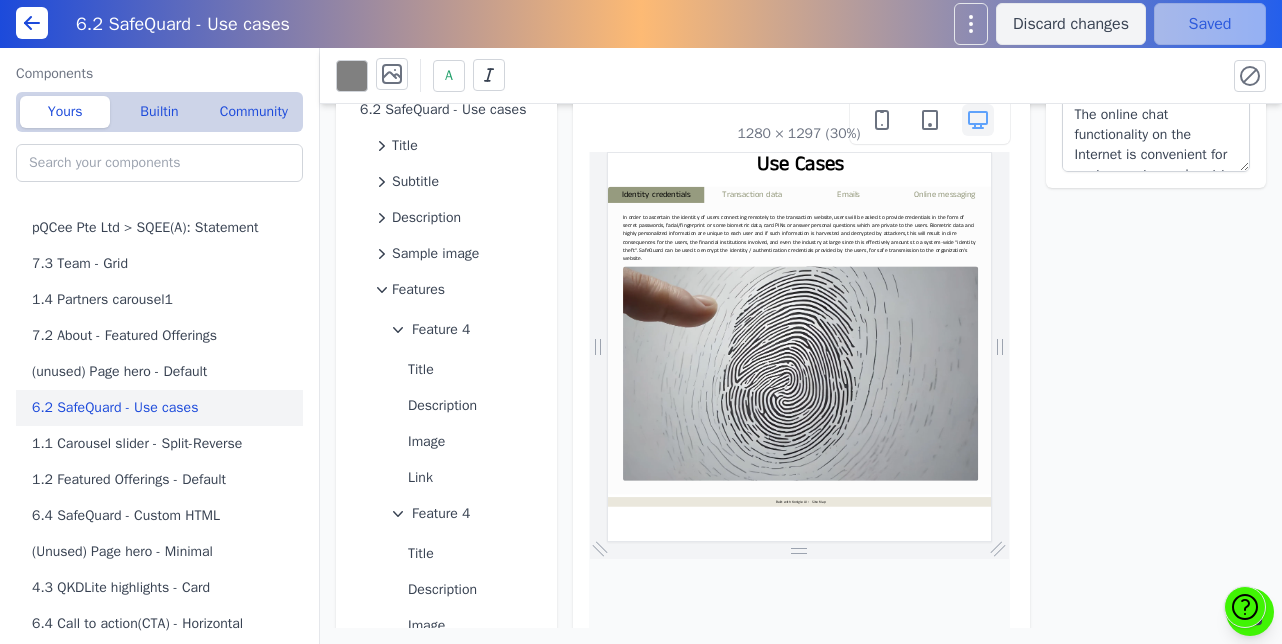 scroll, scrollTop: 0, scrollLeft: 0, axis: both 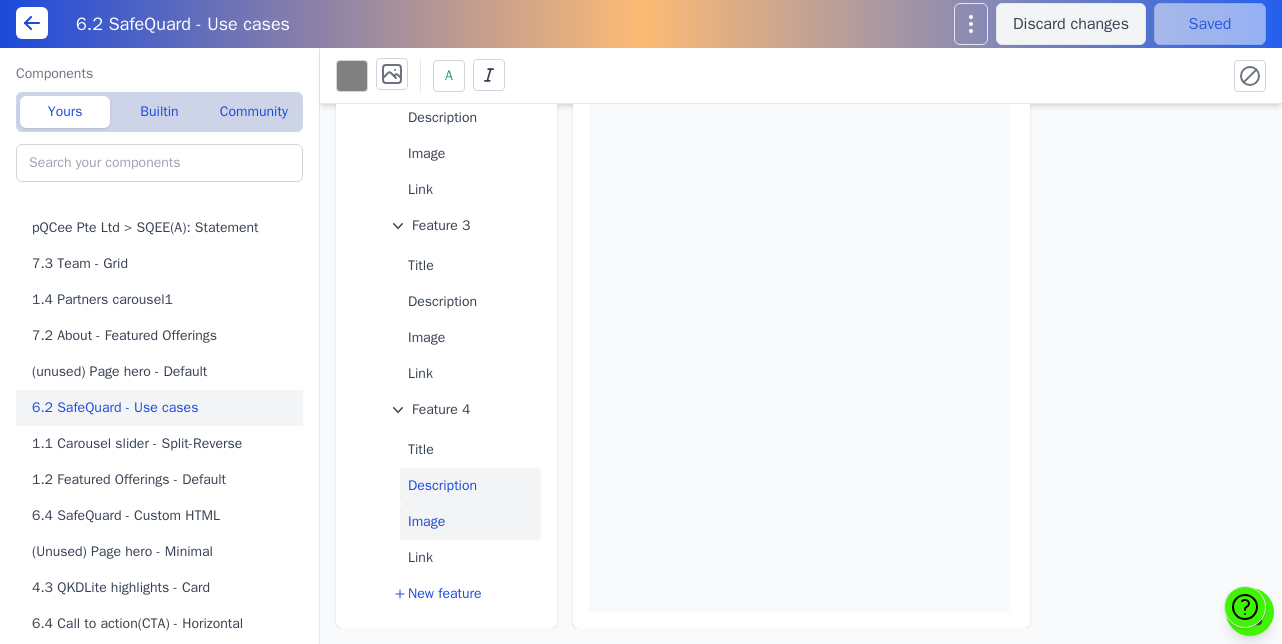 click on "Image" at bounding box center [470, 522] 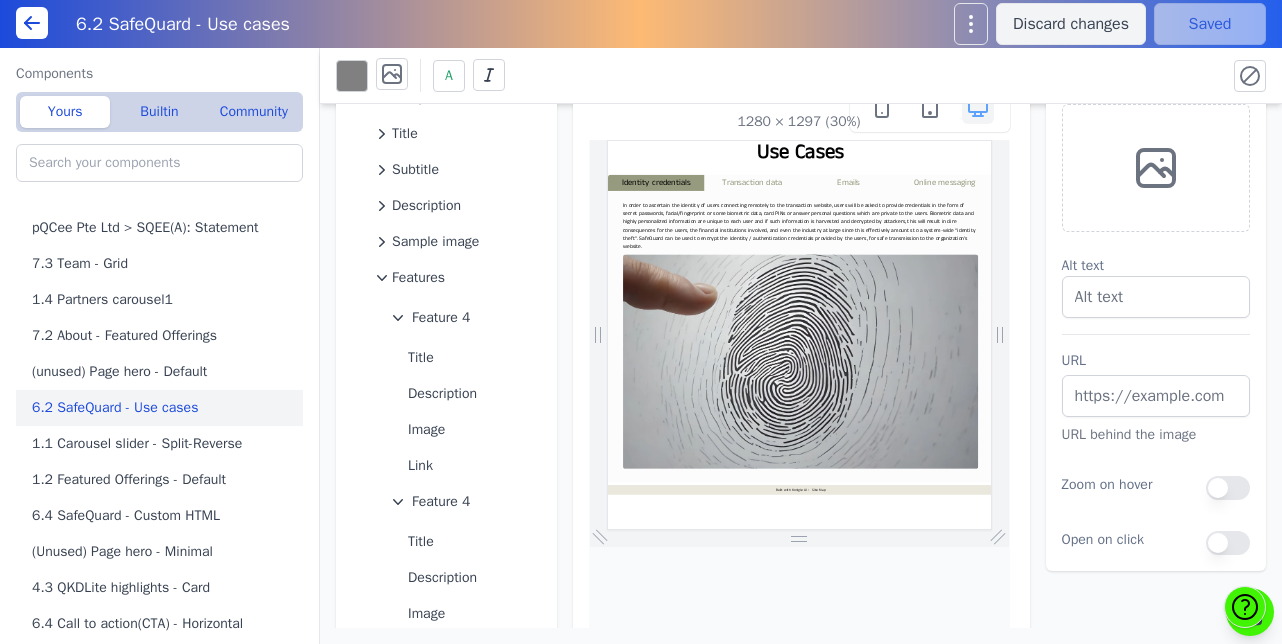 scroll, scrollTop: 63, scrollLeft: 0, axis: vertical 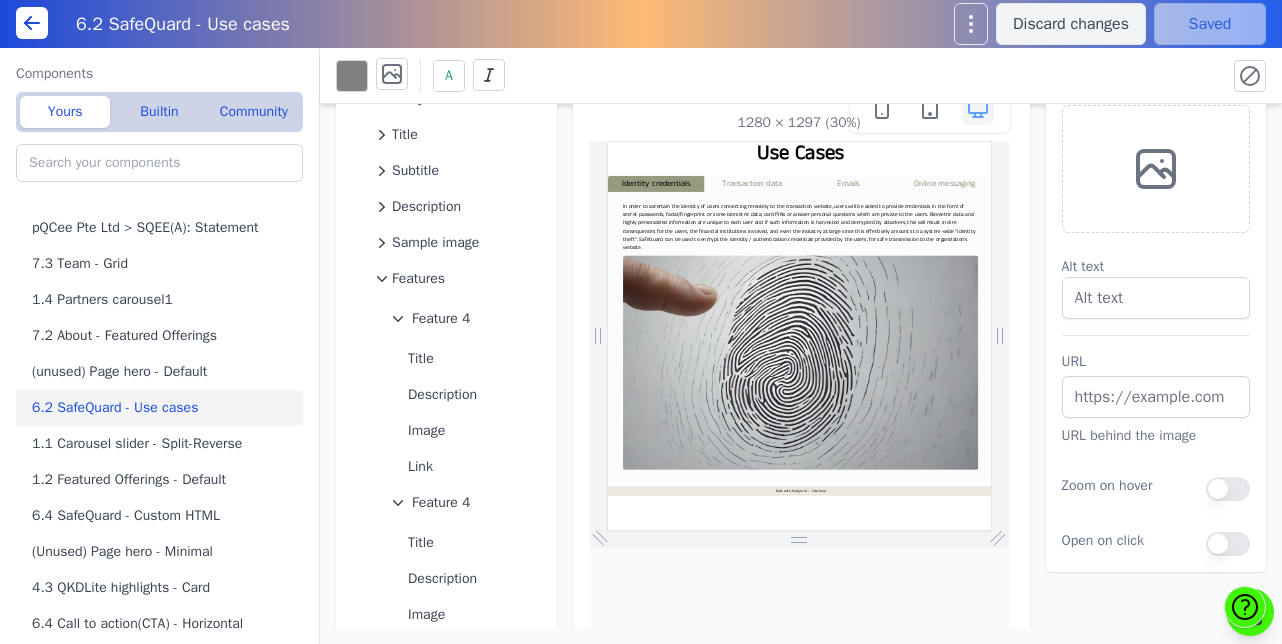 click at bounding box center [1156, 169] 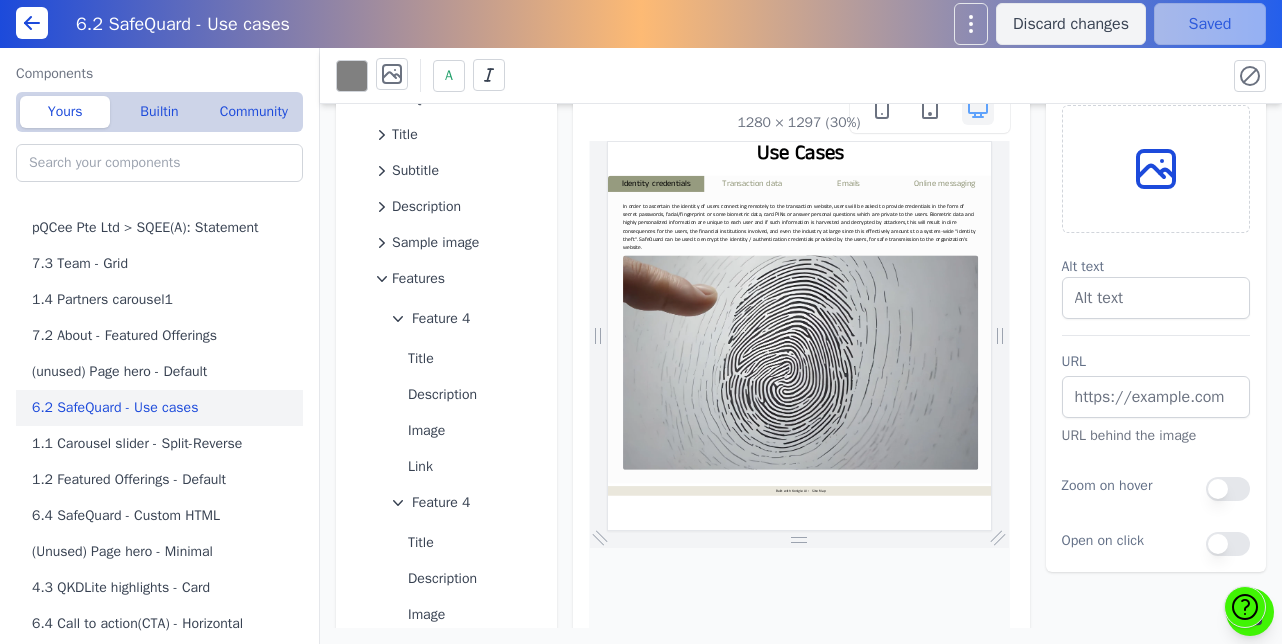 click 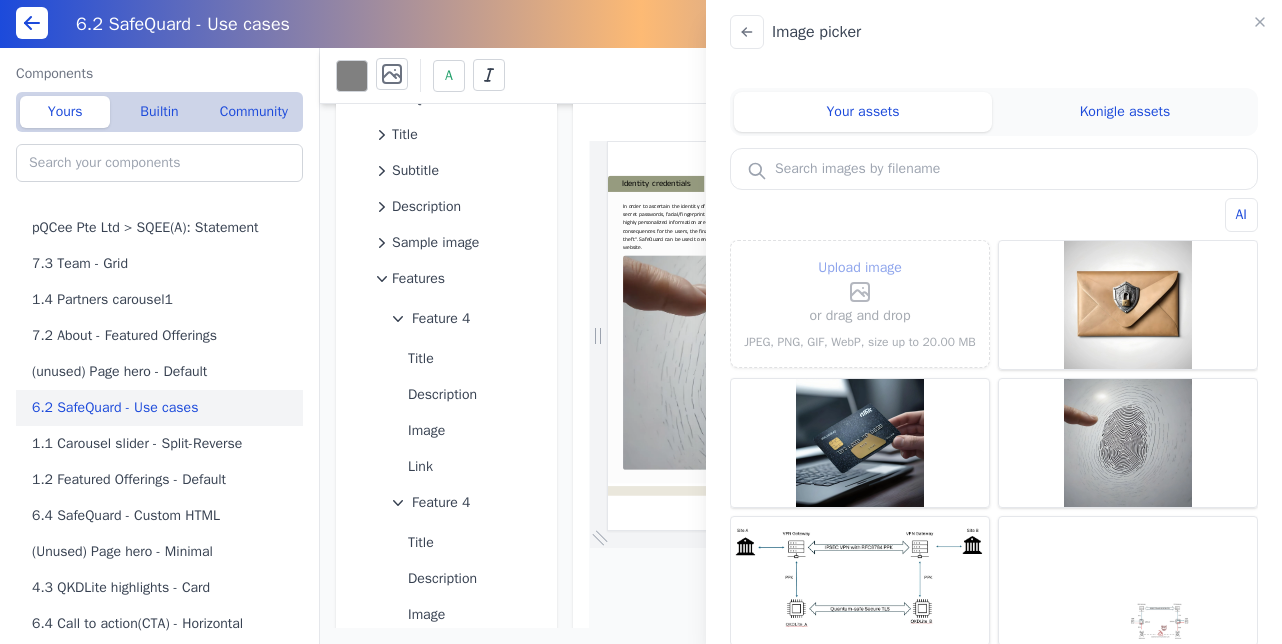 click on "Upload image" at bounding box center [860, 268] 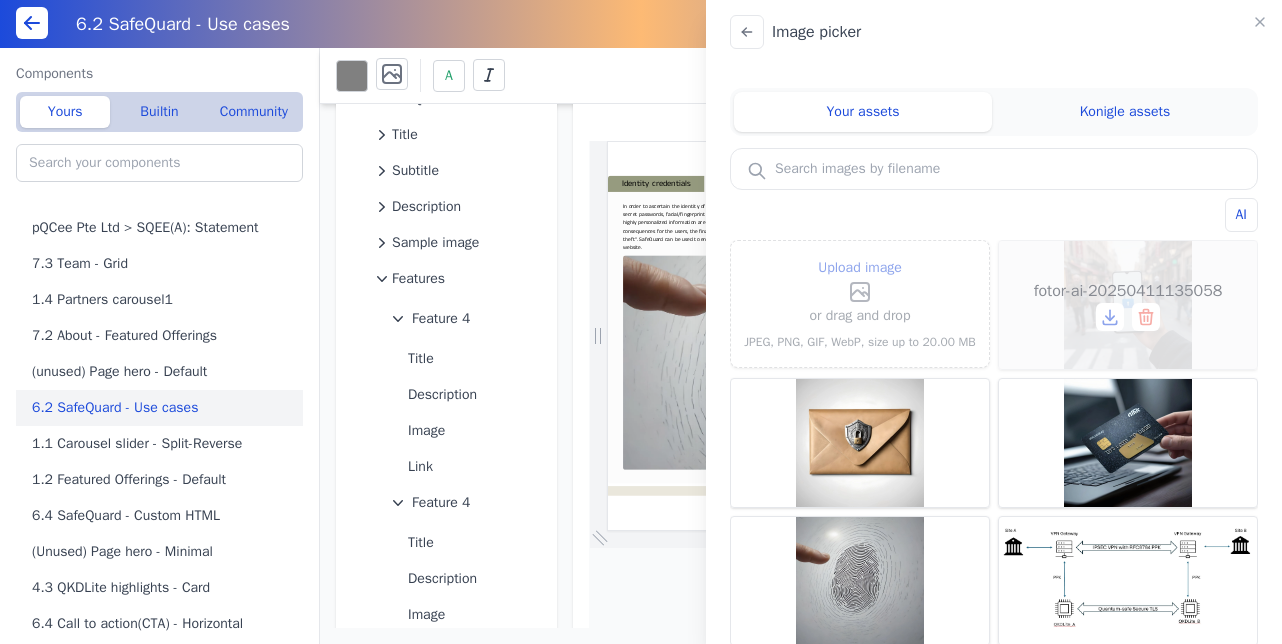 click on "fotor-ai-20250411135058" at bounding box center [1128, 305] 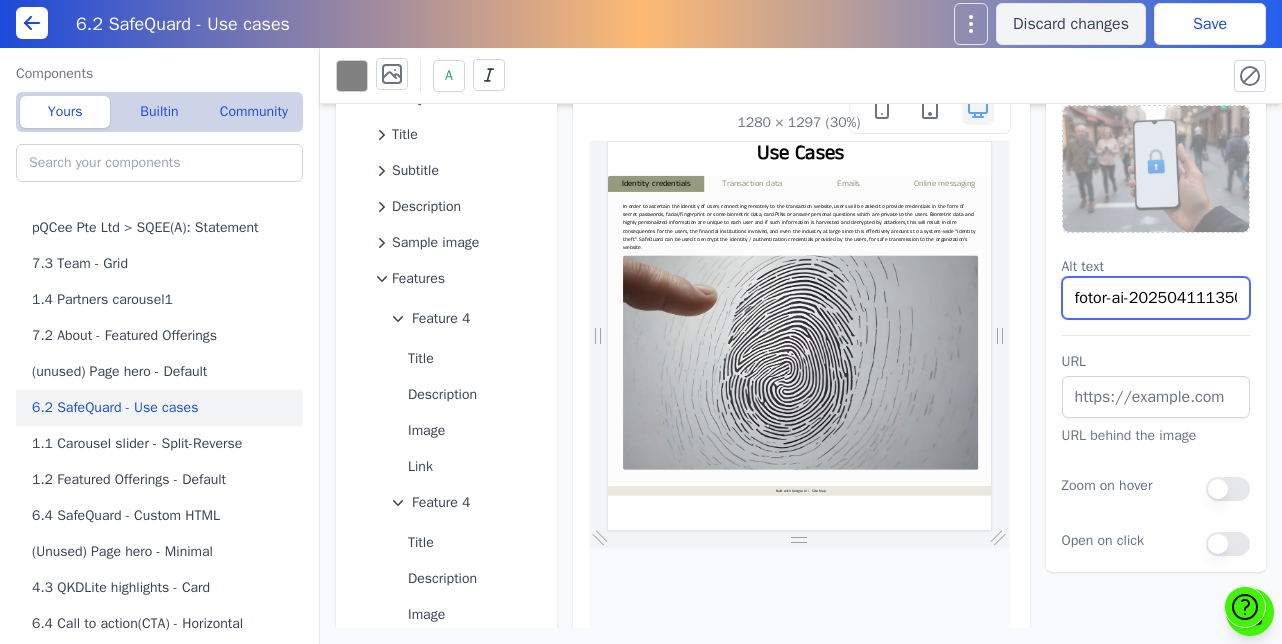 click on "fotor-ai-20250411135058" at bounding box center (1156, 298) 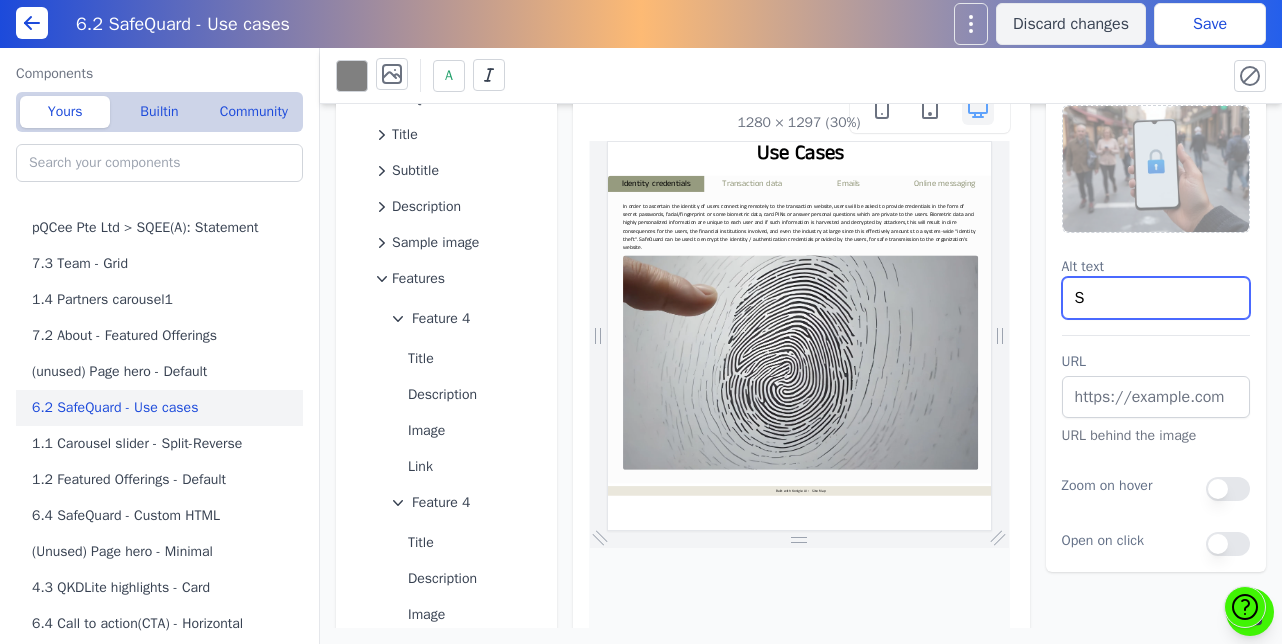 scroll, scrollTop: 0, scrollLeft: 0, axis: both 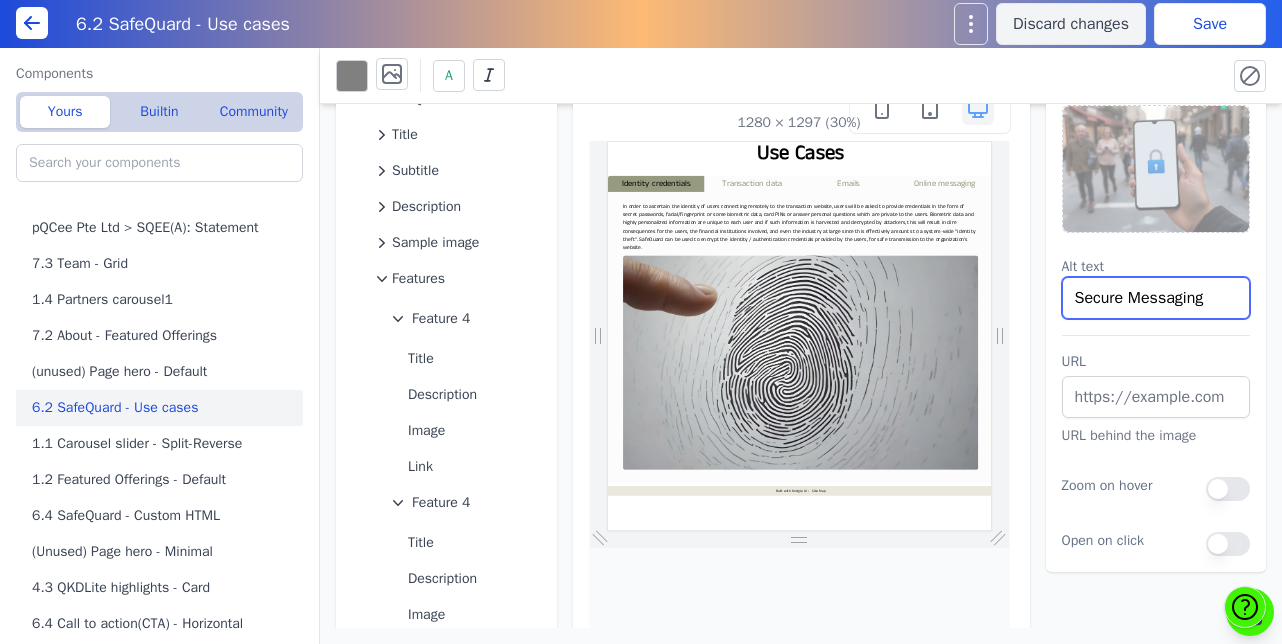type on "Secure Messaging" 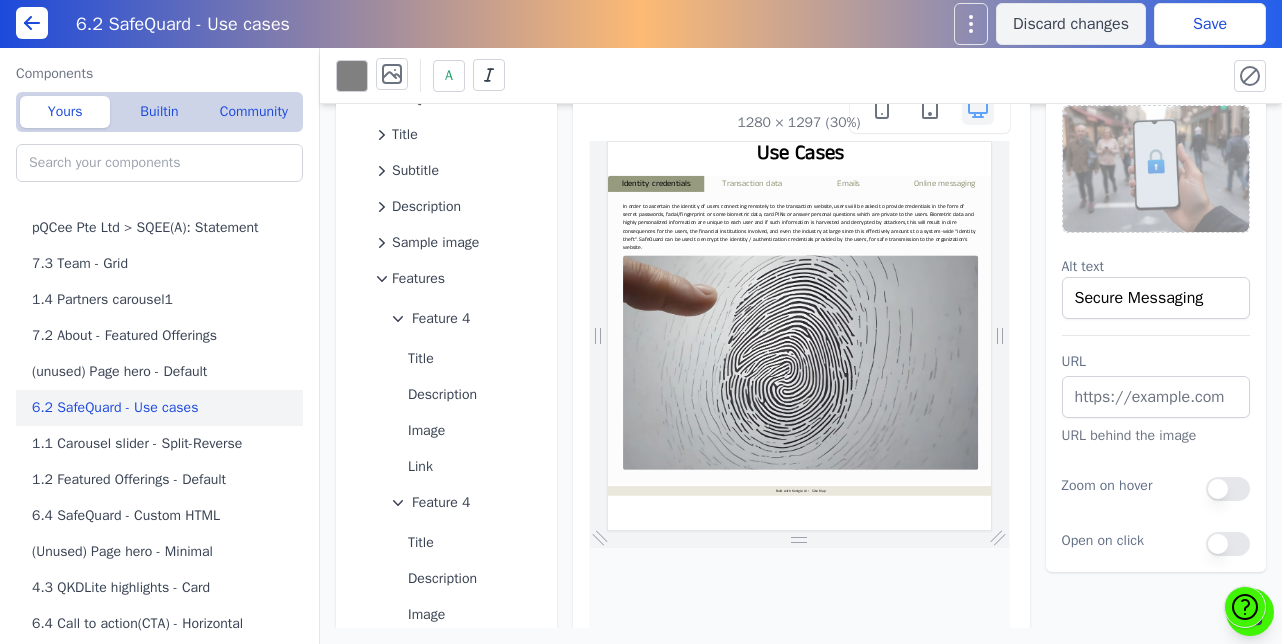 click on "Save" at bounding box center [1210, 24] 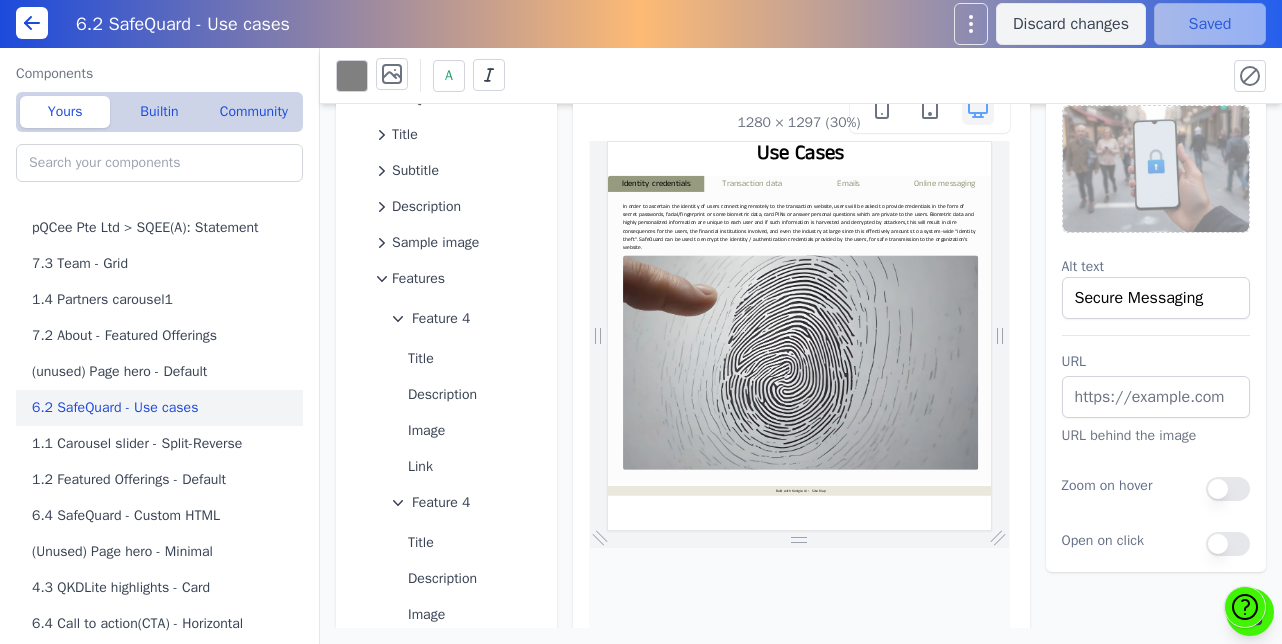 scroll, scrollTop: 0, scrollLeft: 0, axis: both 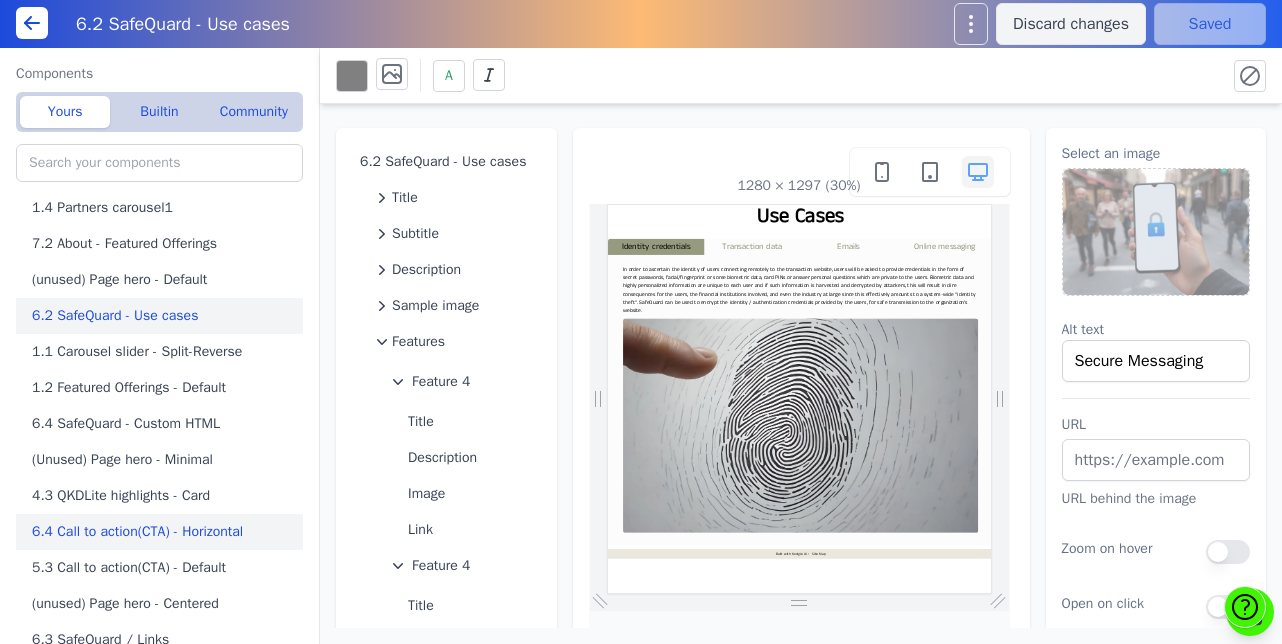 click on "6.4 Call to action(CTA) - Horizontal" at bounding box center [163, 532] 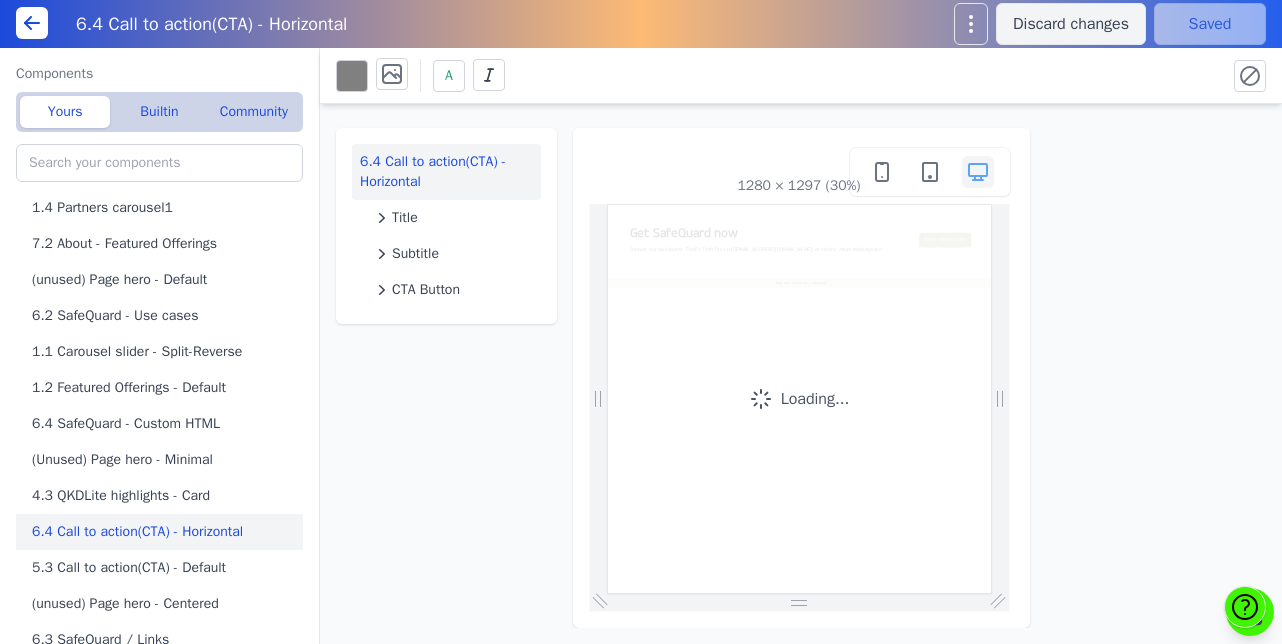 scroll, scrollTop: 0, scrollLeft: 0, axis: both 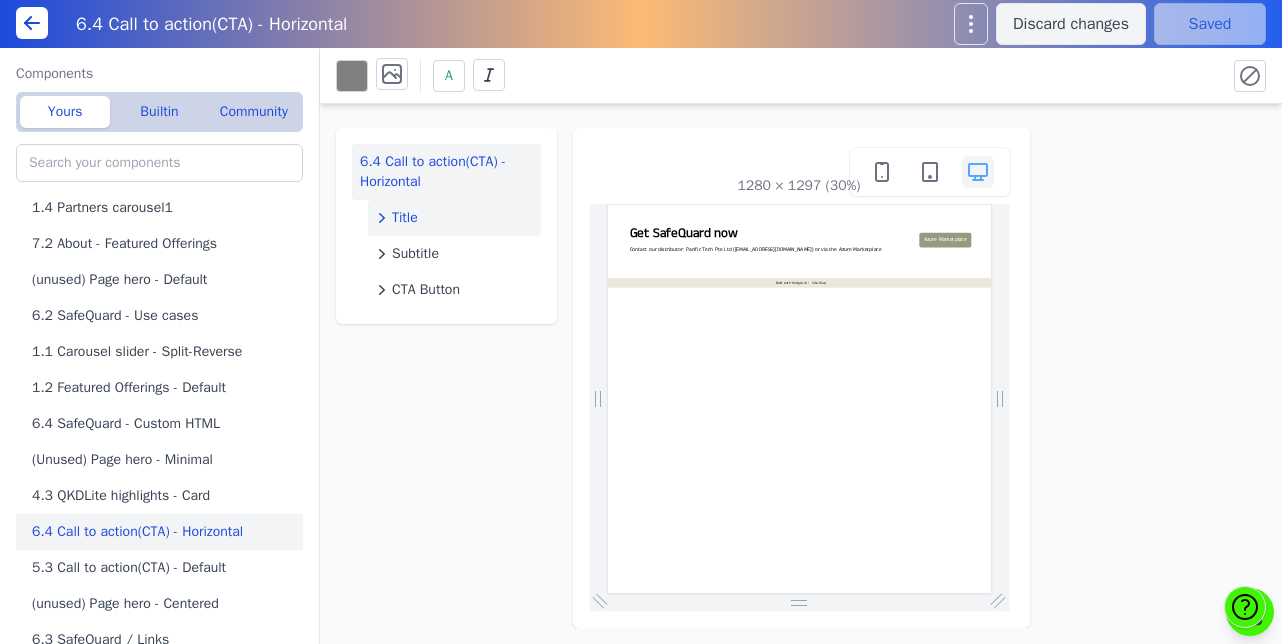 click on "Title" at bounding box center [454, 218] 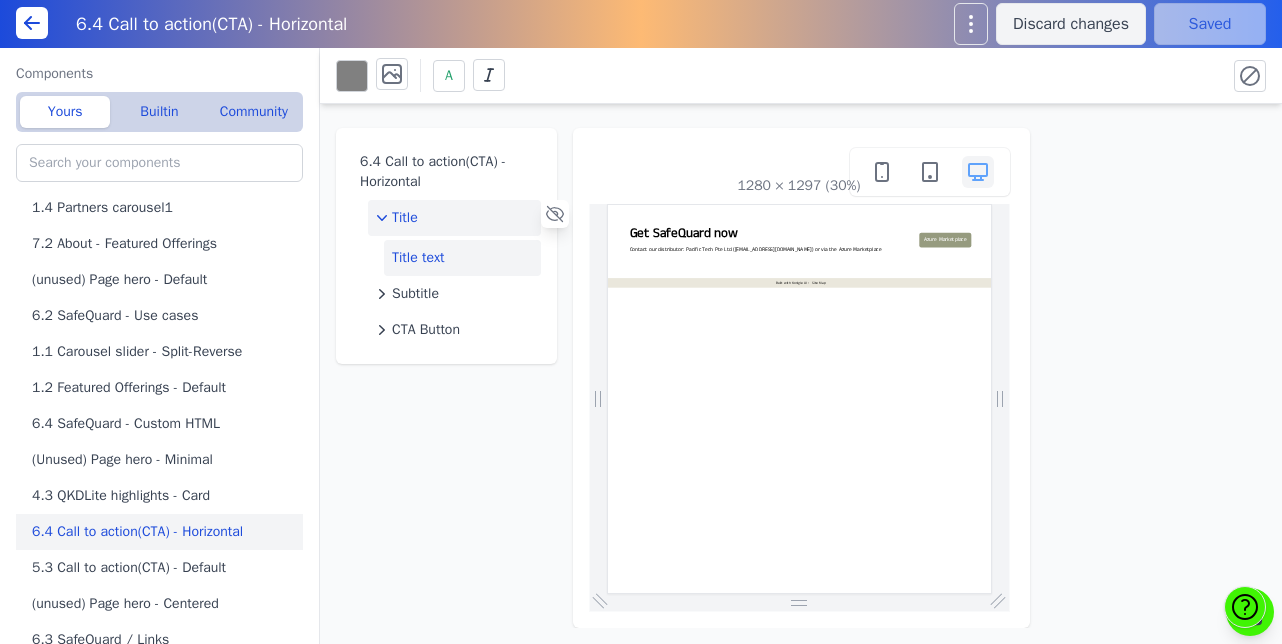 click on "Title text" at bounding box center (462, 258) 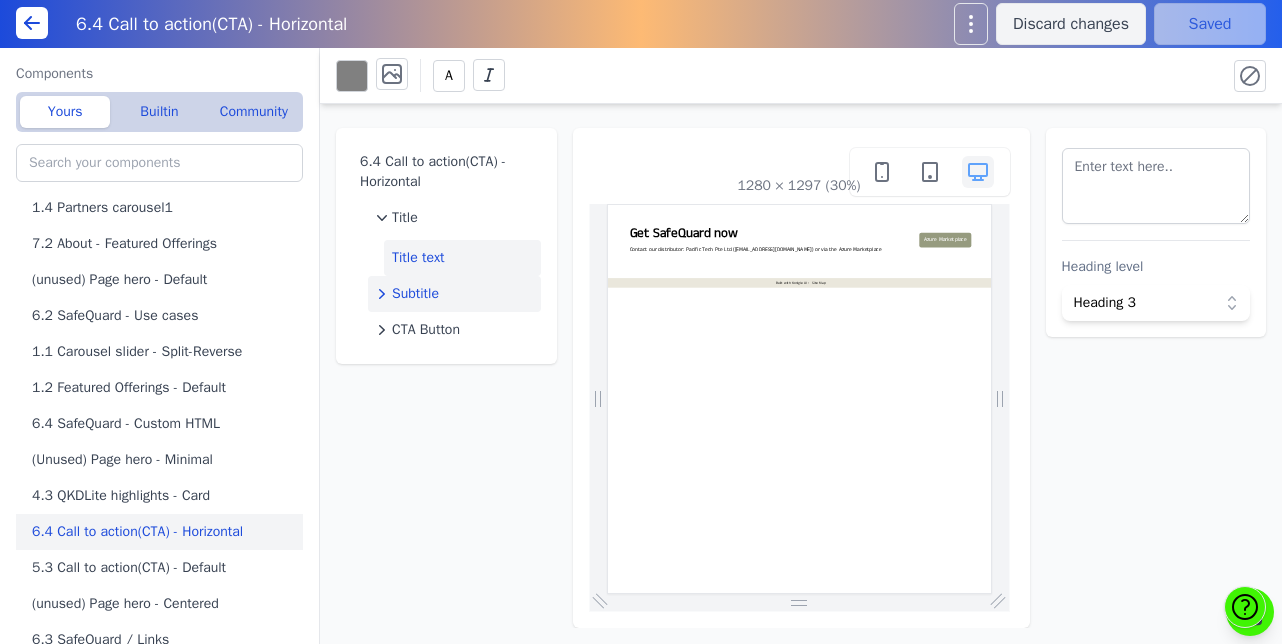 click on "Subtitle" at bounding box center [415, 294] 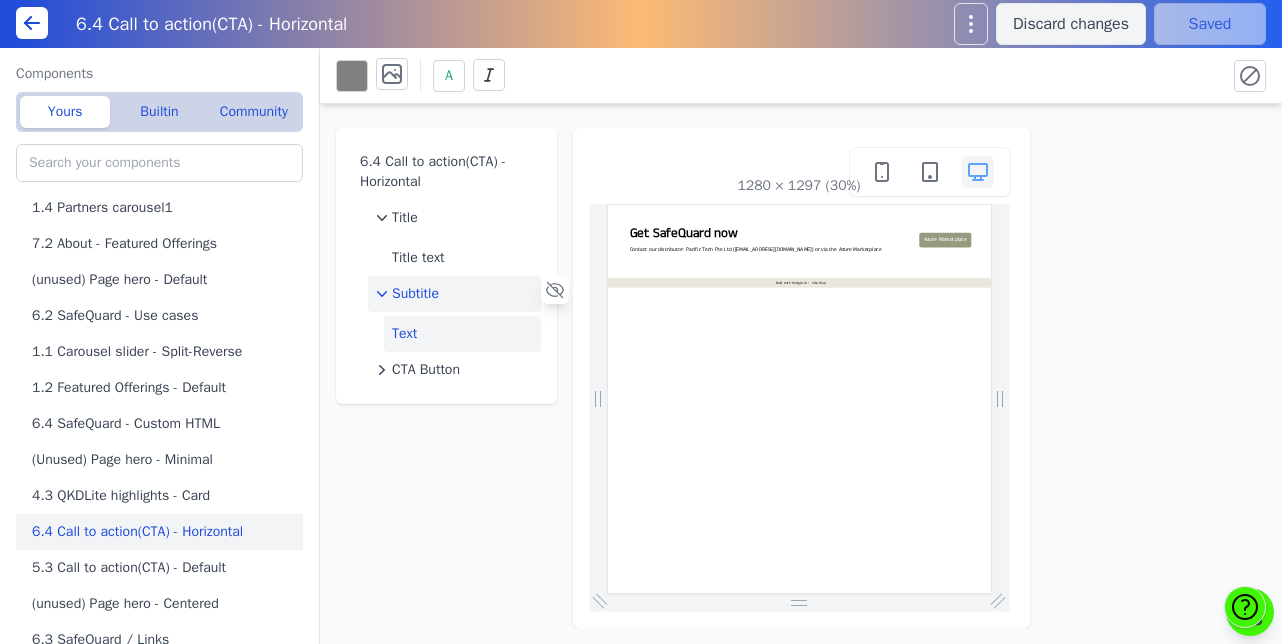 click on "Text" at bounding box center [462, 334] 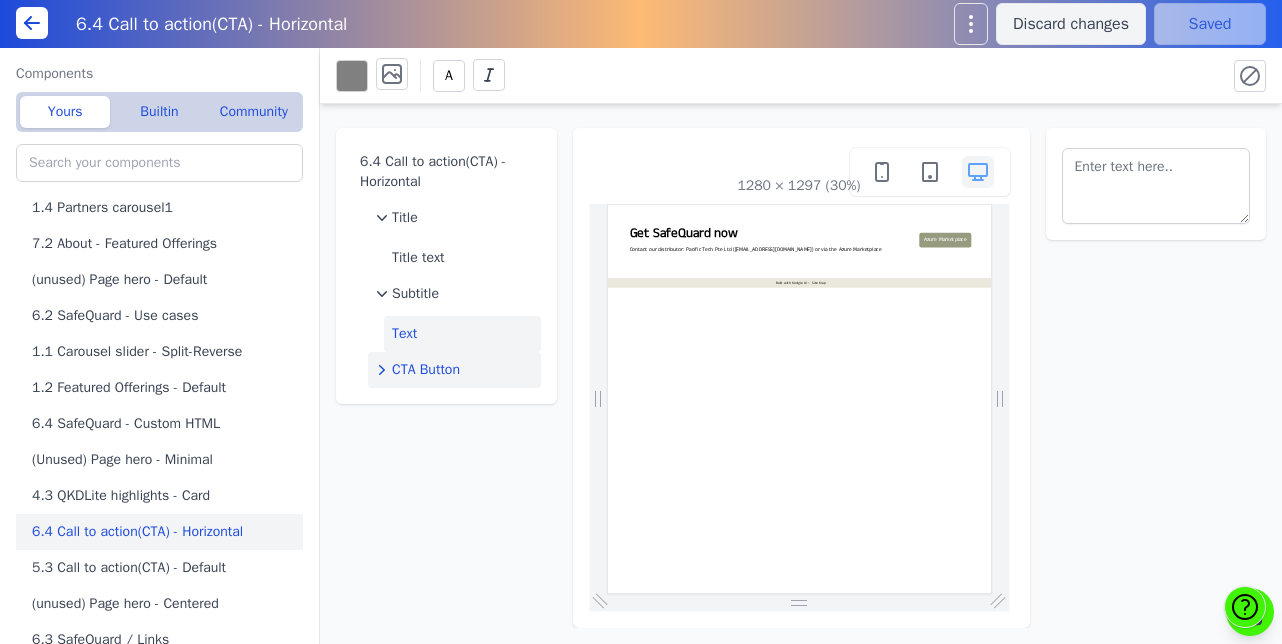 click on "CTA Button" at bounding box center [426, 370] 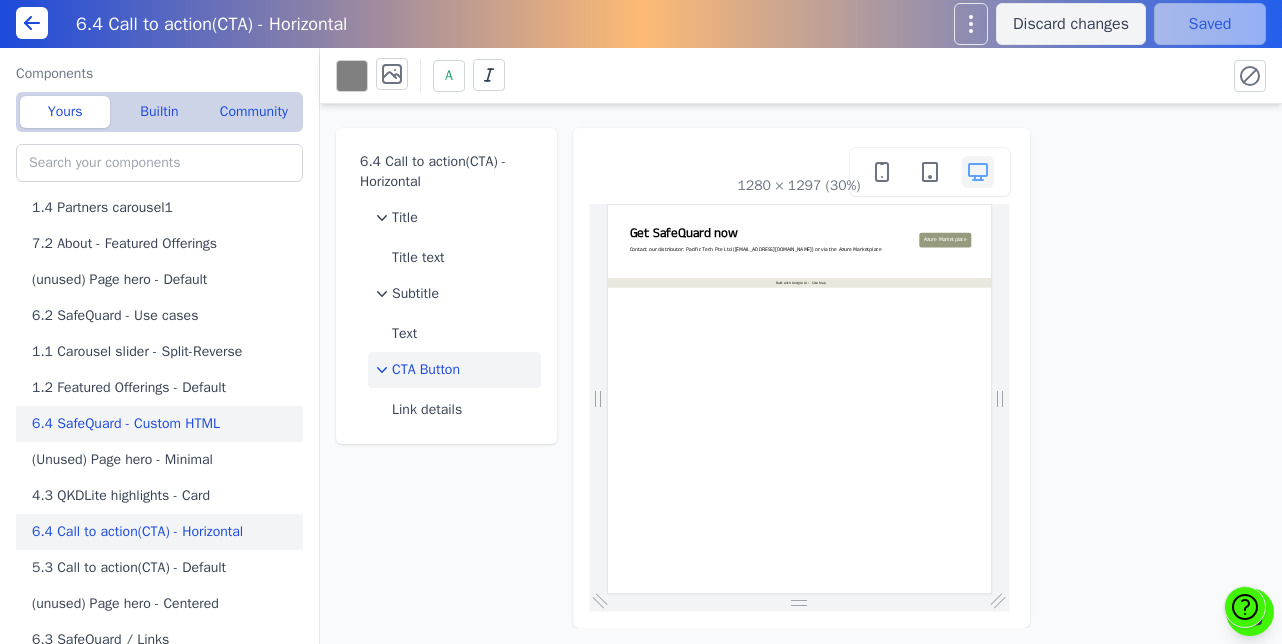 click on "6.4 SafeQuard - Custom HTML" at bounding box center [163, 424] 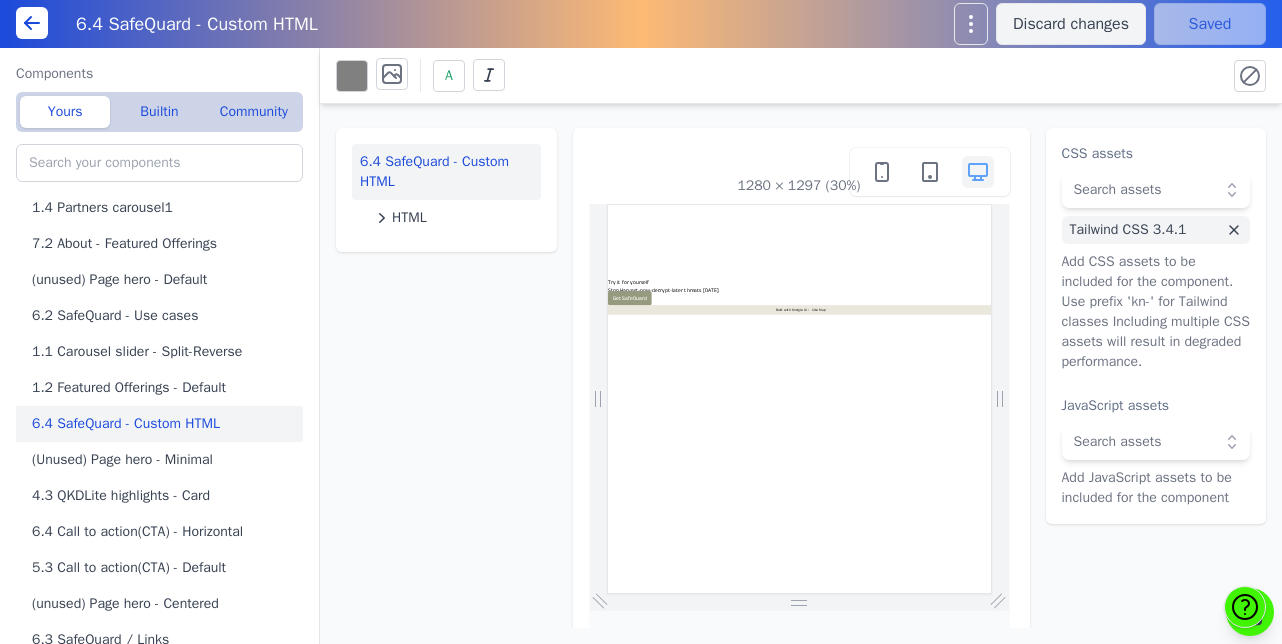 scroll, scrollTop: 0, scrollLeft: 0, axis: both 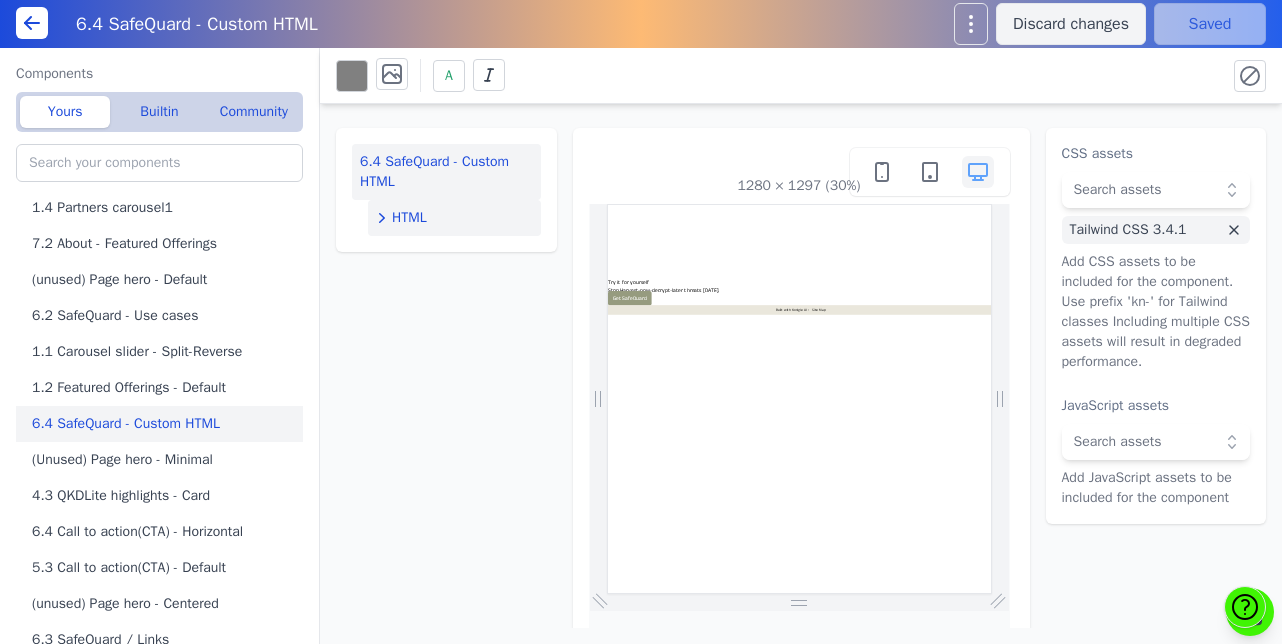 click 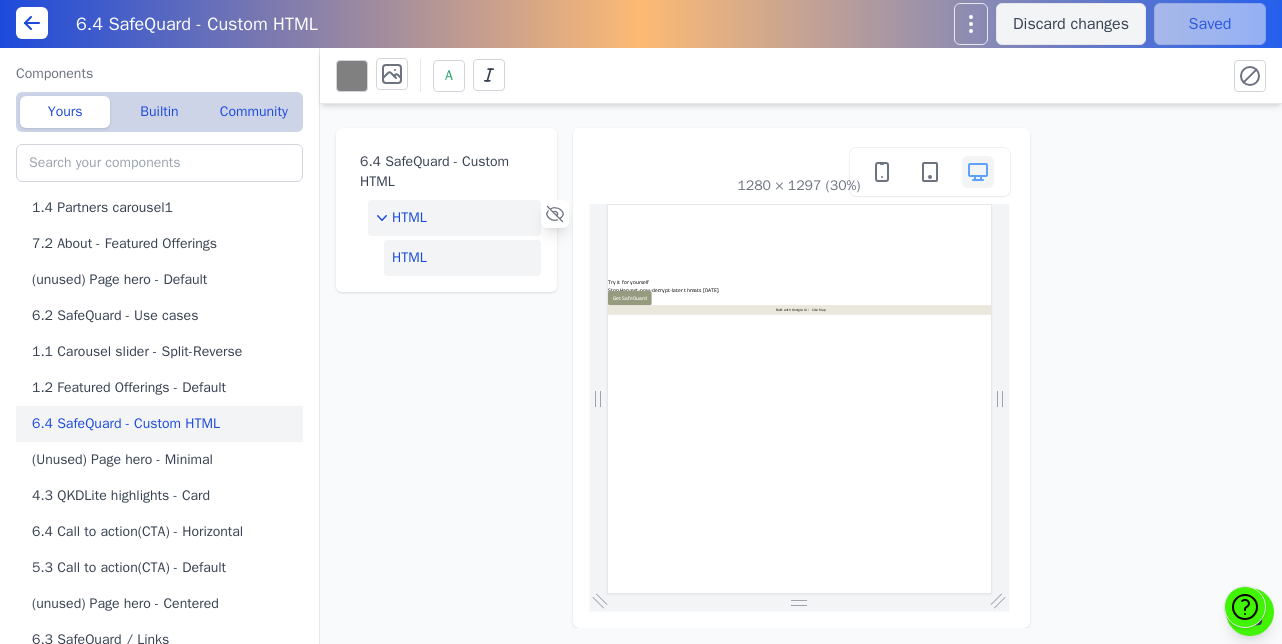 click on "HTML" at bounding box center [462, 258] 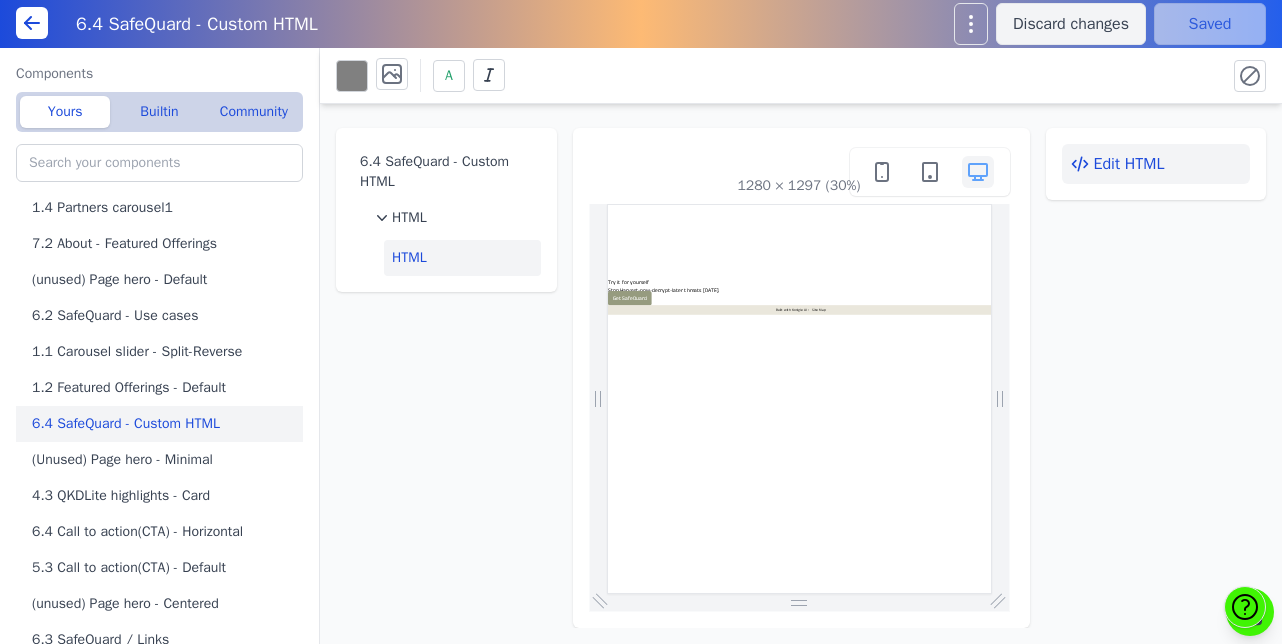 click on "Edit HTML" at bounding box center [1156, 164] 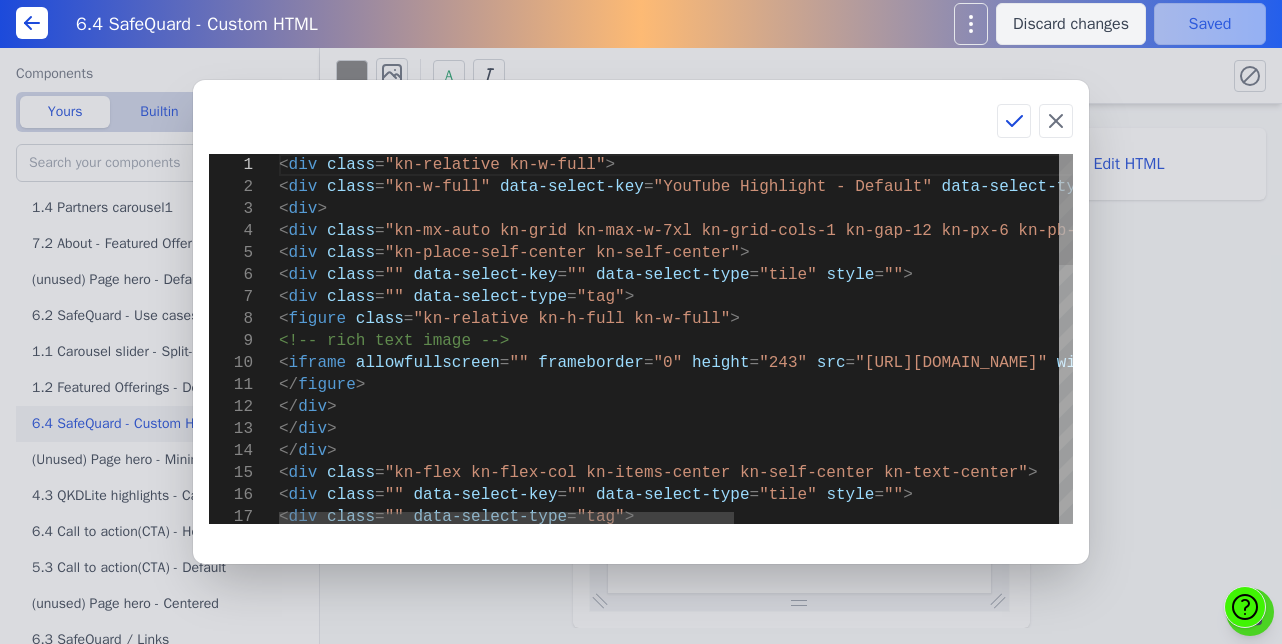 type on "<div class="kn-relative kn-w-full">
<div class="kn-w-full" data-select-key="YouTube Highlight - Default" data-select-type="component" style="">
<div>
<div
class="kn-mx-auto kn-grid kn-max-w-7xl kn-grid-cols-1 kn-gap-12 kn-px-6 kn-pb-24 kn-pt-16 sm:kn-pb-16 lg:kn-grid-cols-2 lg:kn-gap-6 lg:kn-px-8">
<div class="kn-place-self-center kn-self-center">
<div class="" data-select-key="" data-select-type="tile" style="">" 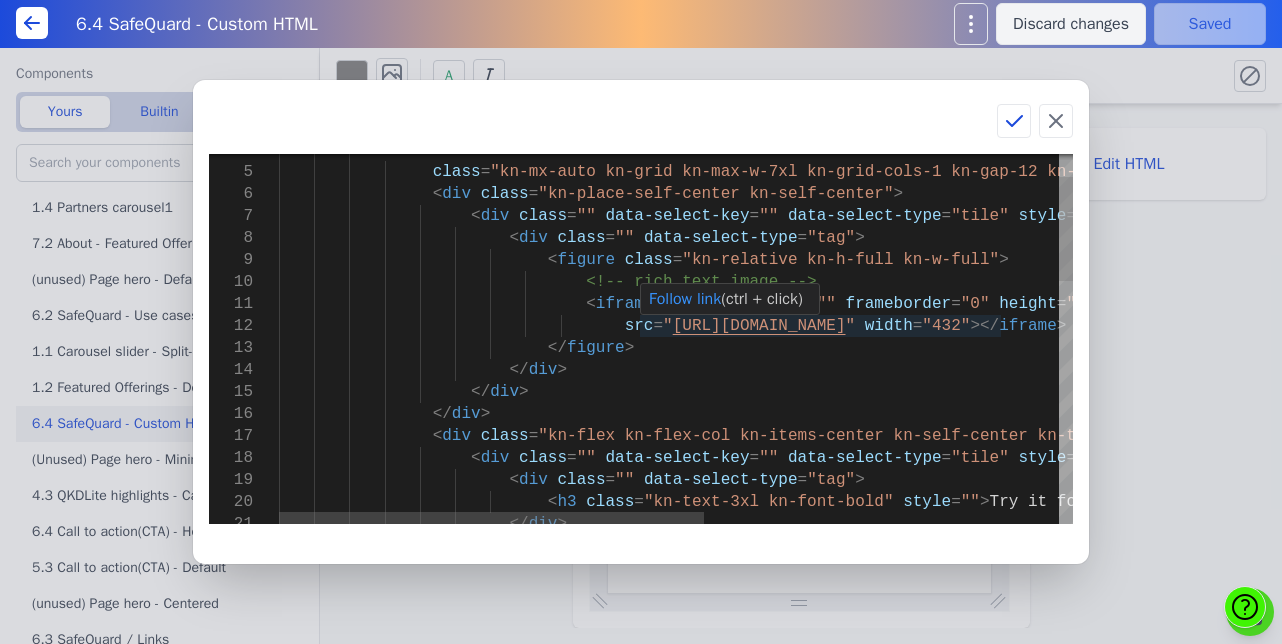 type 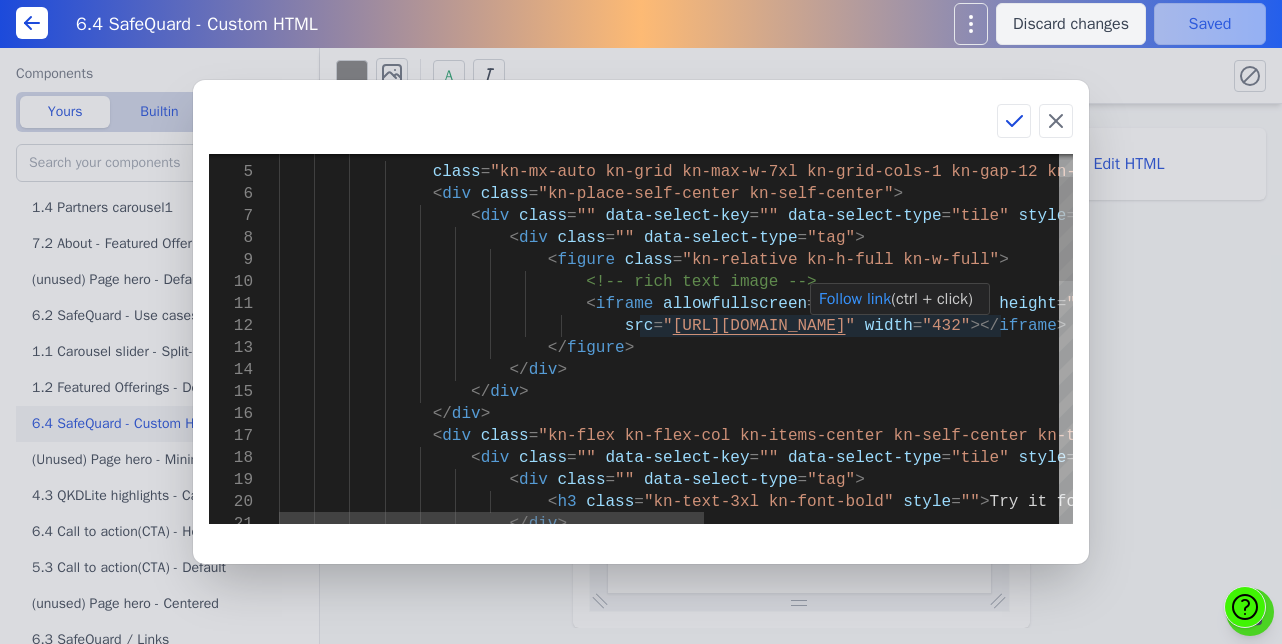 scroll, scrollTop: 0, scrollLeft: 60, axis: horizontal 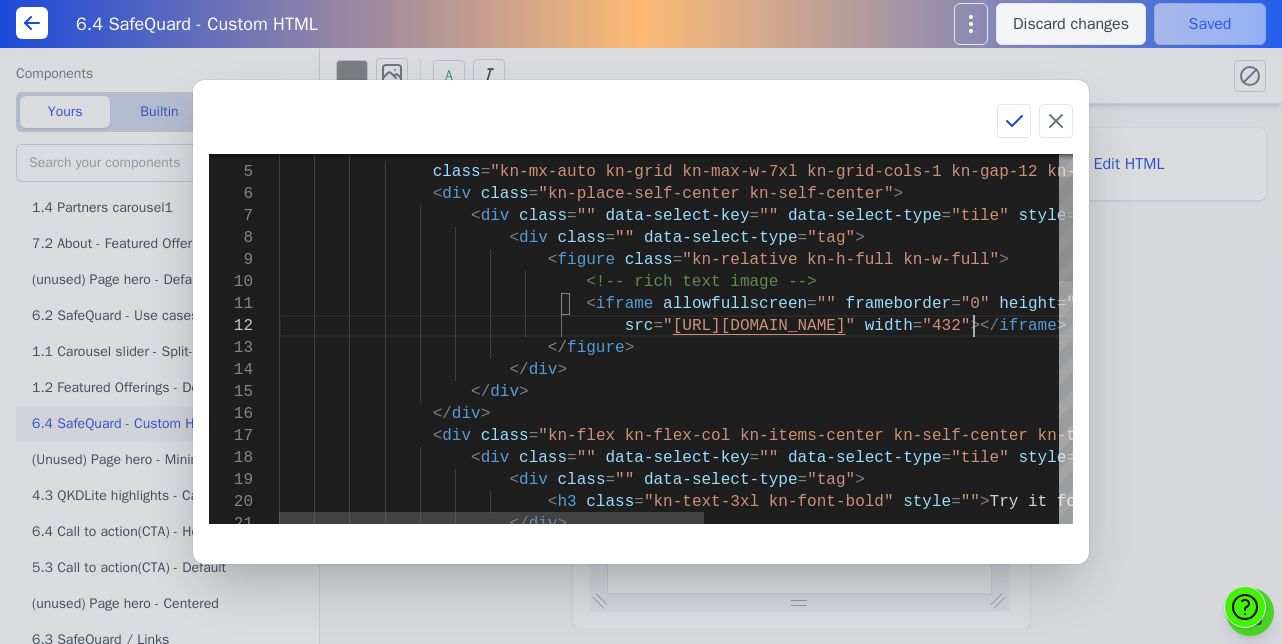 click on "< div                  < div   class = "kn-place-self-center kn-self-center" >                      < div   class = ""   data-select-key = ""   data-select-type = "tile"   style = "" >                          < div   class = ""   data-select-type = "tag" >                              < figure   class = "kn-relative kn-h-full kn-w-full" >                                  <!-- rich text image -->                                  < iframe   allowfullscreen = ""   frameborder = "0"   height = "243"                              </ figure >                          </ div >                      </ div >                  </ div >                  < div   class = "kn-flex kn-flex-col kn-items-center kn-self-cente > =" at bounding box center (1007, 731) 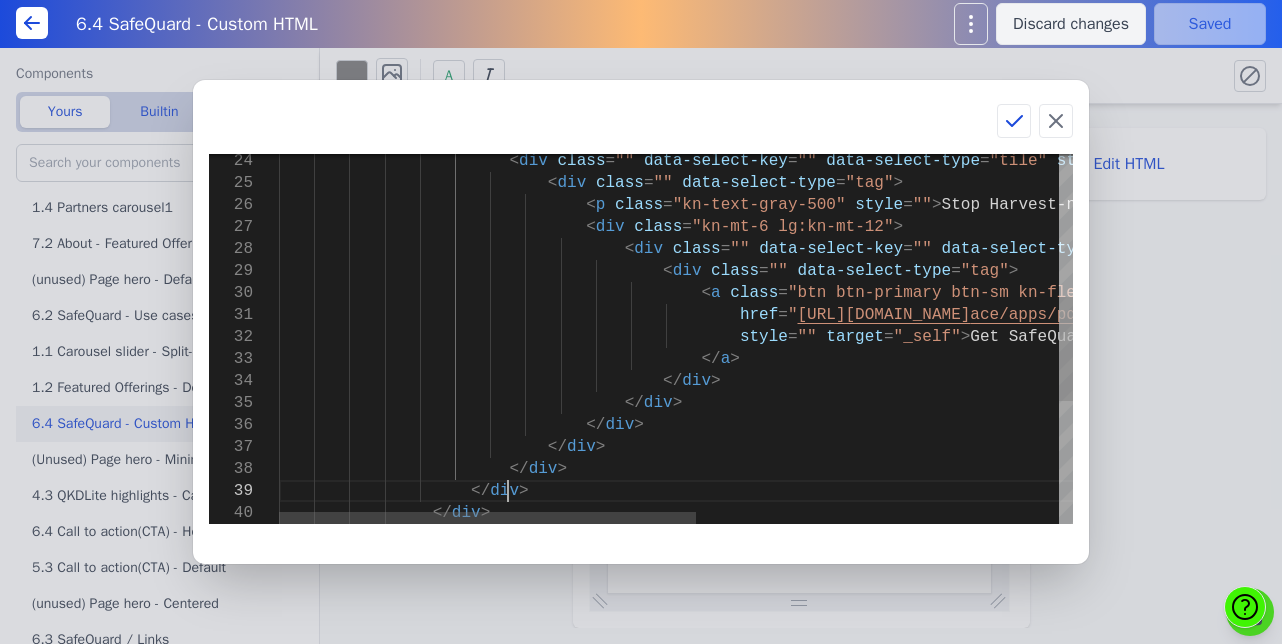 type on "</div>
</div>
</div>
</div>" 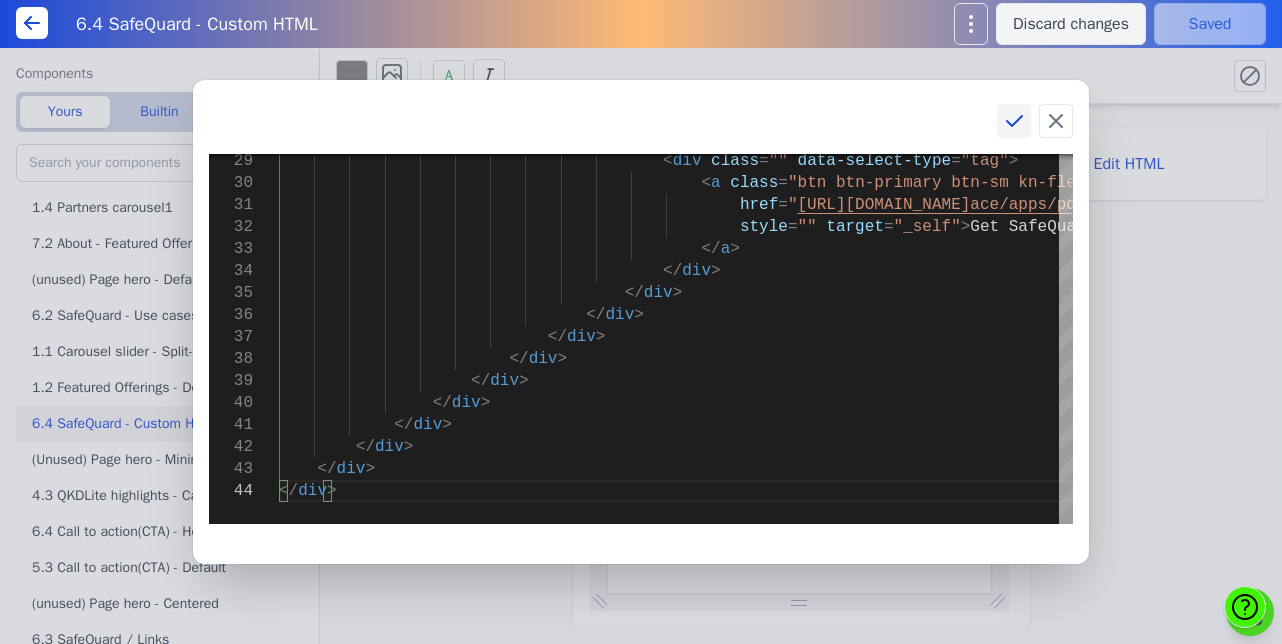 click 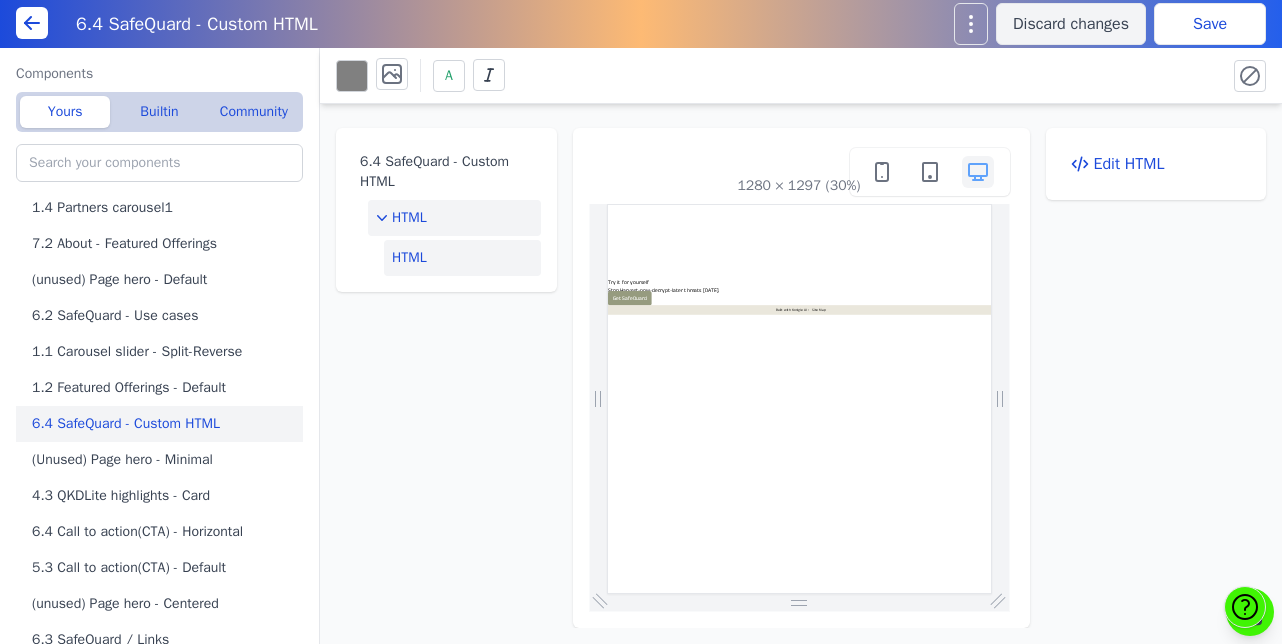 click 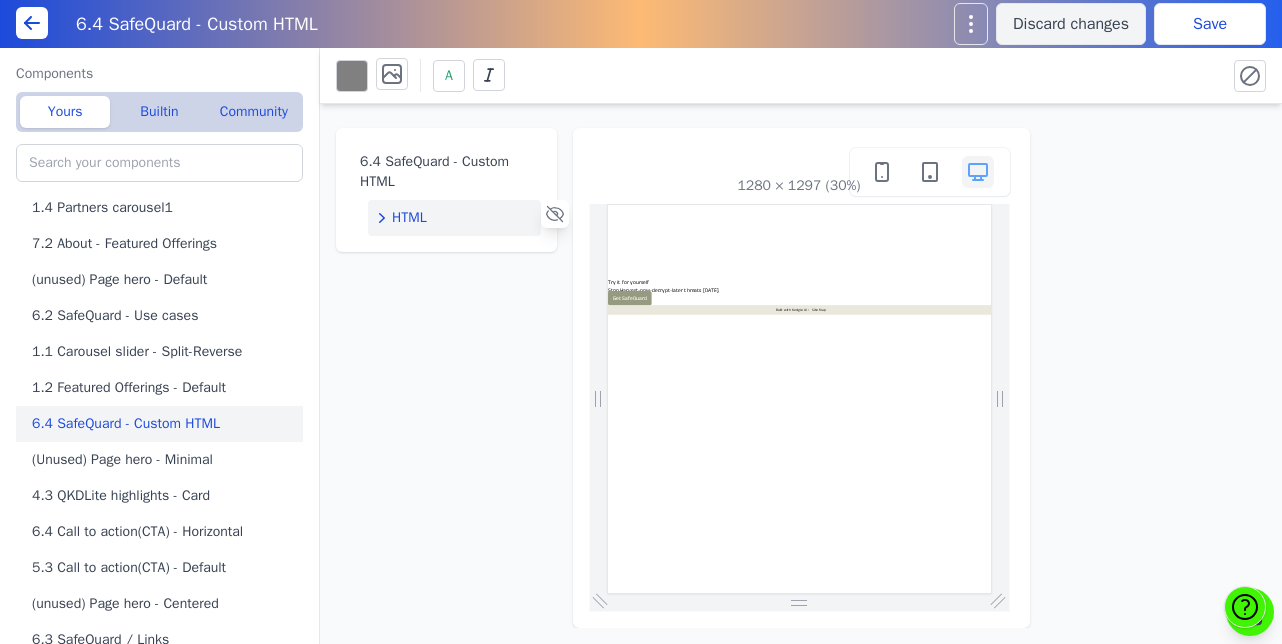 click 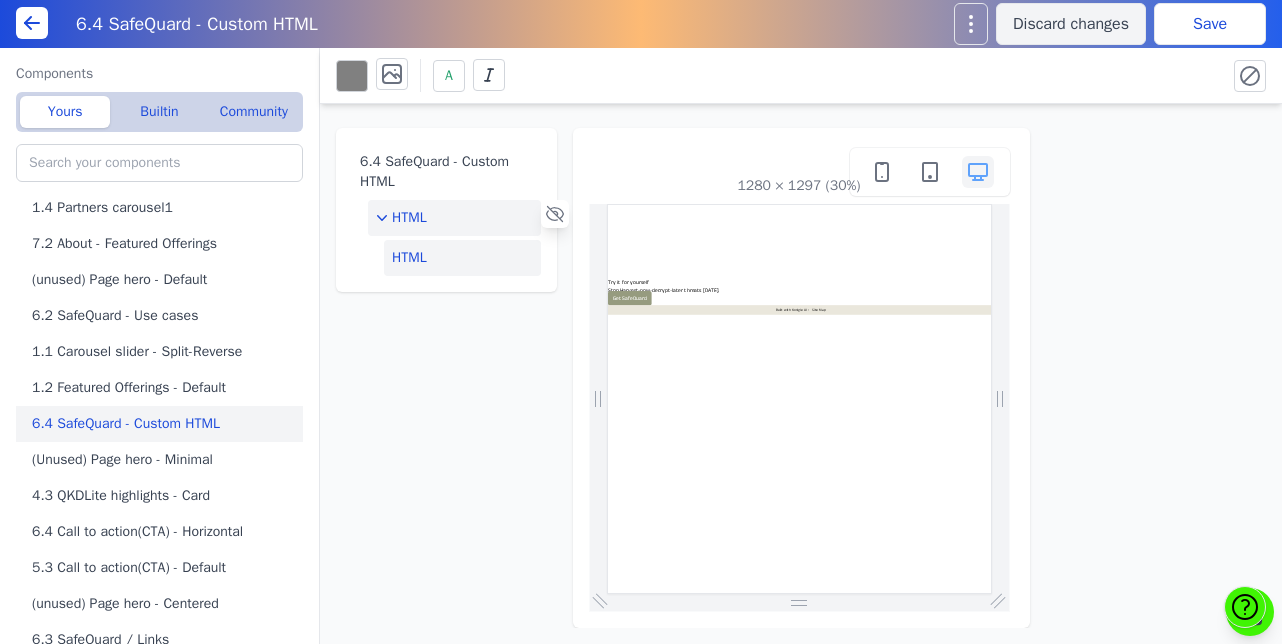 click on "HTML" at bounding box center (462, 258) 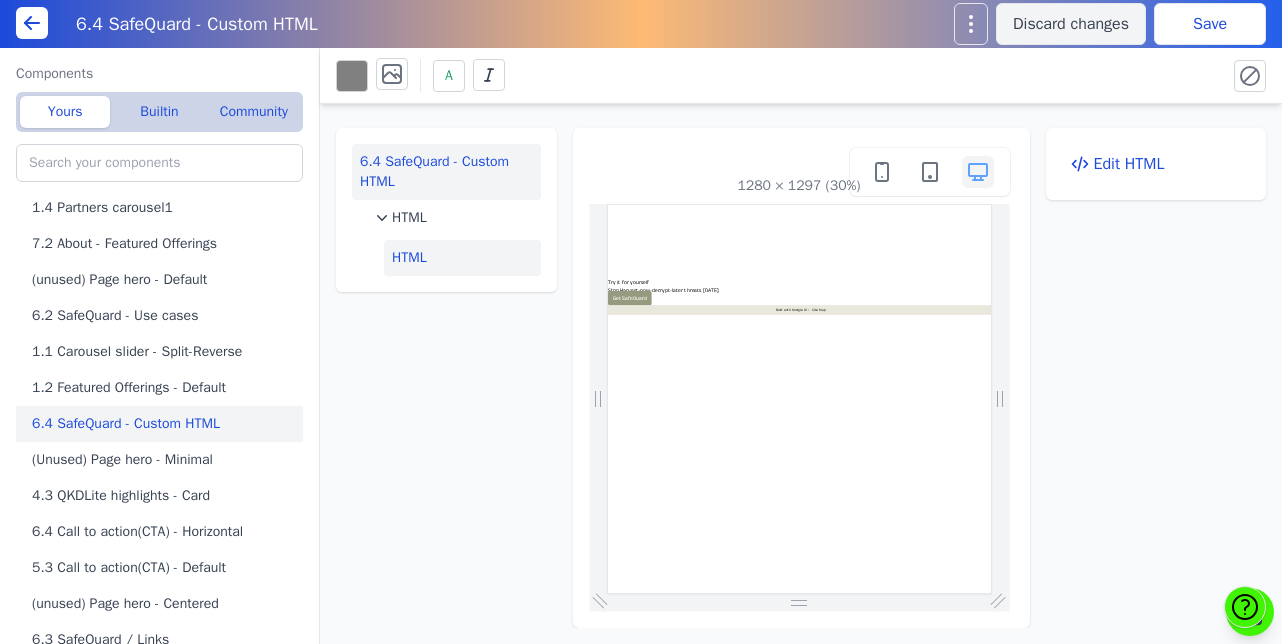 click on "6.4 SafeQuard - Custom HTML" at bounding box center [446, 172] 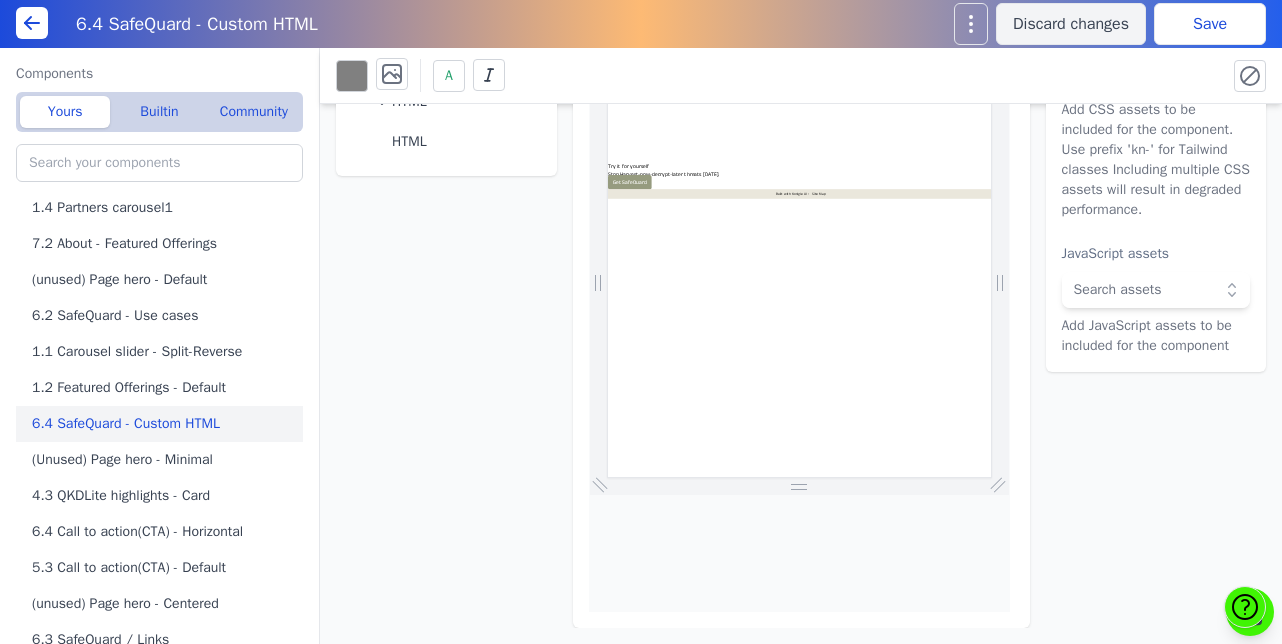 scroll, scrollTop: 0, scrollLeft: 0, axis: both 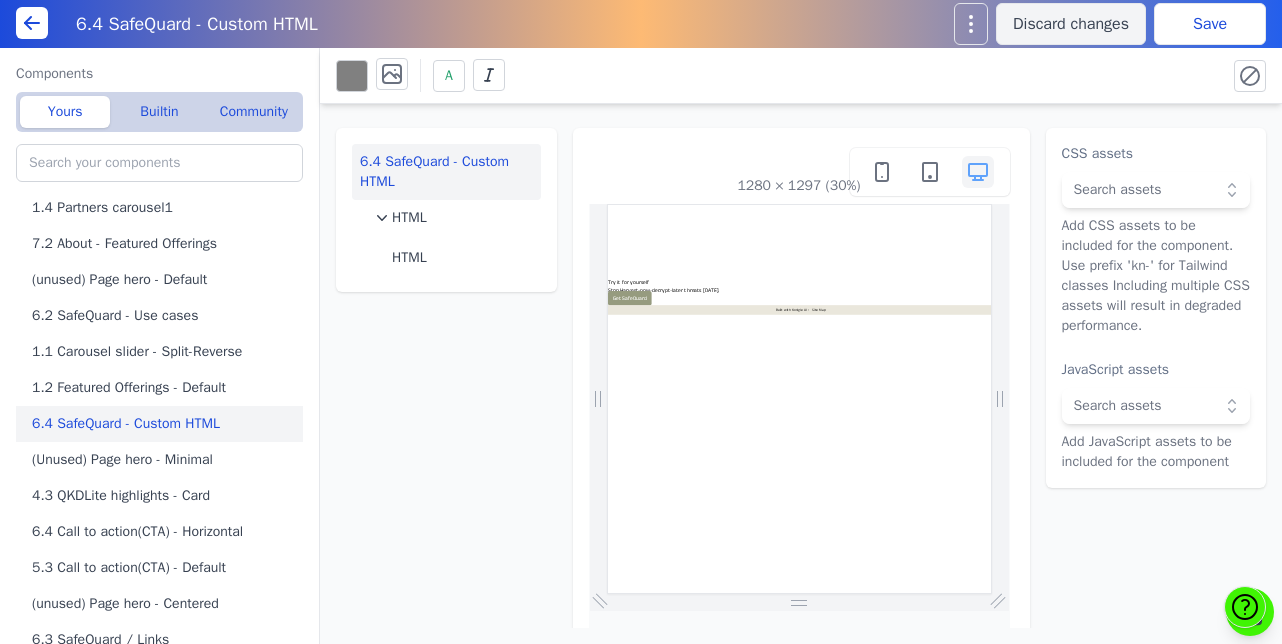 click on "Save" at bounding box center (1210, 24) 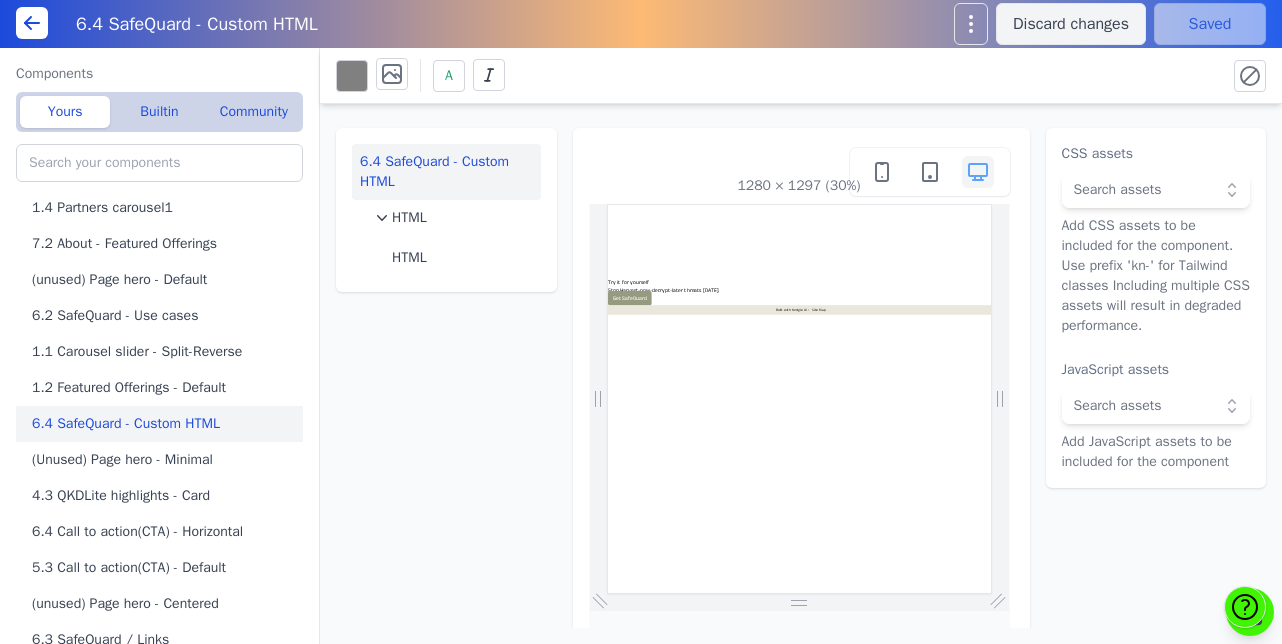 scroll, scrollTop: 0, scrollLeft: 0, axis: both 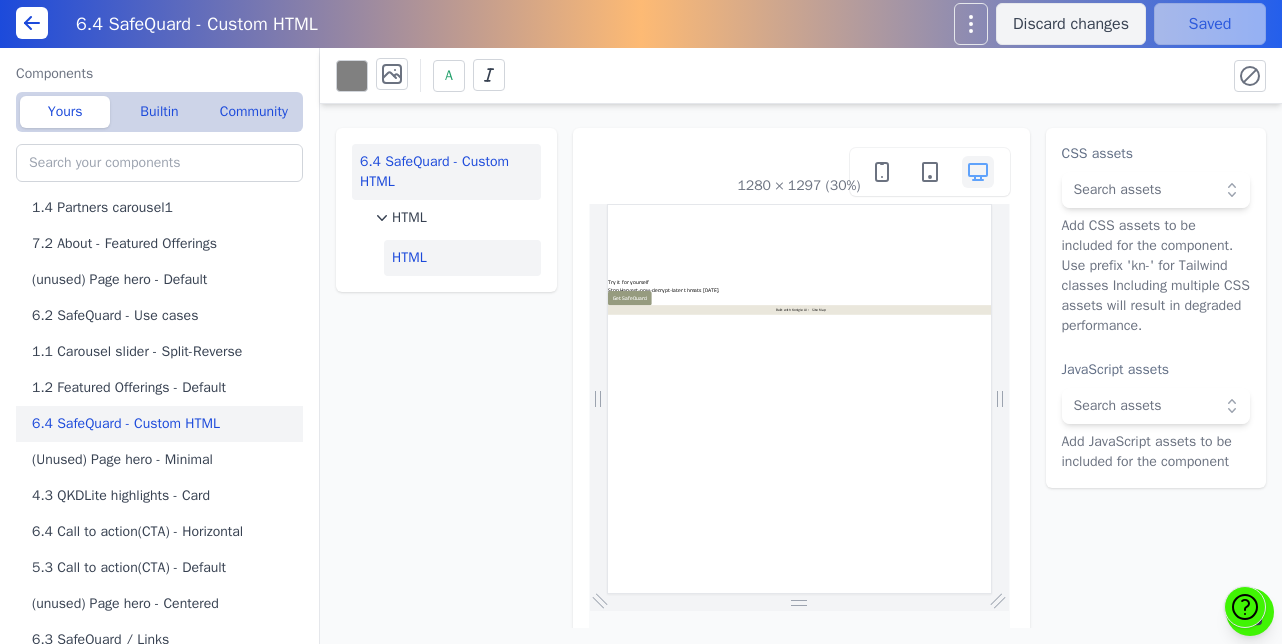 click on "HTML" at bounding box center (462, 258) 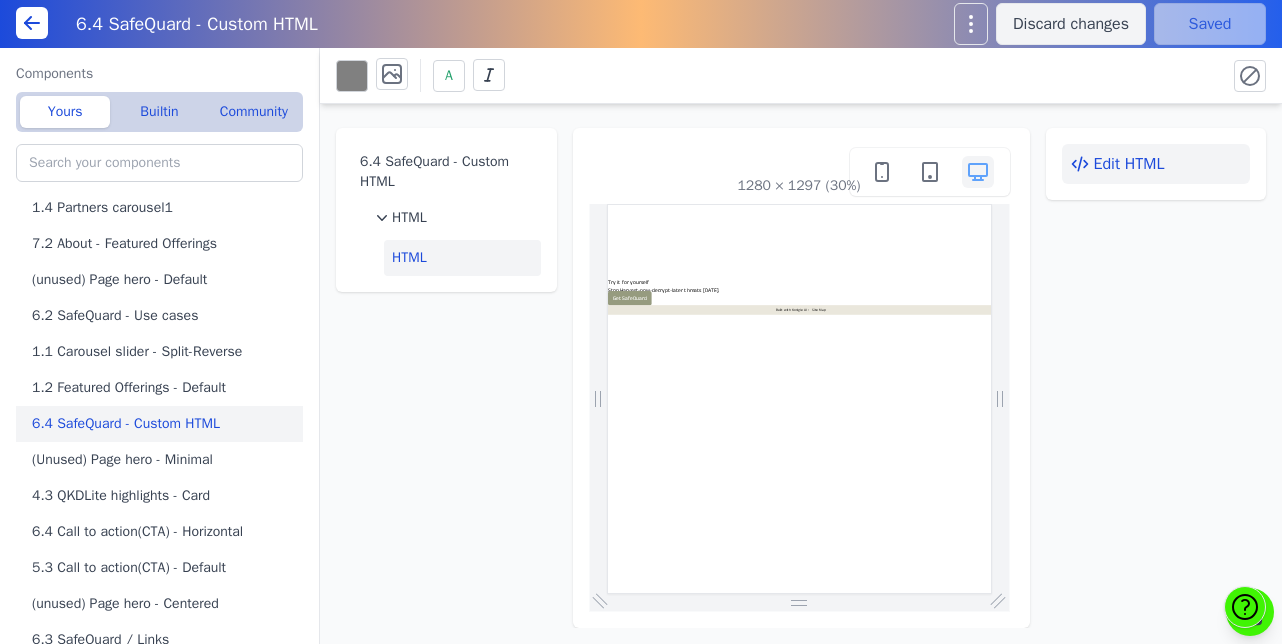 click on "Edit HTML" at bounding box center [1156, 164] 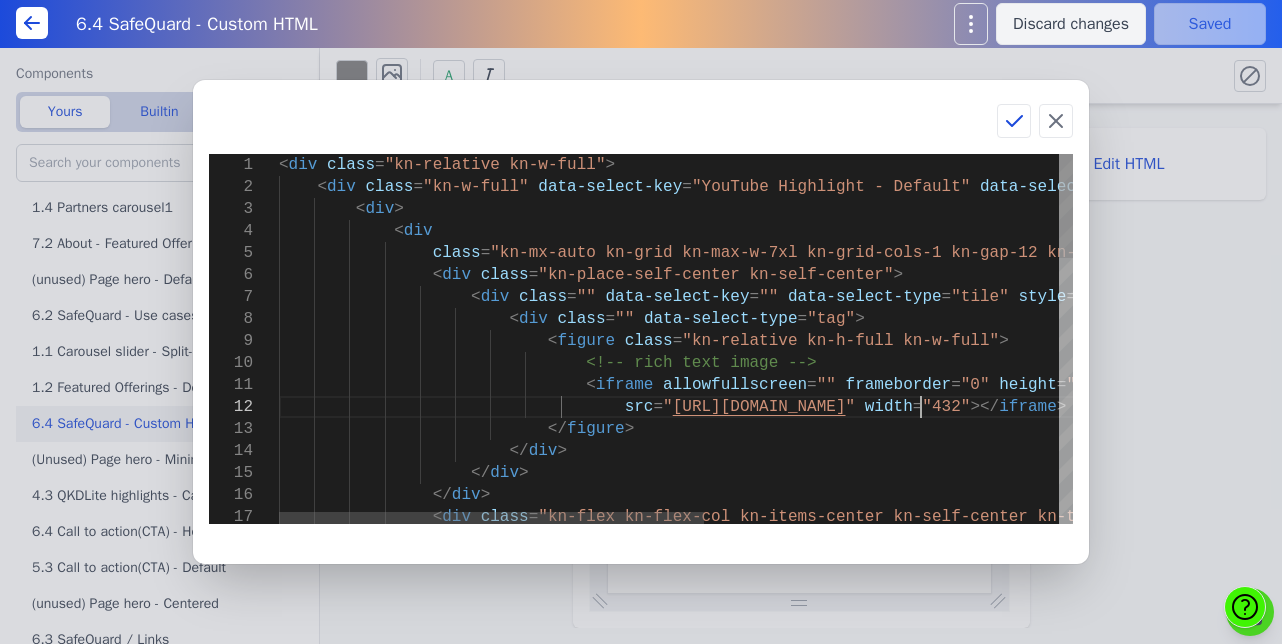 scroll, scrollTop: 0, scrollLeft: 60, axis: horizontal 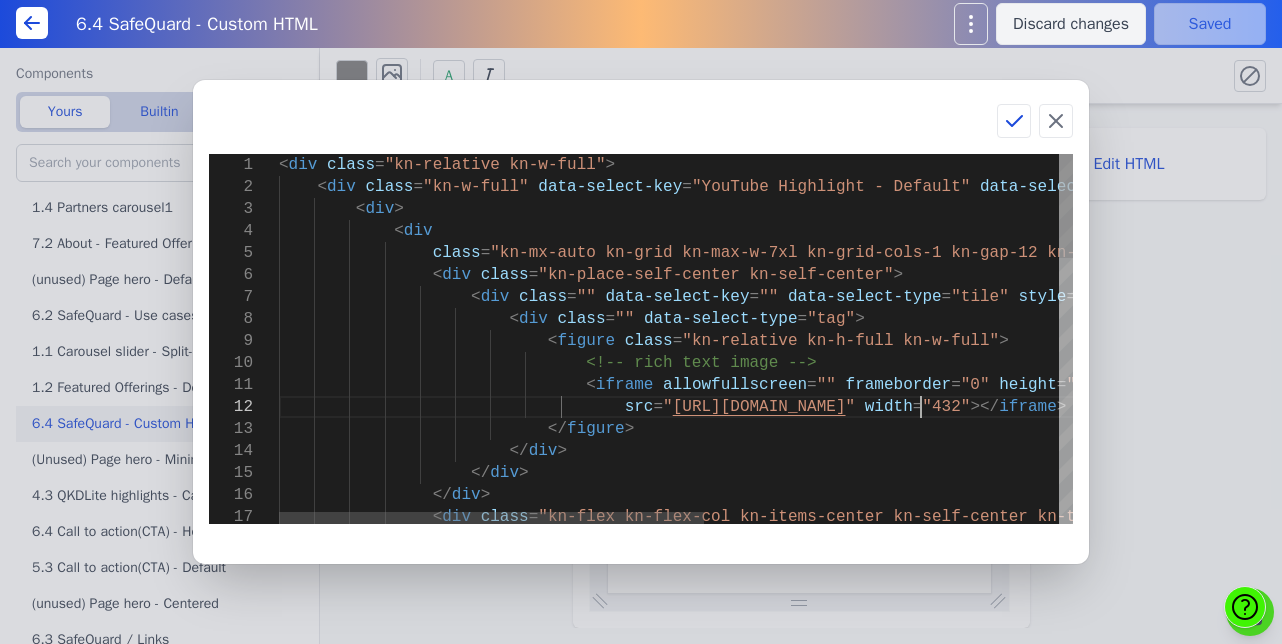 click on "< div   class = "kn-relative kn-w-full" >      < div   class = "kn-w-full"   data-select-key = "YouTube Highlight - Default"   data-select-type = "component"   style = "" >          < div >              < div                  class = "kn-mx-auto kn-grid kn-max-w-7xl kn-grid-cols-1 kn -gap-12 kn-px-6 kn-pb-24 kn-pt-16 sm:kn-pb-16 lg:k n-grid-cols-2 lg:kn-gap-6 lg:kn-px-8" >                  < div   class = "kn-place-self-center kn-self-center" >                      < div   class = ""   data-select-key = ""   data-select-type = "tile"   style = "" >                          < div   class = ""   data-select-type = "tag" >                              < figure   class = "kn-relative kn-h-full kn-w-full" >                                  <!-- rich text image --> < iframe   allowfullscreen = ""   frameborder = "0"   =" at bounding box center [1007, 812] 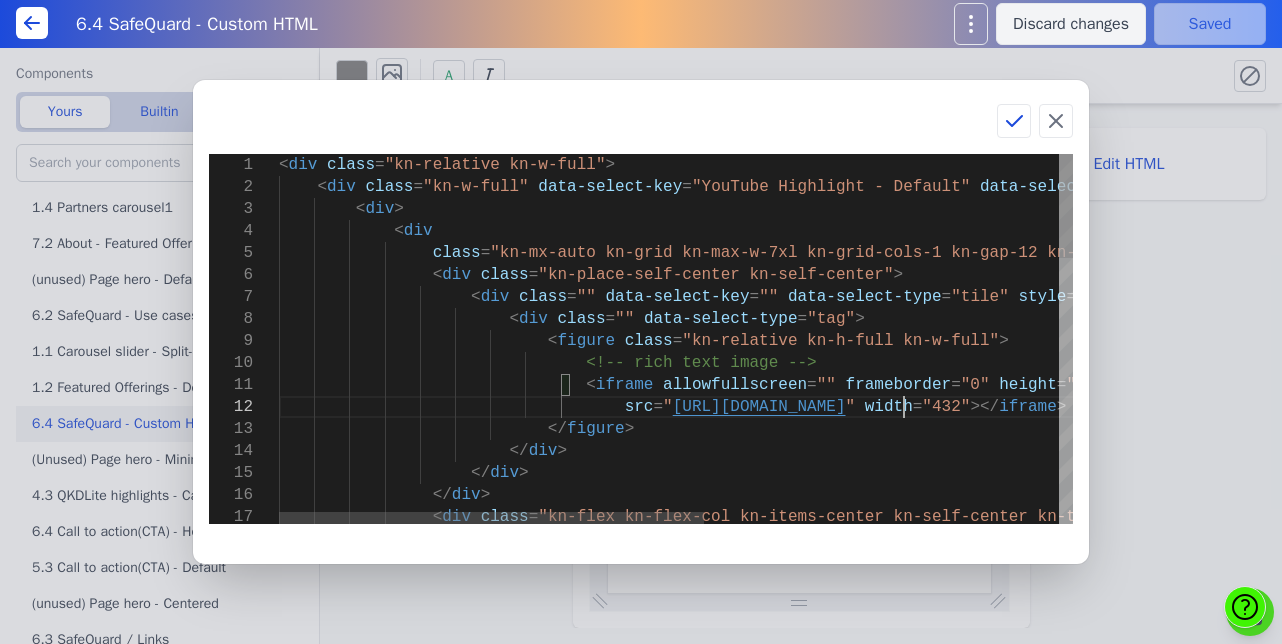 type on "<iframe allowfullscreen="" frameborder="0" height="243"
src="[URL][DOMAIN_NAME]" width="432"></iframe>
</figure>
</div>
</div>
</div>
<div class="kn-flex kn-flex-col kn-items-center kn-self-center kn-text-center">
<div class="" data-select-key="" data-select-type="tile" style="">
<div class="" data-select-type="tag">
<h3 class="kn-text-3xl kn-font-bold" style="">Try it for yourself</h3>" 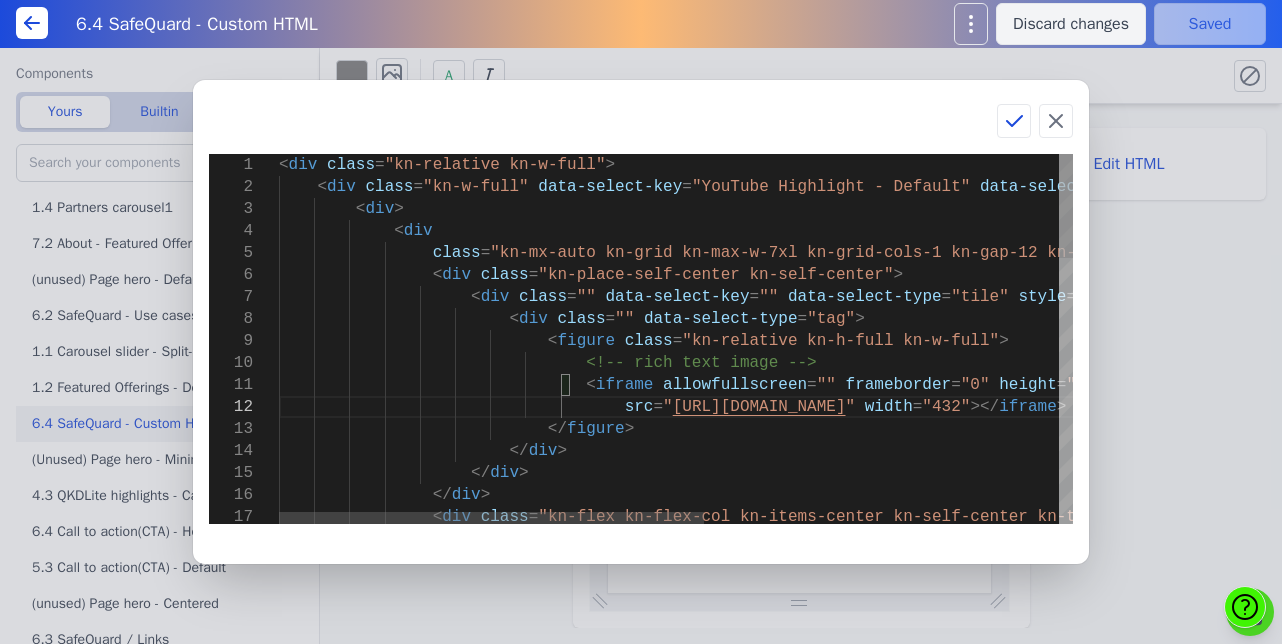 click on "< div   class = "kn-relative kn-w-full" >      < div   class = "kn-w-full"   data-select-key = "YouTube Highlight - Default"   data-select-type = "component"   style = "" >          < div >              < div                  class = "kn-mx-auto kn-grid kn-max-w-7xl kn-grid-cols-1 kn -gap-12 kn-px-6 kn-pb-24 kn-pt-16 sm:kn-pb-16 lg:k n-grid-cols-2 lg:kn-gap-6 lg:kn-px-8" >                  < div   class = "kn-place-self-center kn-self-center" >                      < div   class = ""   data-select-key = ""   data-select-type = "tile"   style = "" >                          < div   class = ""   data-select-type = "tag" >                              < figure   class = "kn-relative kn-h-full kn-w-full" >                                  <!-- rich text image --> < iframe   allowfullscreen = ""   frameborder = "0"   =" at bounding box center [1007, 812] 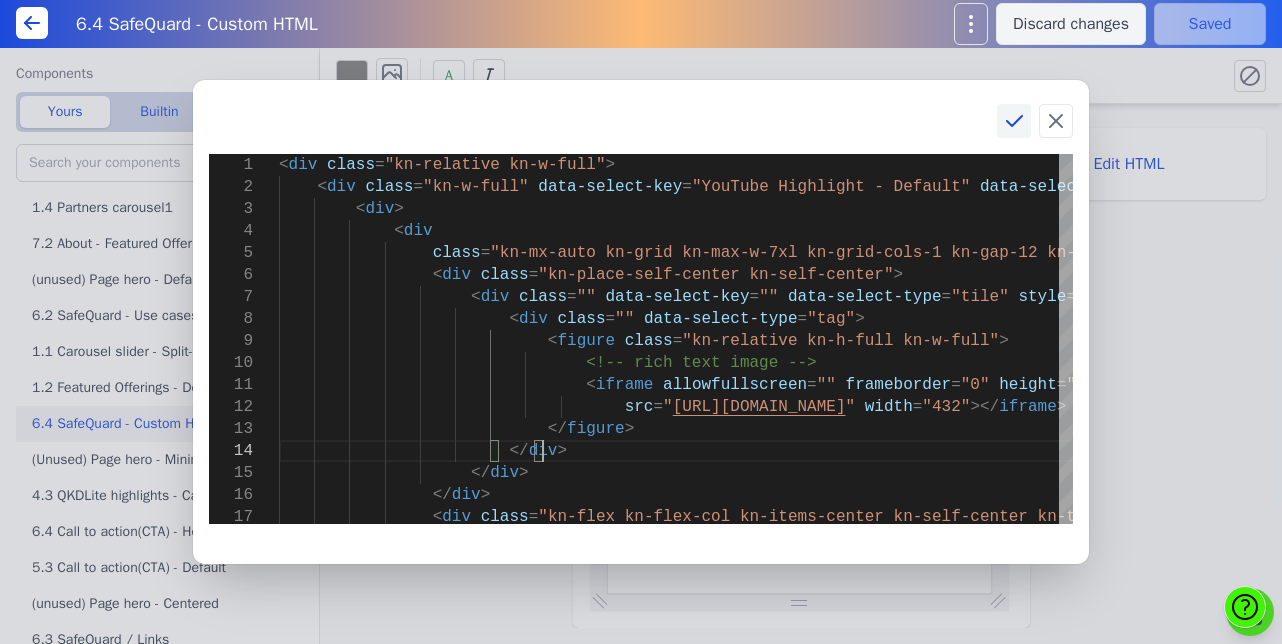 click 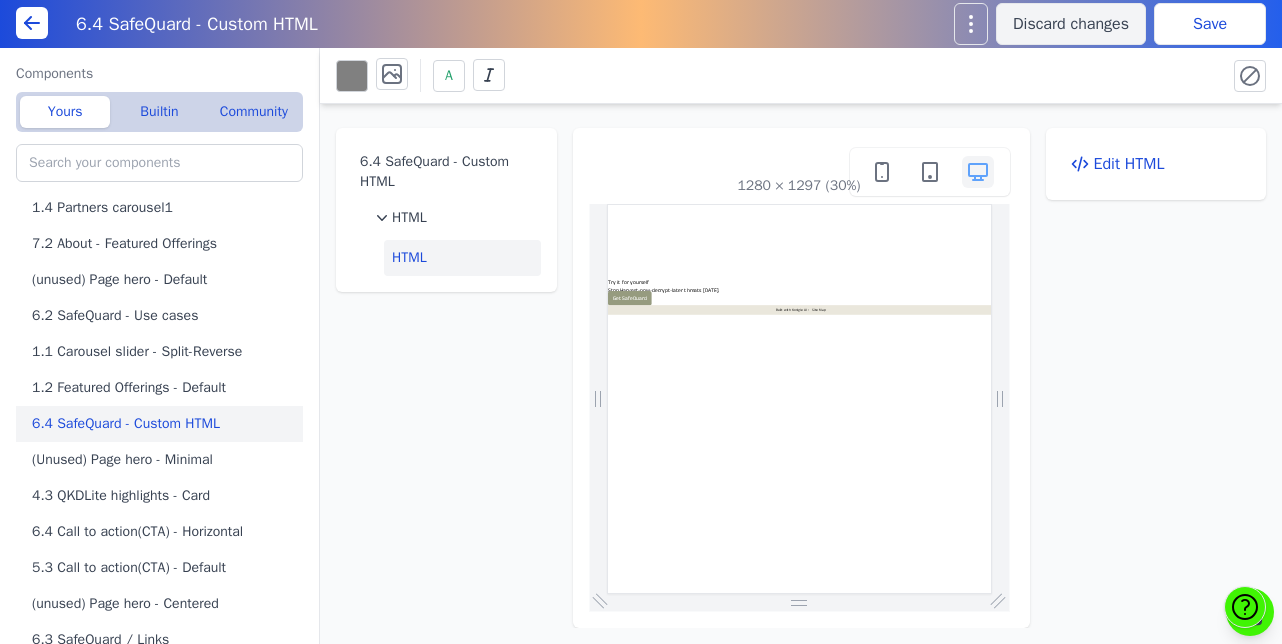 click on "Save" at bounding box center [1210, 24] 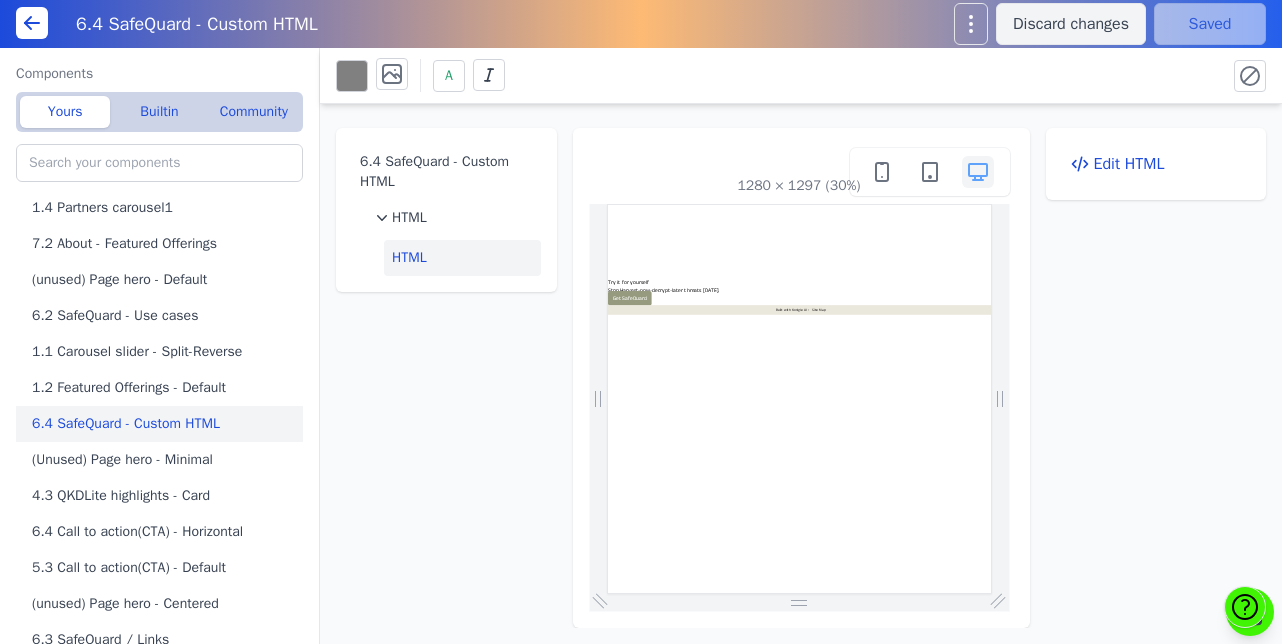 scroll, scrollTop: 0, scrollLeft: 0, axis: both 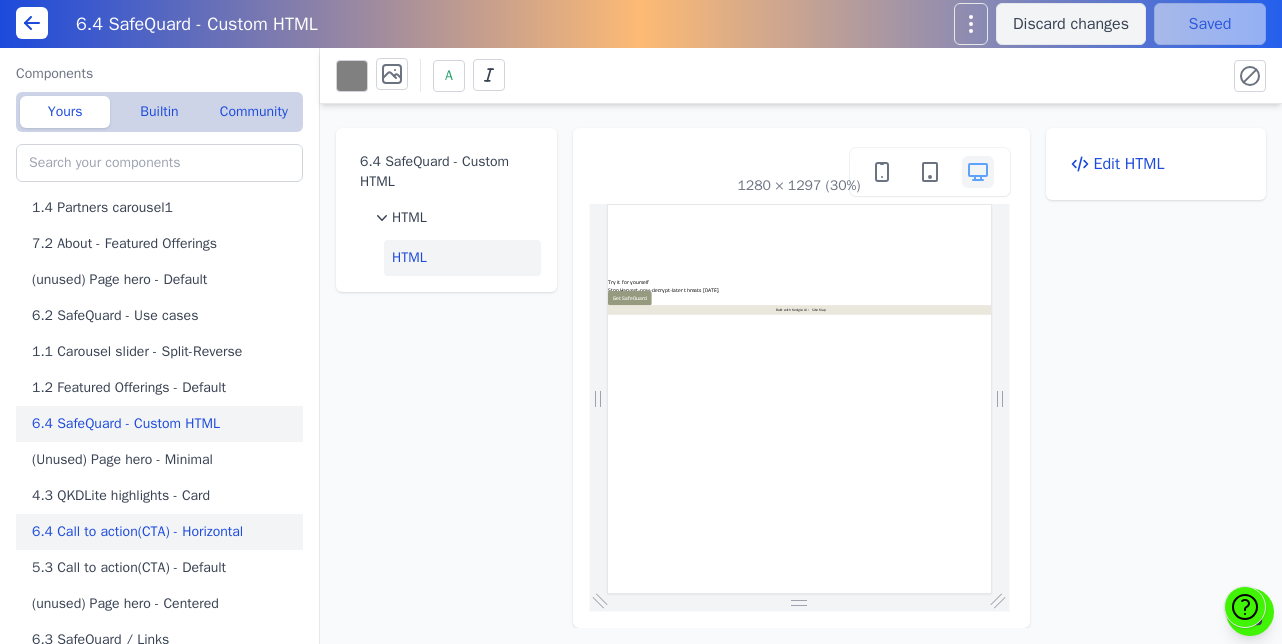 click on "6.4 Call to action(CTA) - Horizontal" at bounding box center (163, 532) 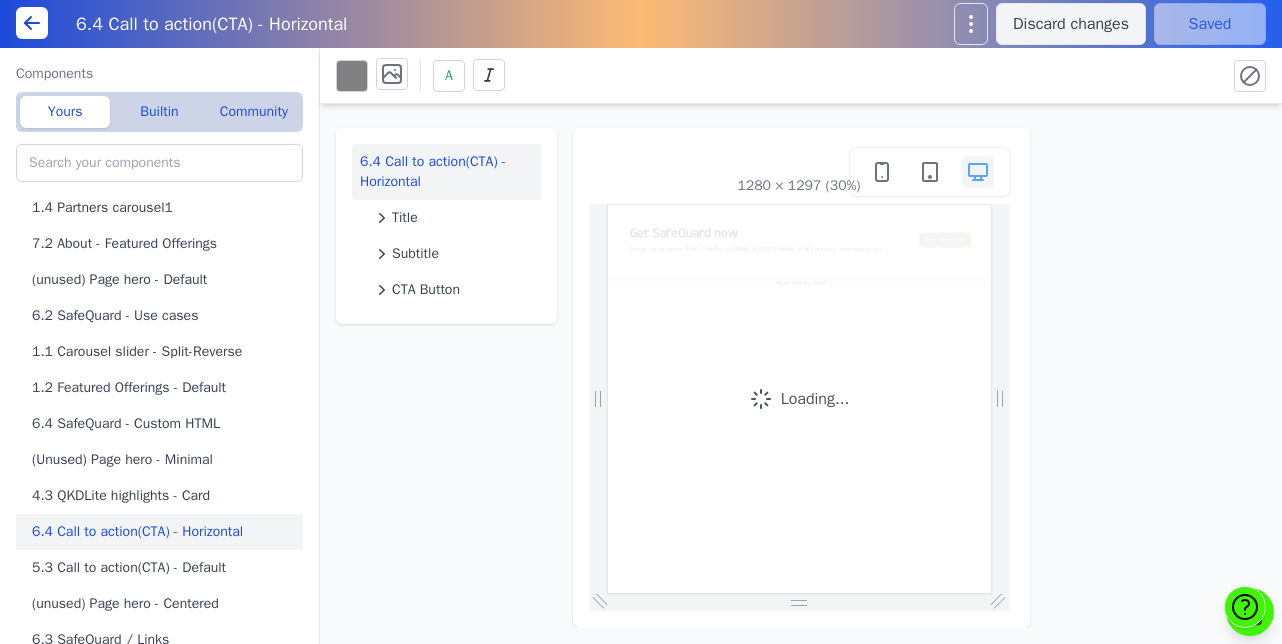 scroll, scrollTop: 0, scrollLeft: 0, axis: both 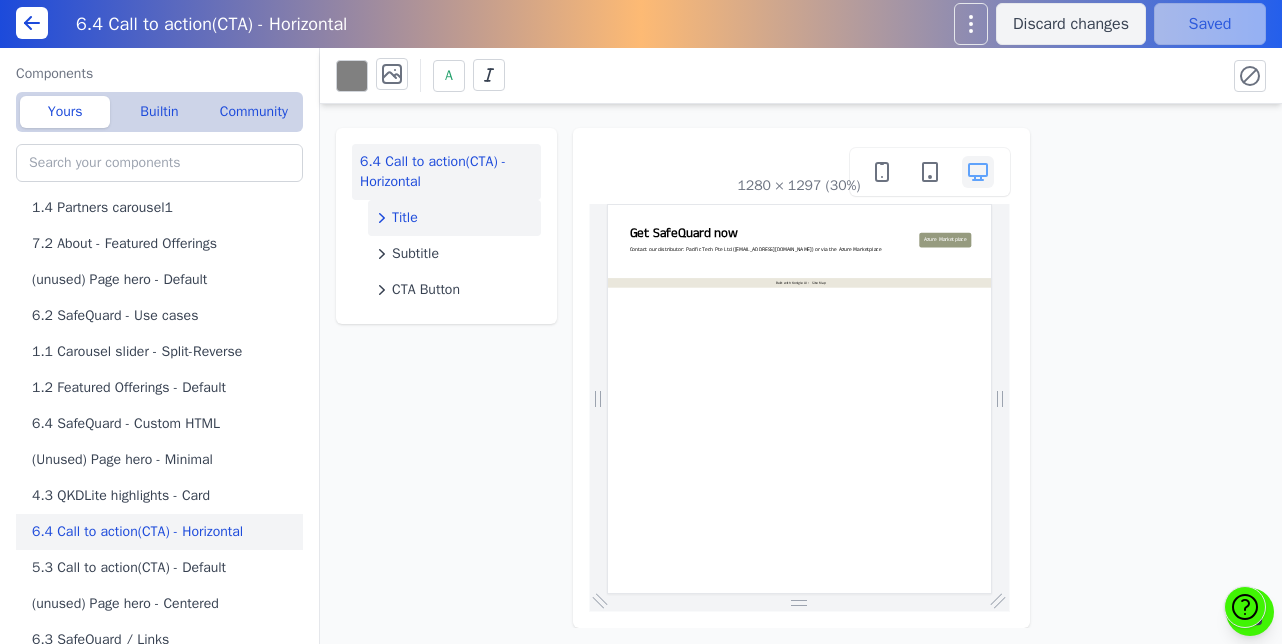 click on "Title" 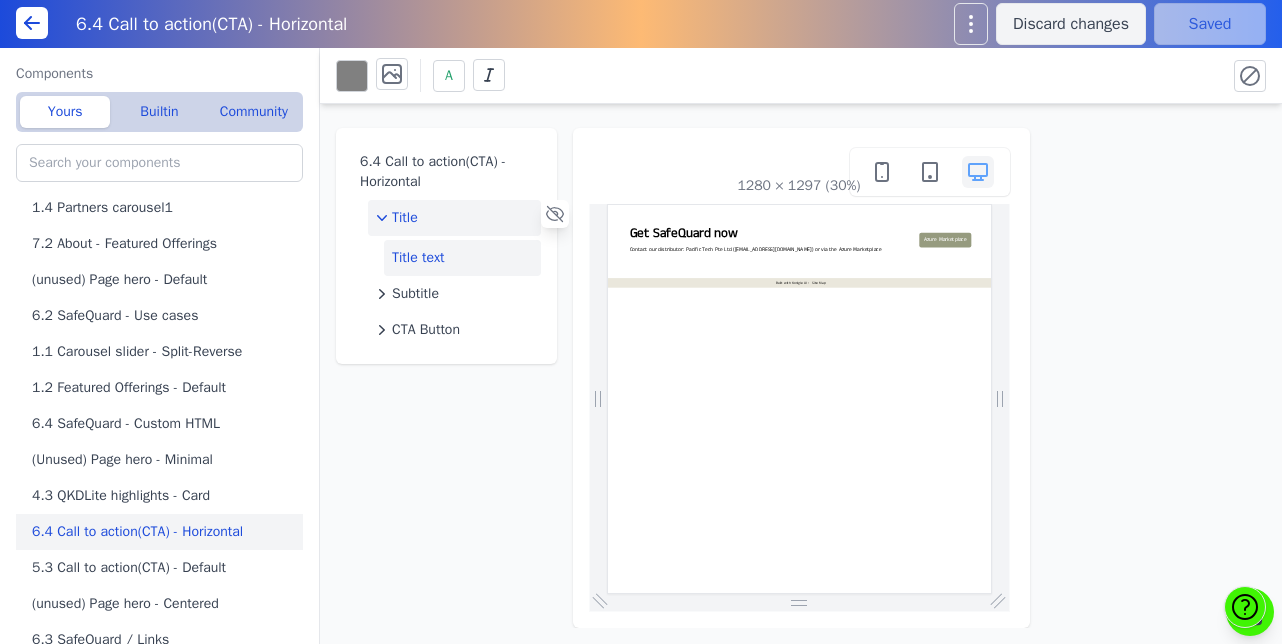 click on "Title text" at bounding box center [462, 258] 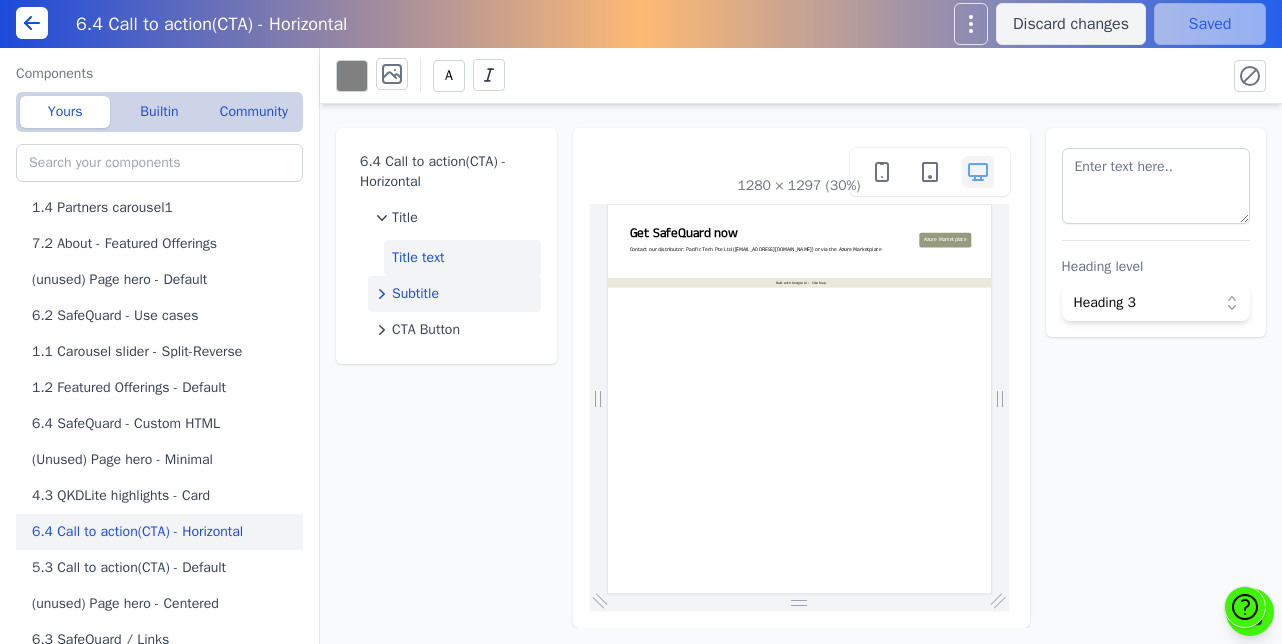click on "Subtitle" at bounding box center [415, 294] 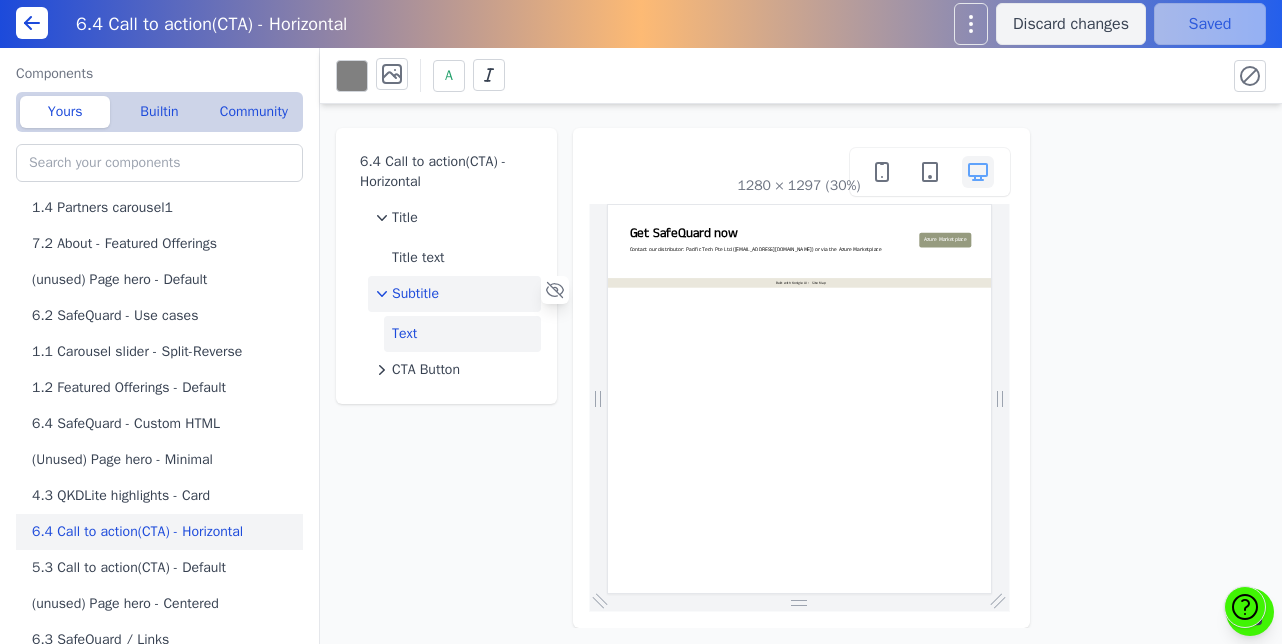 click on "Text" at bounding box center (462, 334) 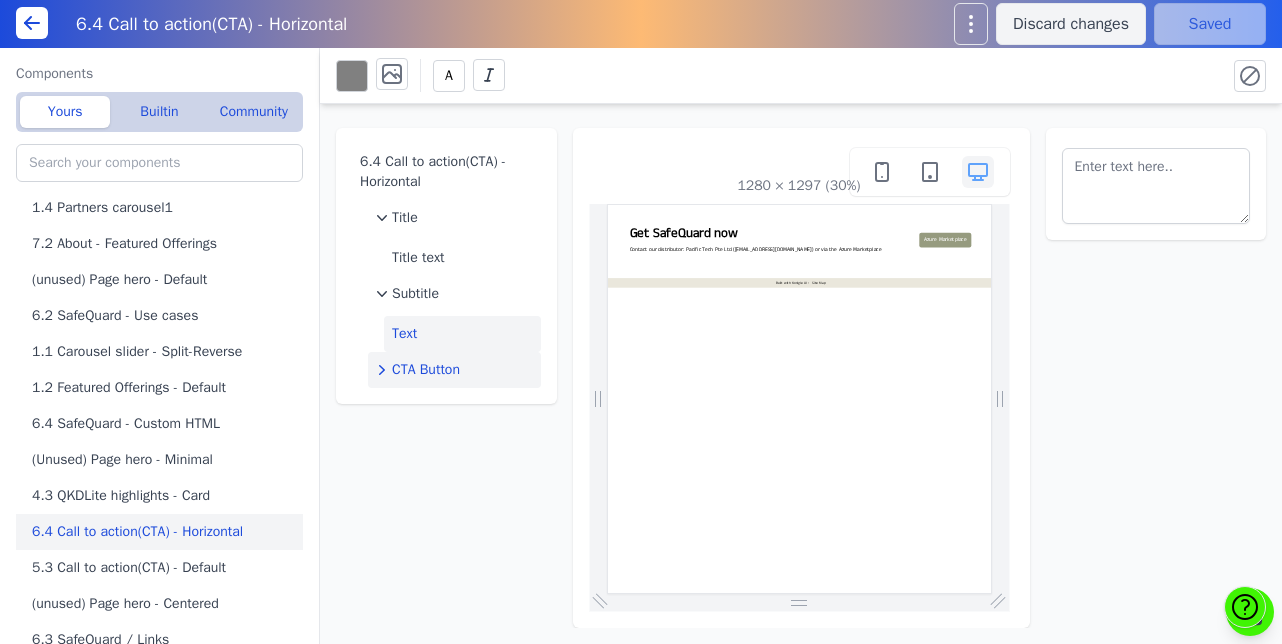click on "CTA Button" 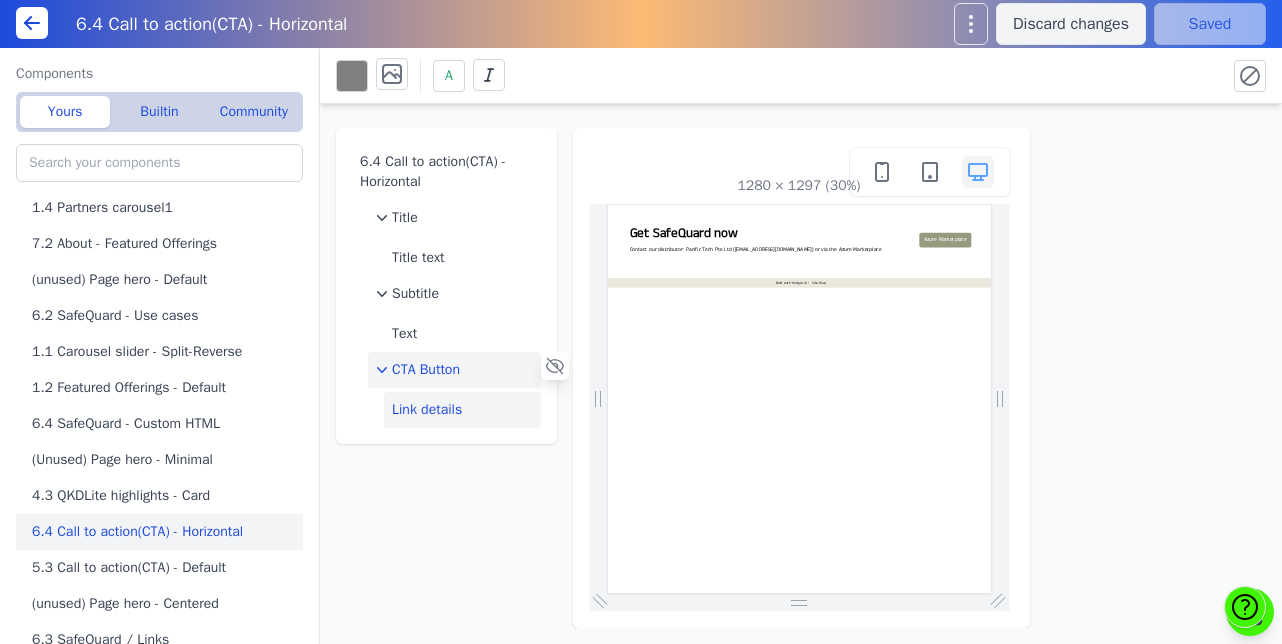 click on "Link details" at bounding box center (462, 410) 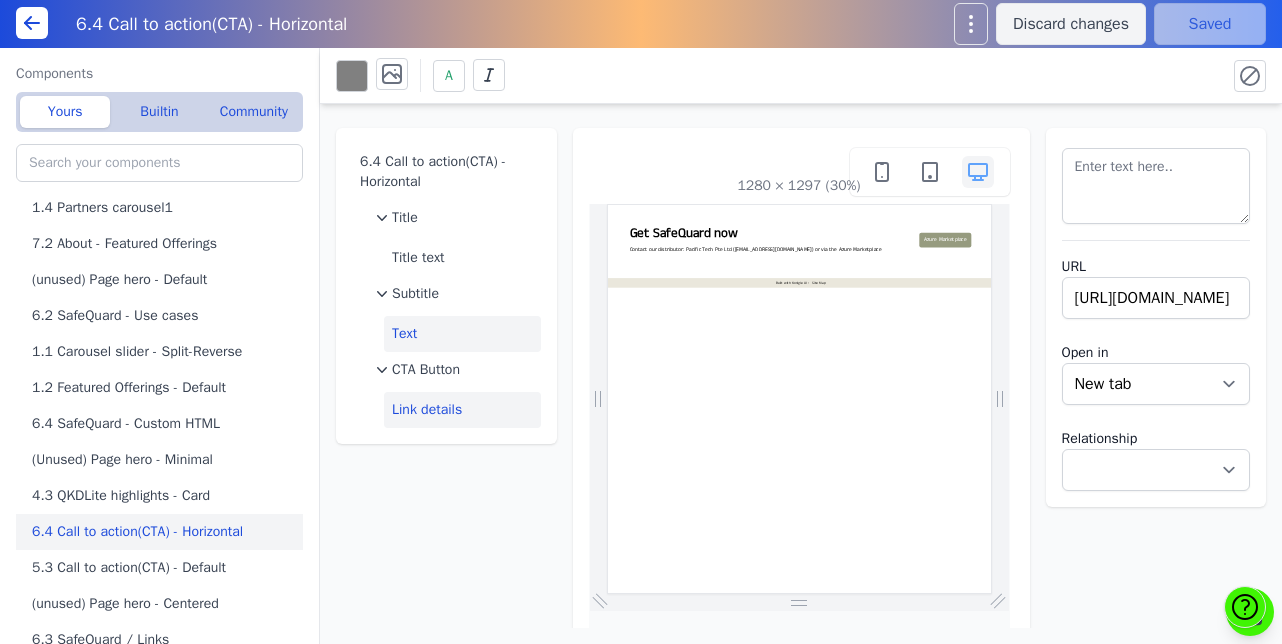 click on "Text" at bounding box center (462, 334) 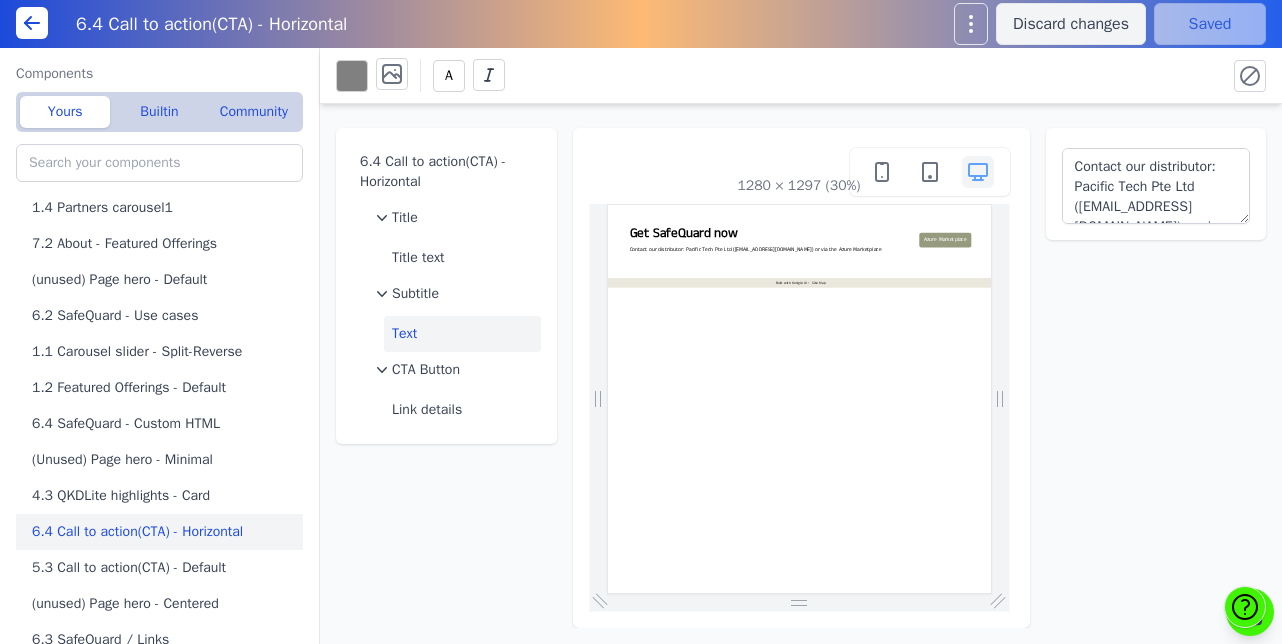 scroll, scrollTop: 42, scrollLeft: 0, axis: vertical 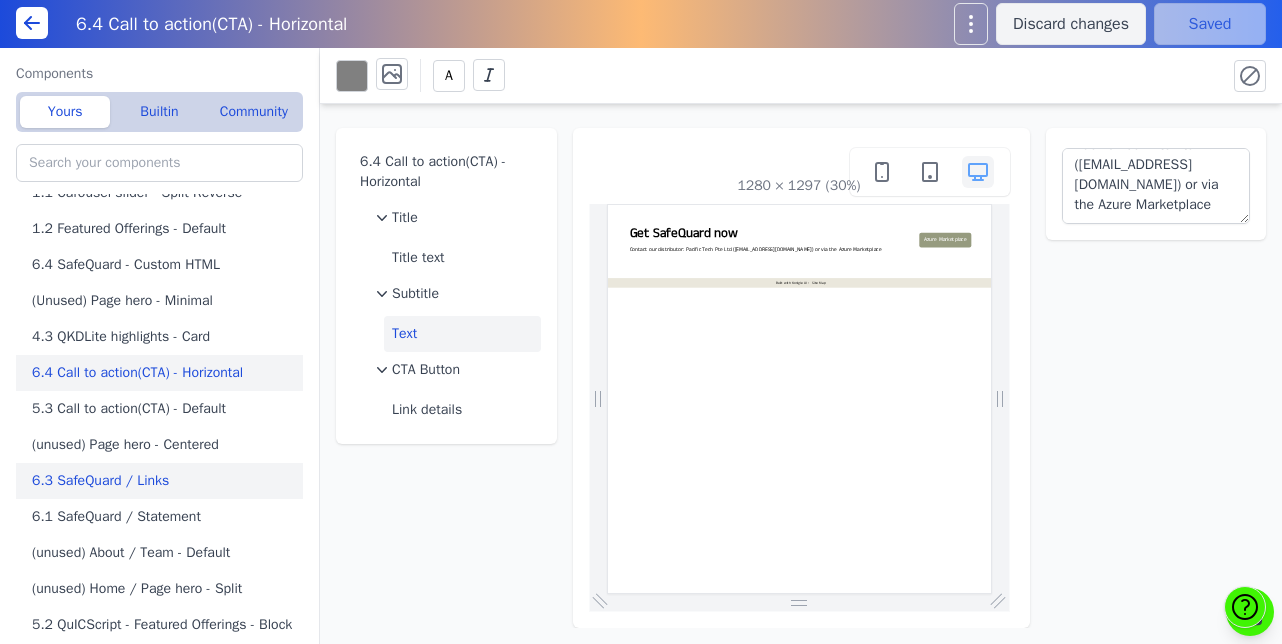 click on "6.3 SafeQuard / Links" at bounding box center [163, 481] 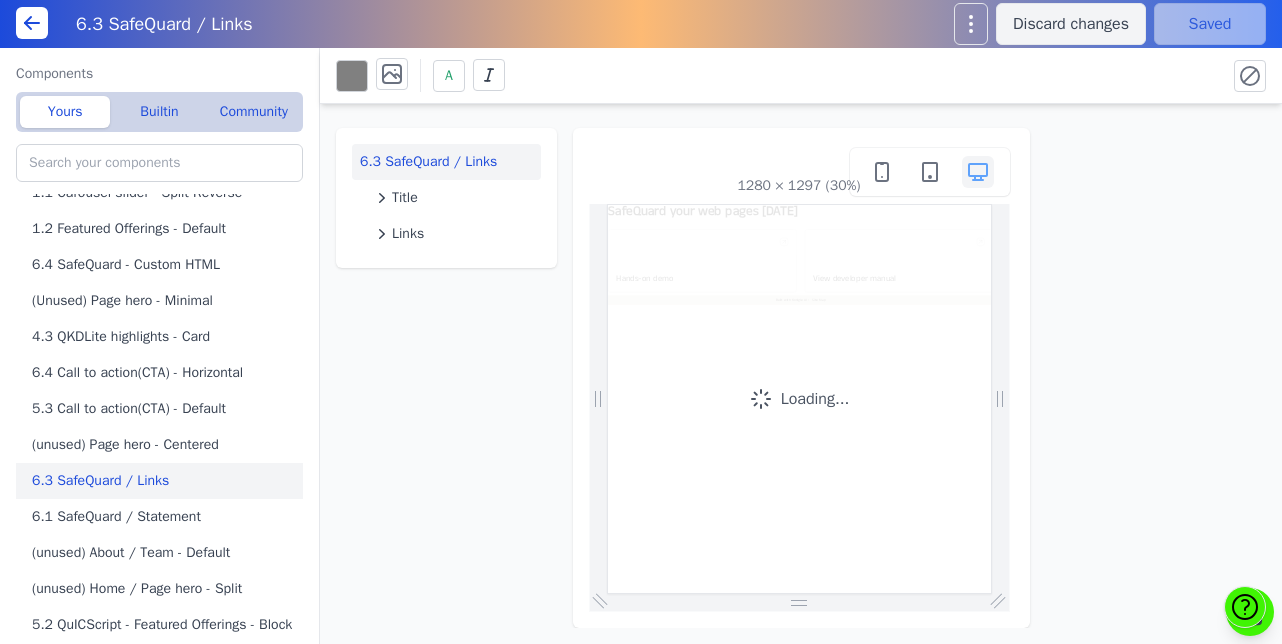scroll, scrollTop: 0, scrollLeft: 0, axis: both 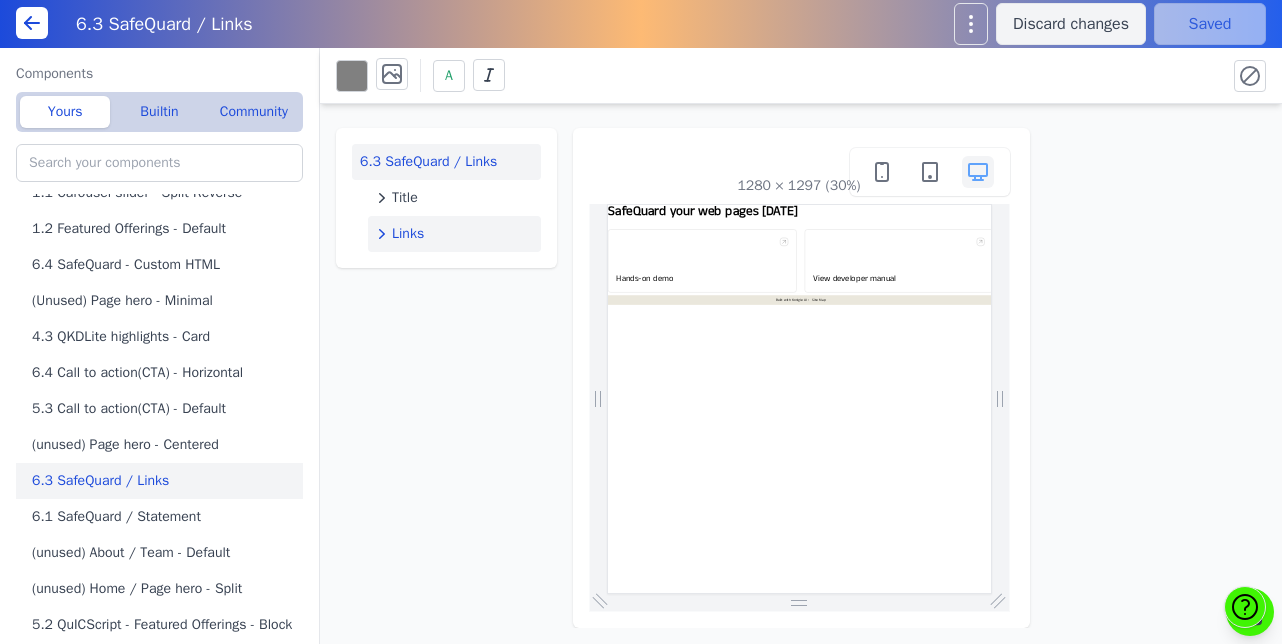 click on "Links" 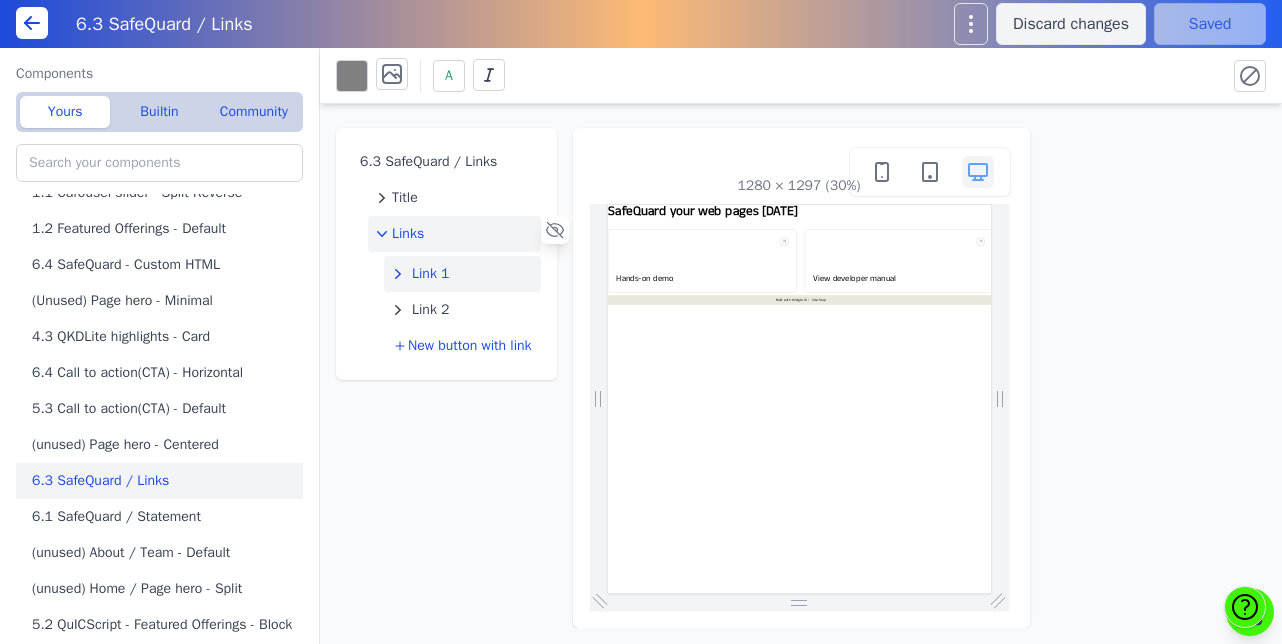 click on "Link 1" at bounding box center [431, 274] 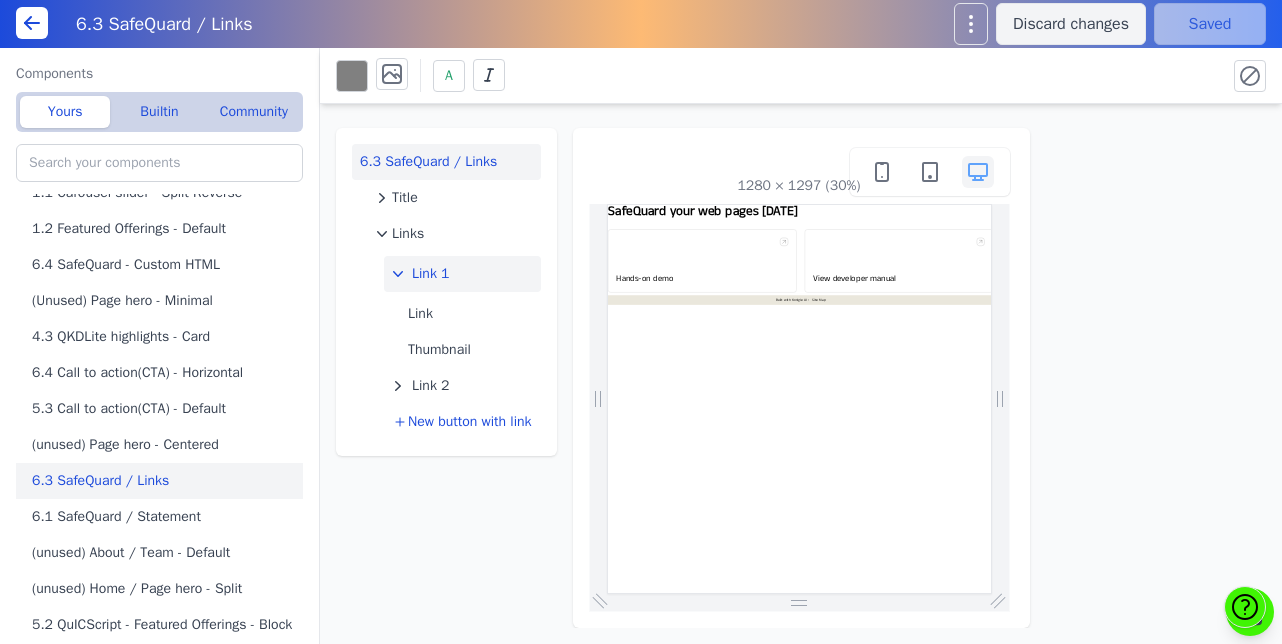 click on "6.3 SafeQuard / Links" at bounding box center (446, 162) 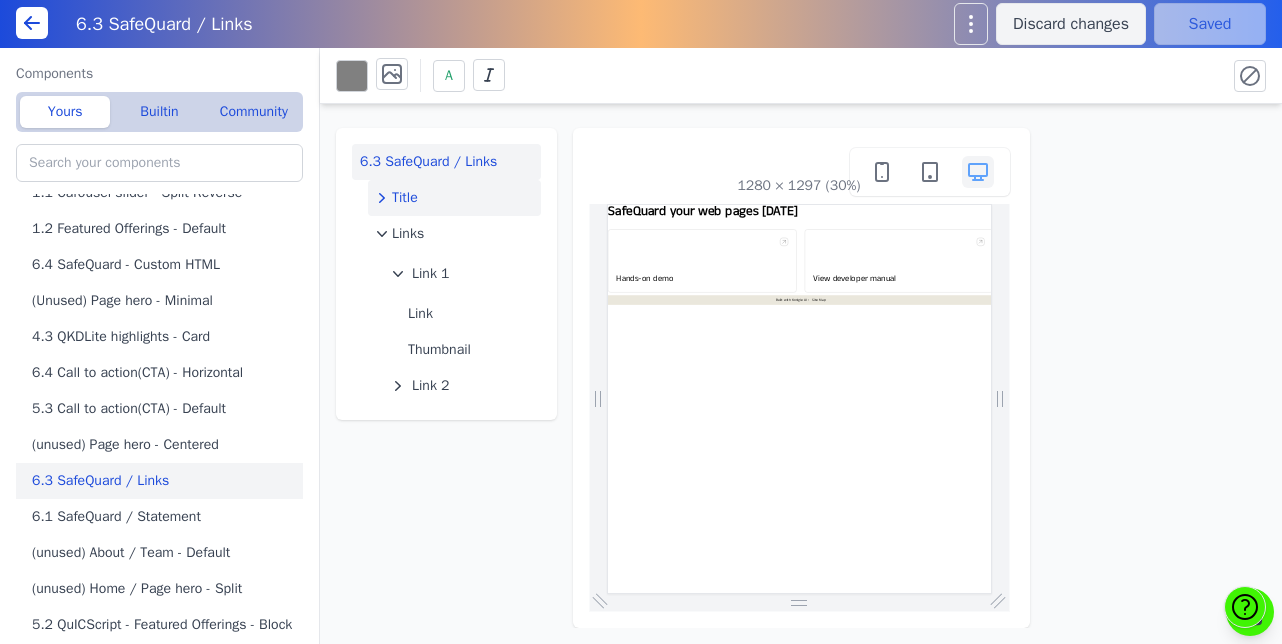 click on "Title" at bounding box center (454, 198) 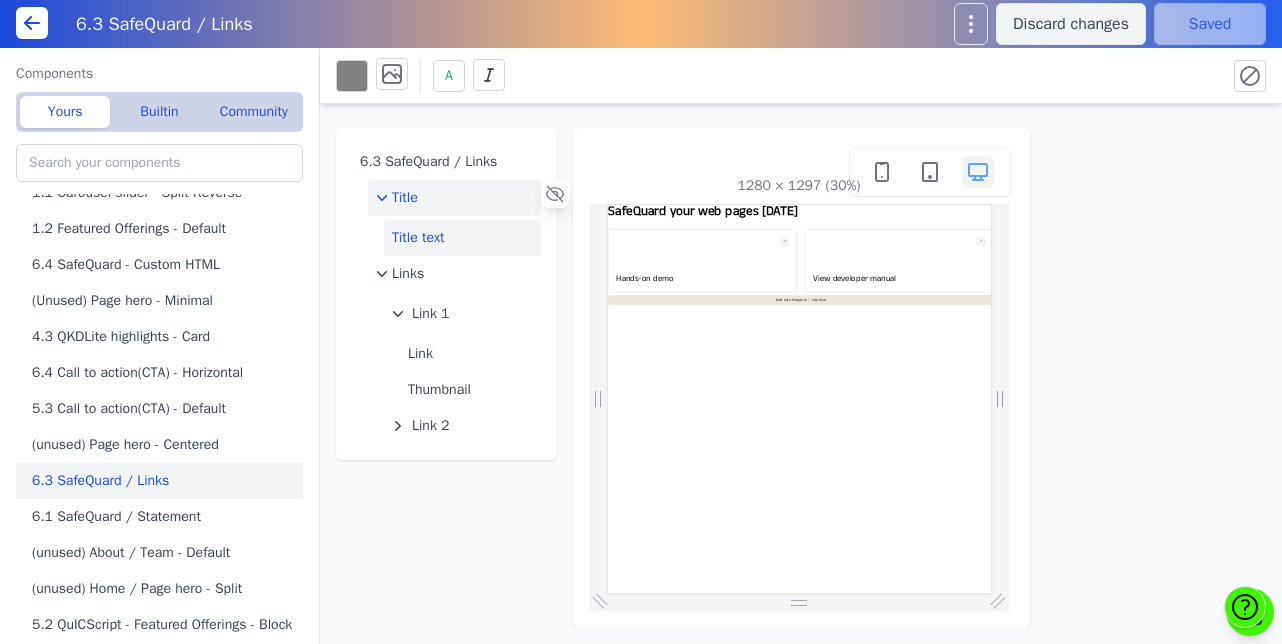 click on "Title text" at bounding box center [462, 238] 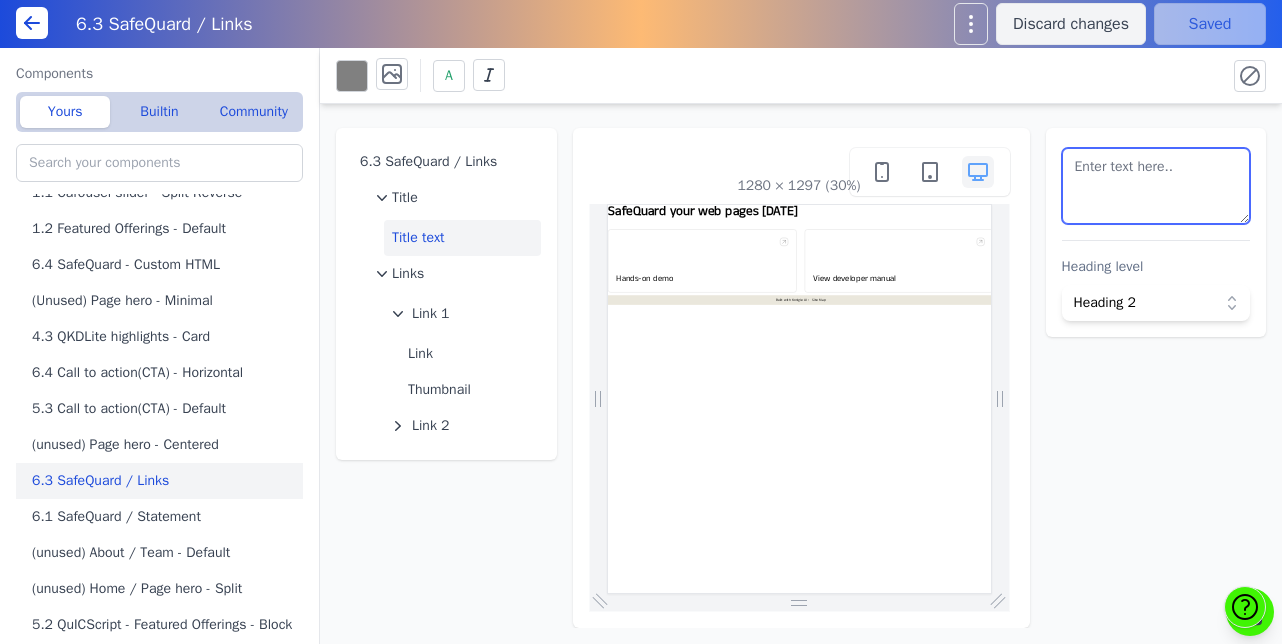 drag, startPoint x: 1148, startPoint y: 181, endPoint x: 1012, endPoint y: 167, distance: 136.71869 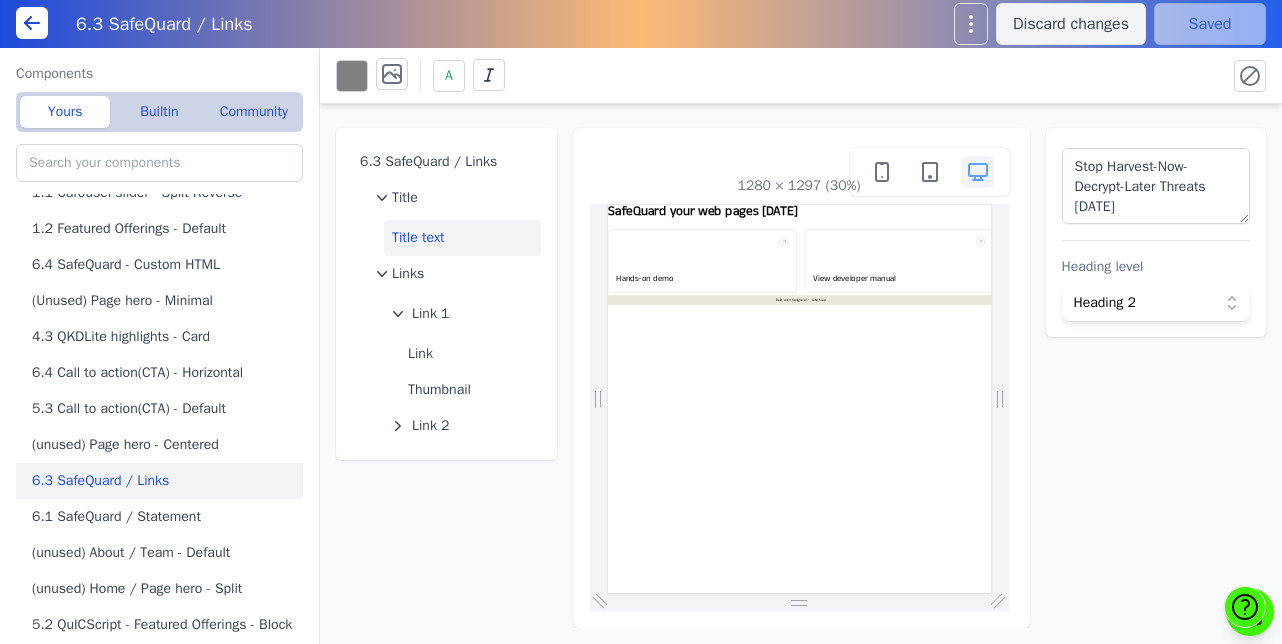click on "6.3 SafeQuard / Links Title Title text Links Link 1 Link Thumbnail Link 2 1280 × 1297 (30%)  Stop Harvest-Now-Decrypt-Later Threats [DATE] Heading level Heading 2" at bounding box center (801, 366) 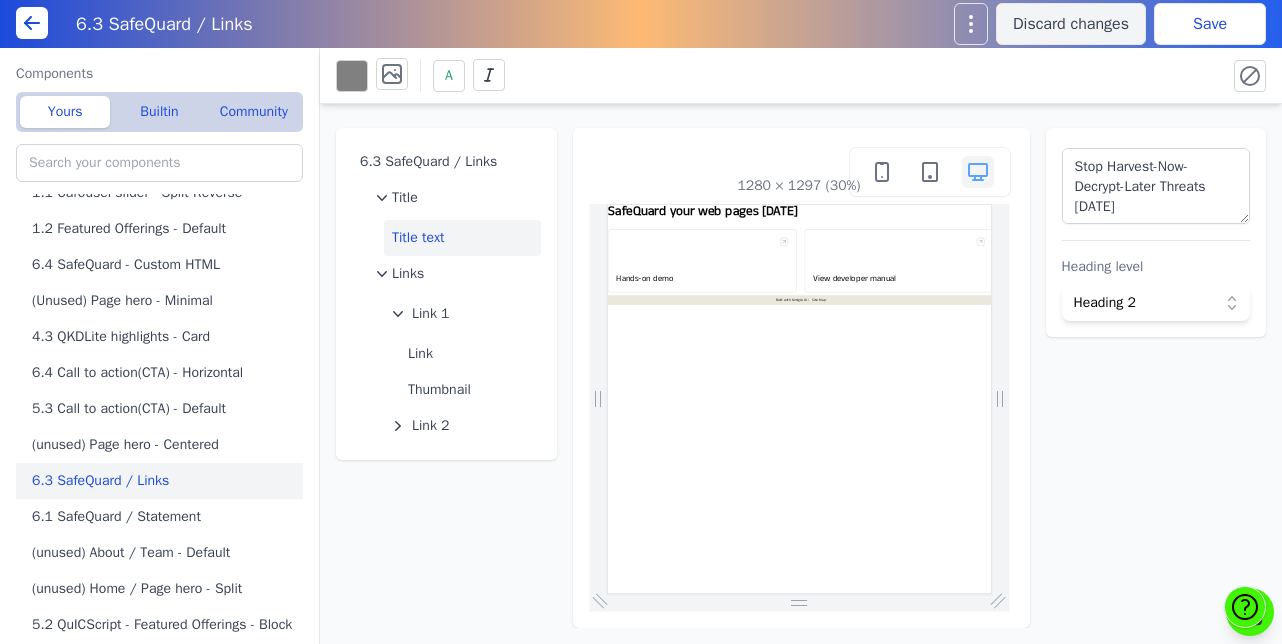 click on "Save" at bounding box center [1210, 24] 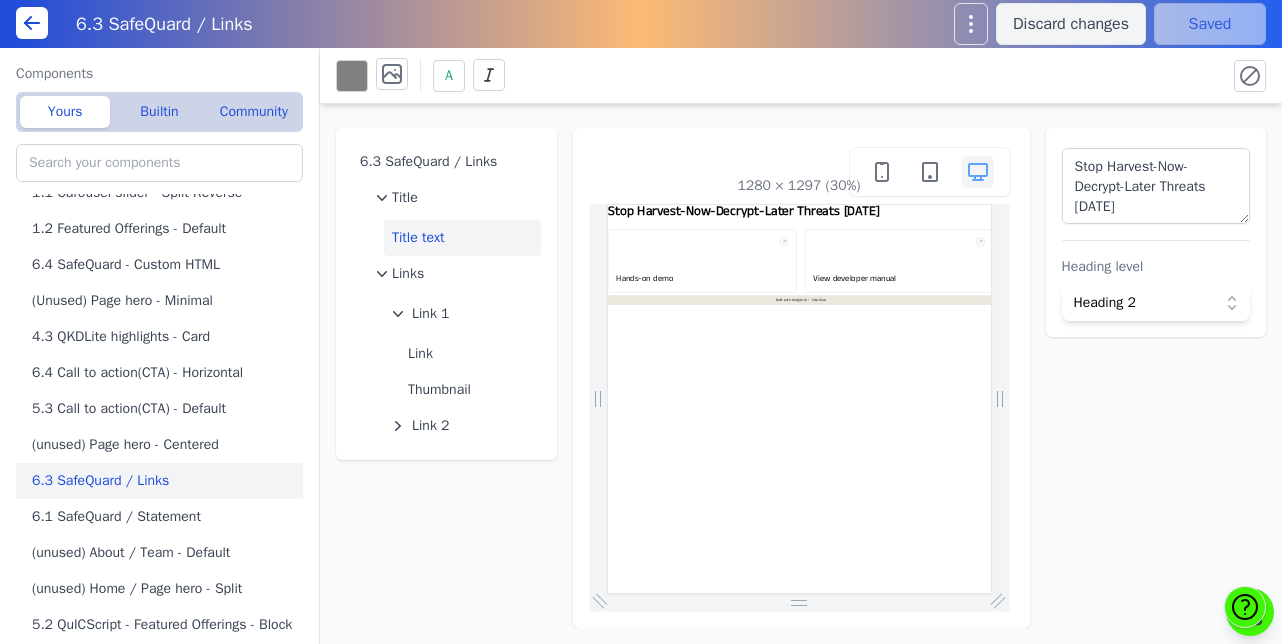 scroll, scrollTop: 0, scrollLeft: 0, axis: both 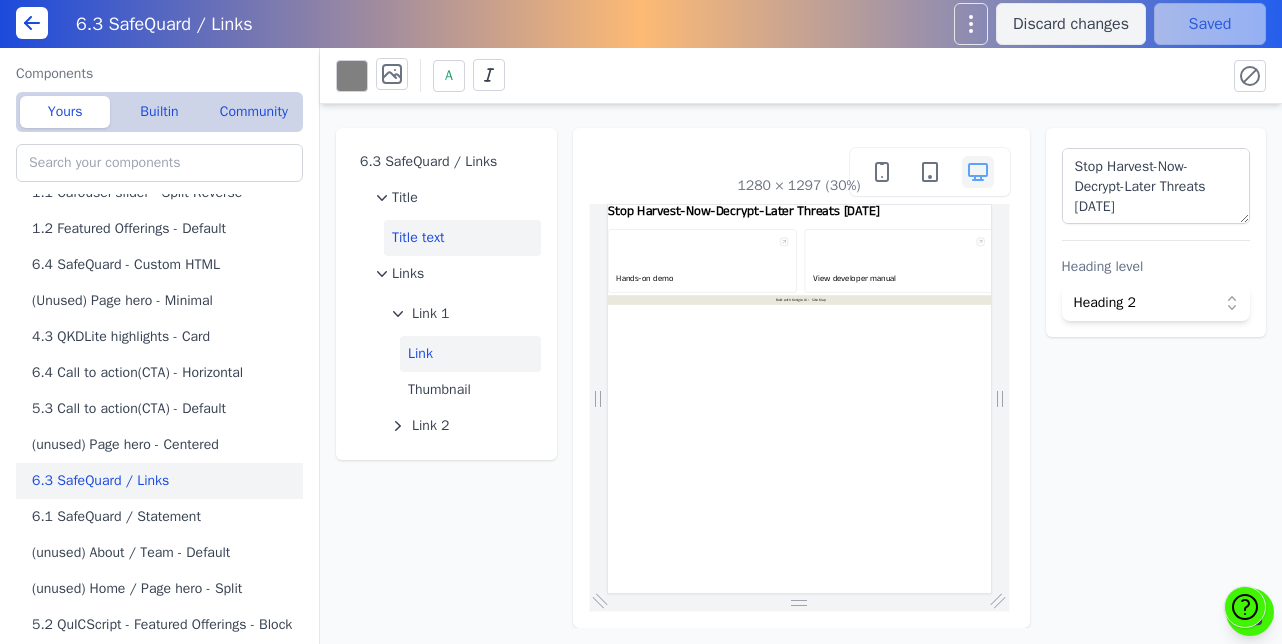 click on "Link" at bounding box center (470, 354) 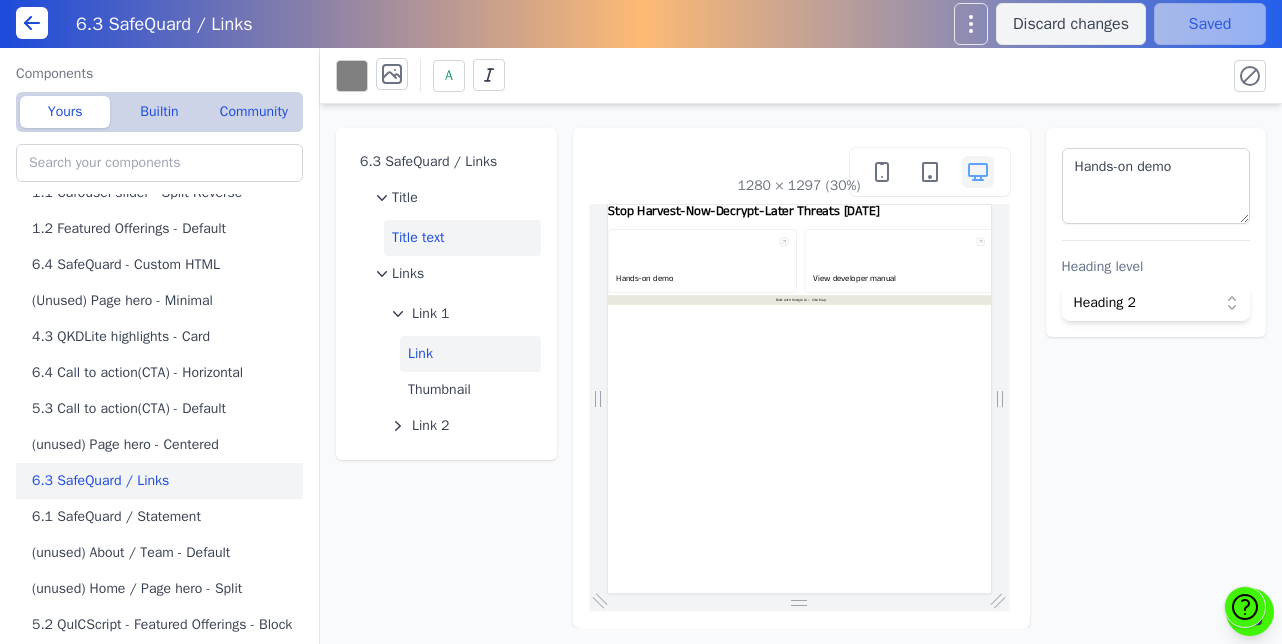 select 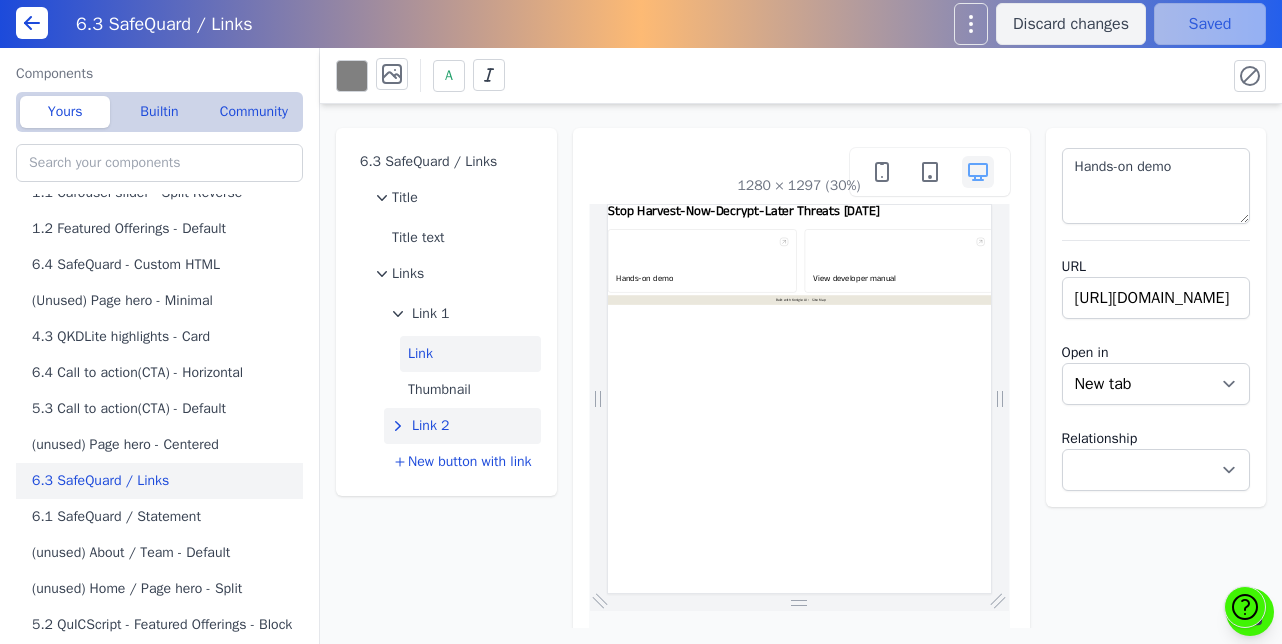 click on "Link 2" at bounding box center [431, 426] 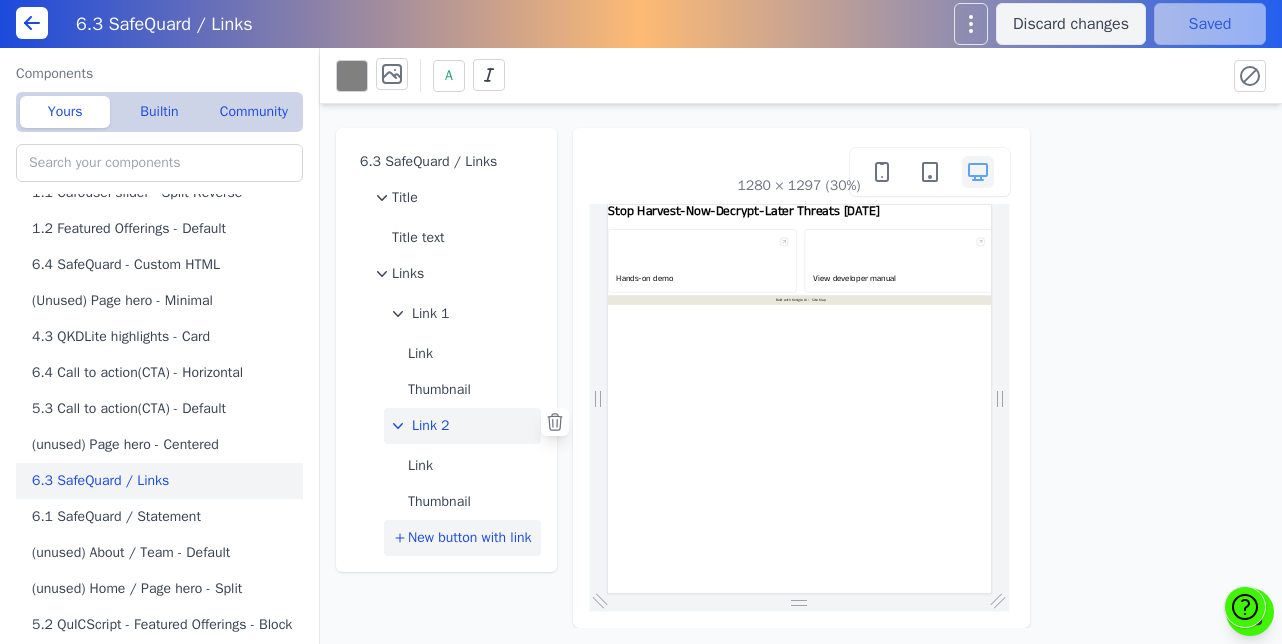 click on "New button with link" at bounding box center (470, 538) 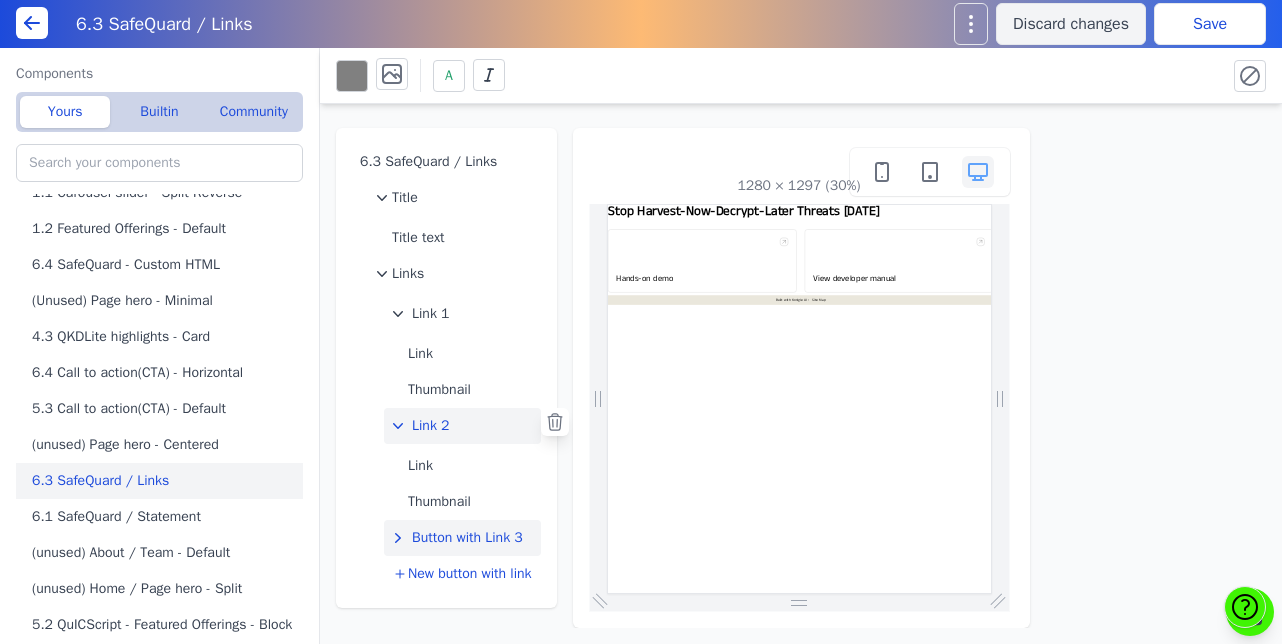 click 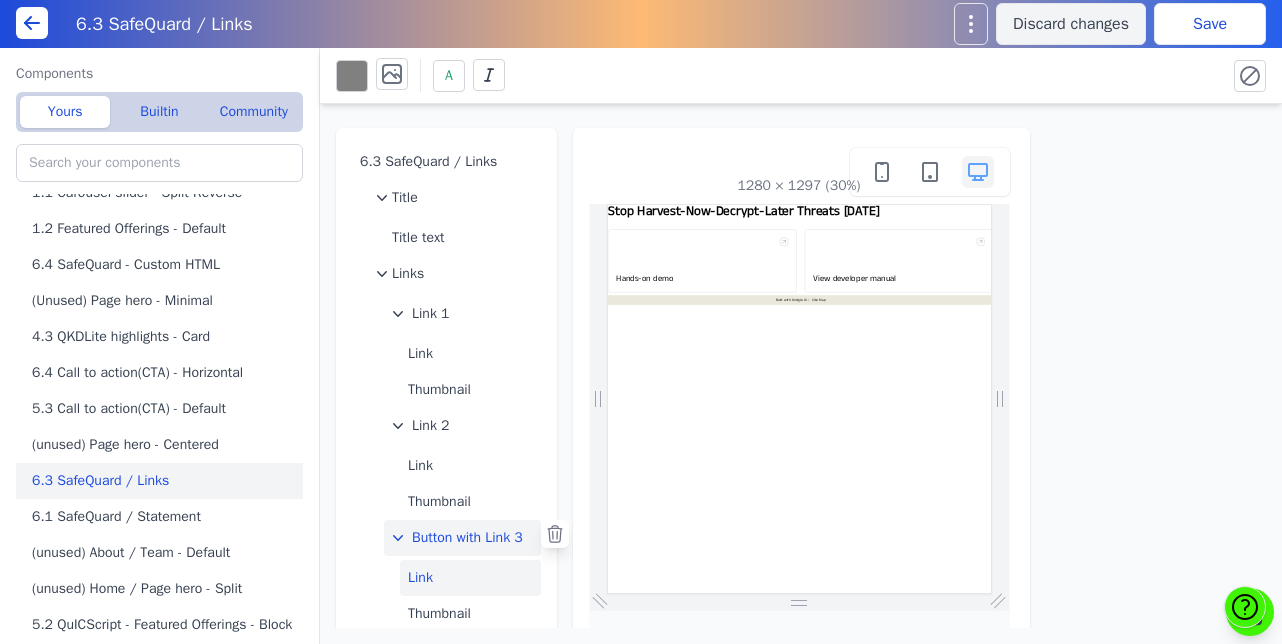 click on "Link" at bounding box center [470, 578] 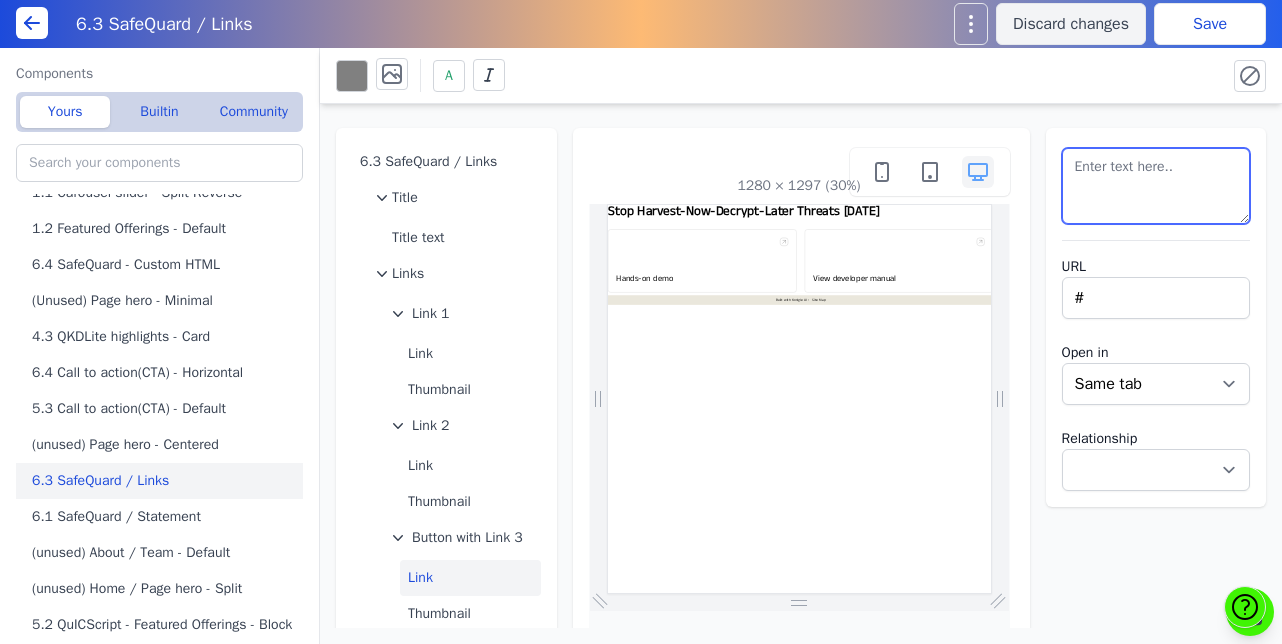 drag, startPoint x: 1146, startPoint y: 176, endPoint x: 1023, endPoint y: 183, distance: 123.19903 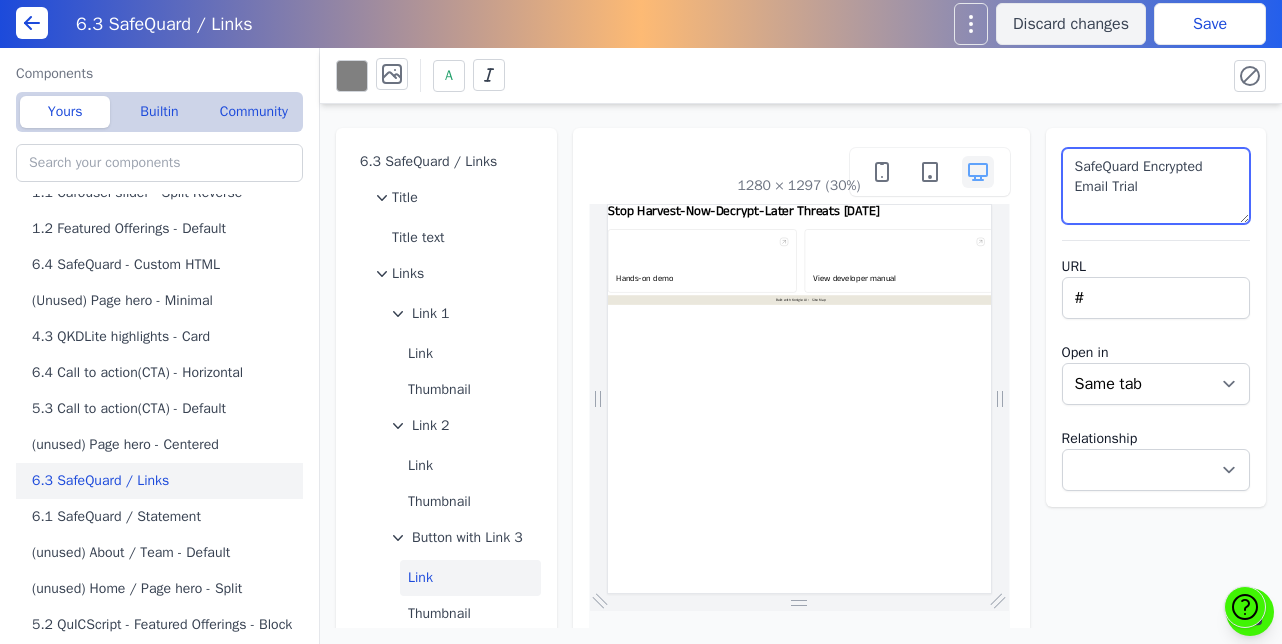 type on "SafeQuard Encrypted Email Trial" 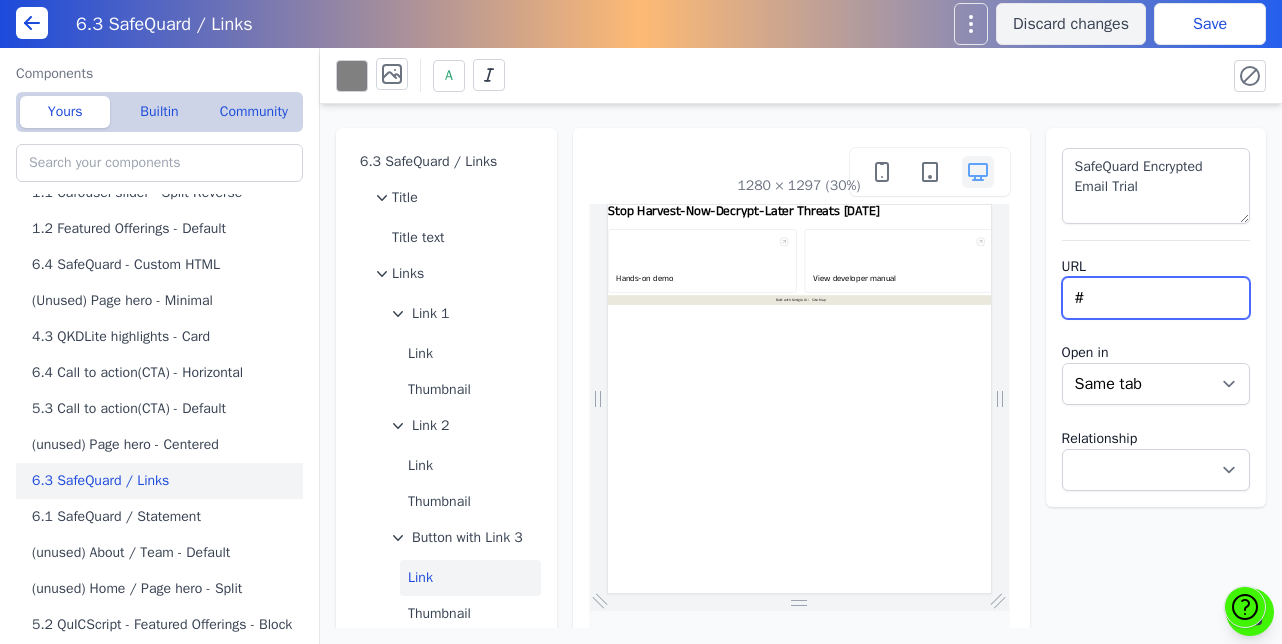 click on "#" at bounding box center [1156, 298] 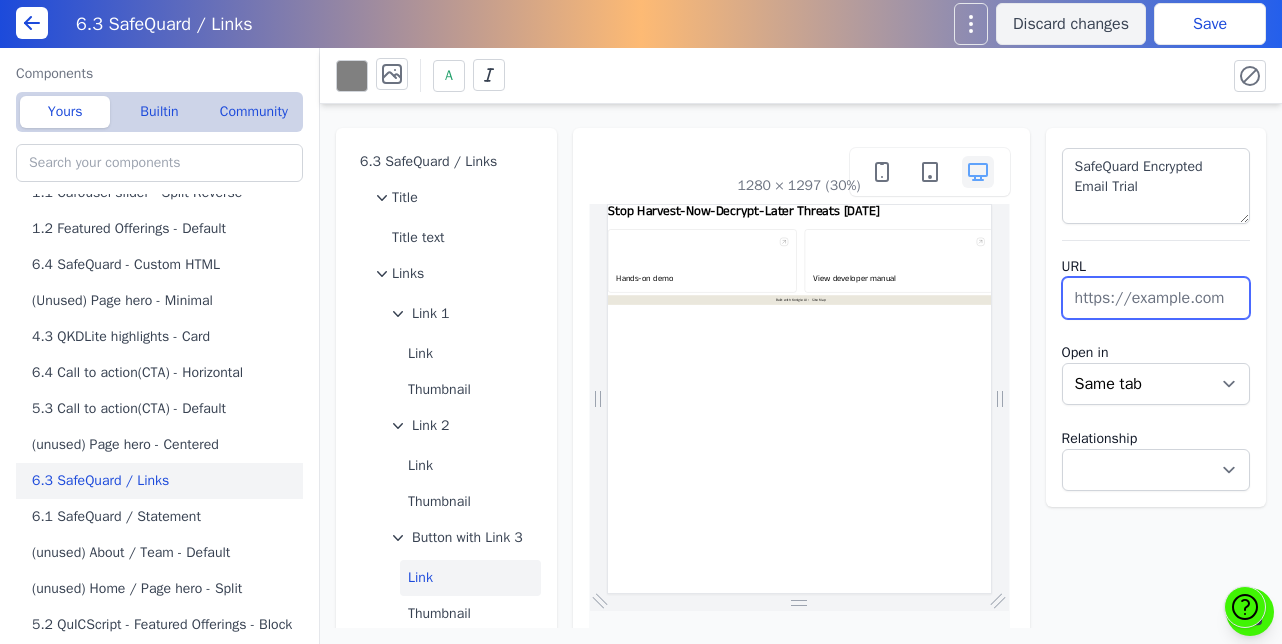 paste on "[URL][DOMAIN_NAME]" 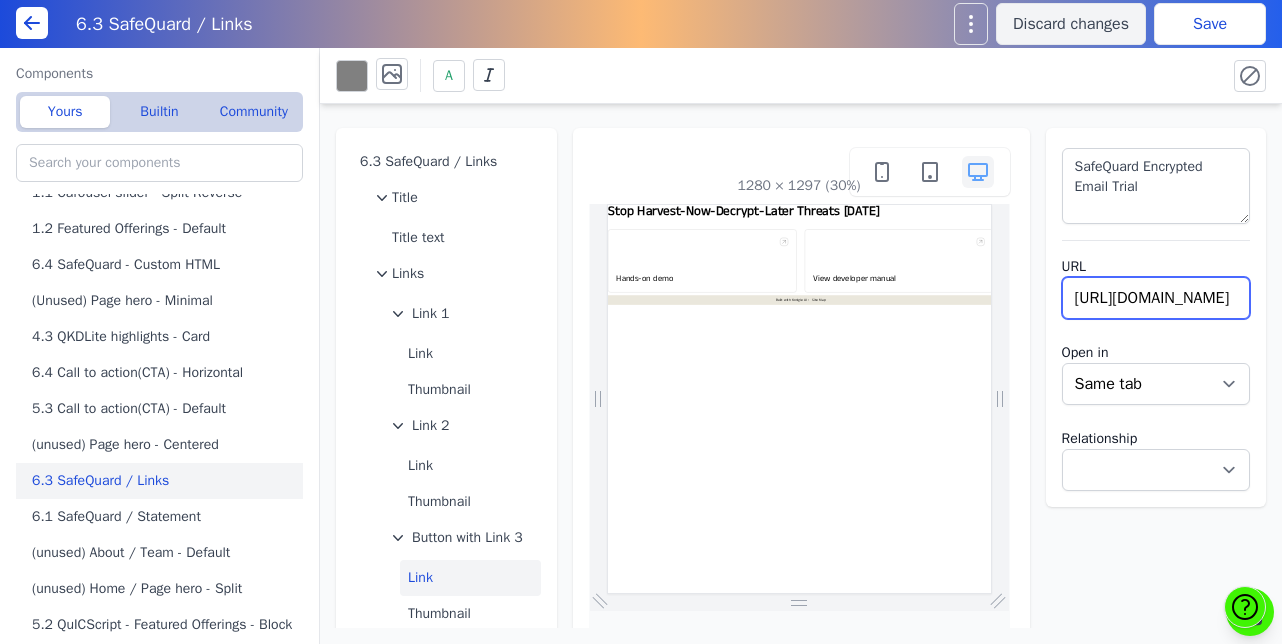 scroll, scrollTop: 0, scrollLeft: 318, axis: horizontal 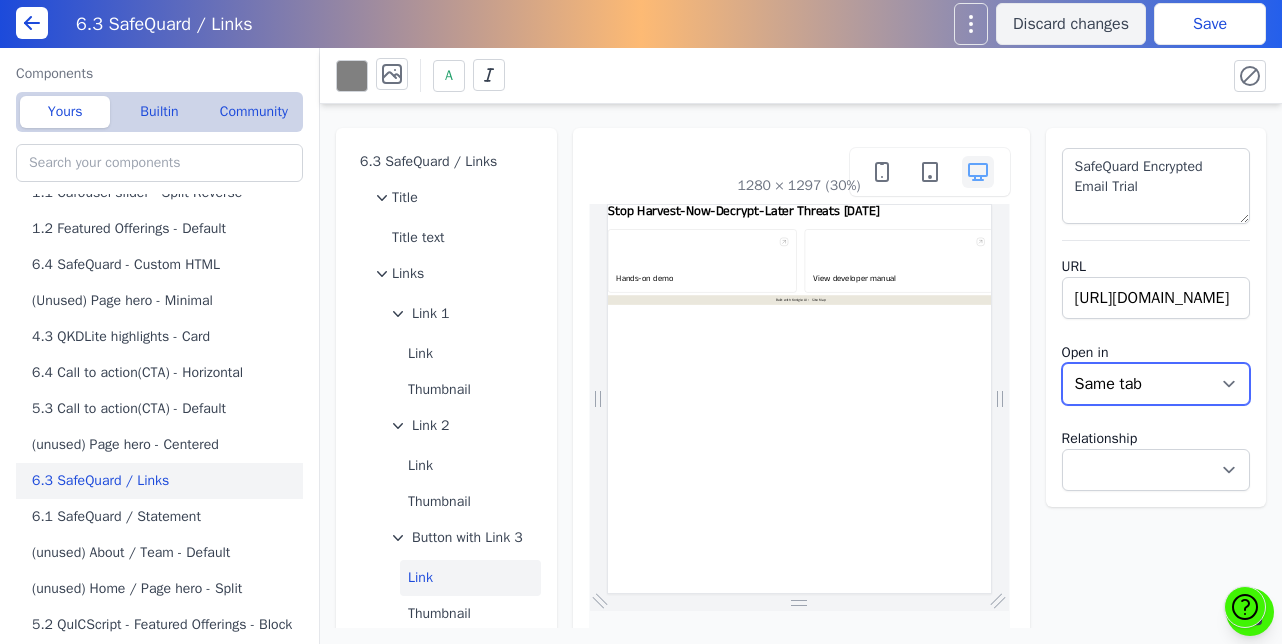 select 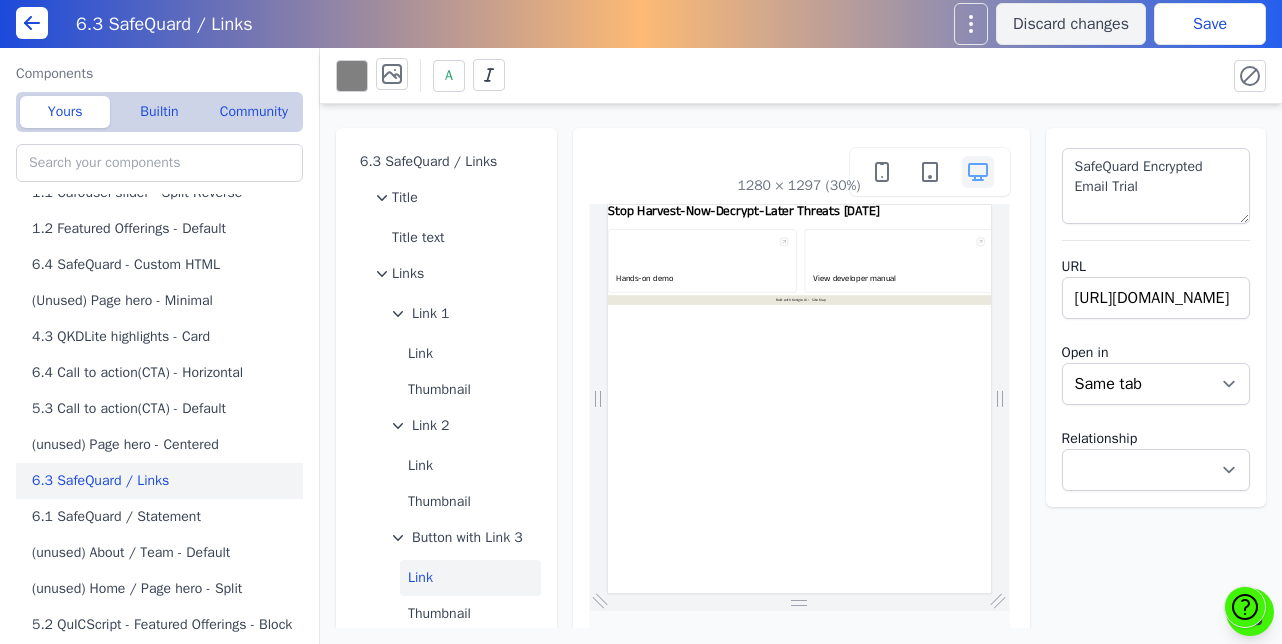 click on "Save" at bounding box center [1210, 24] 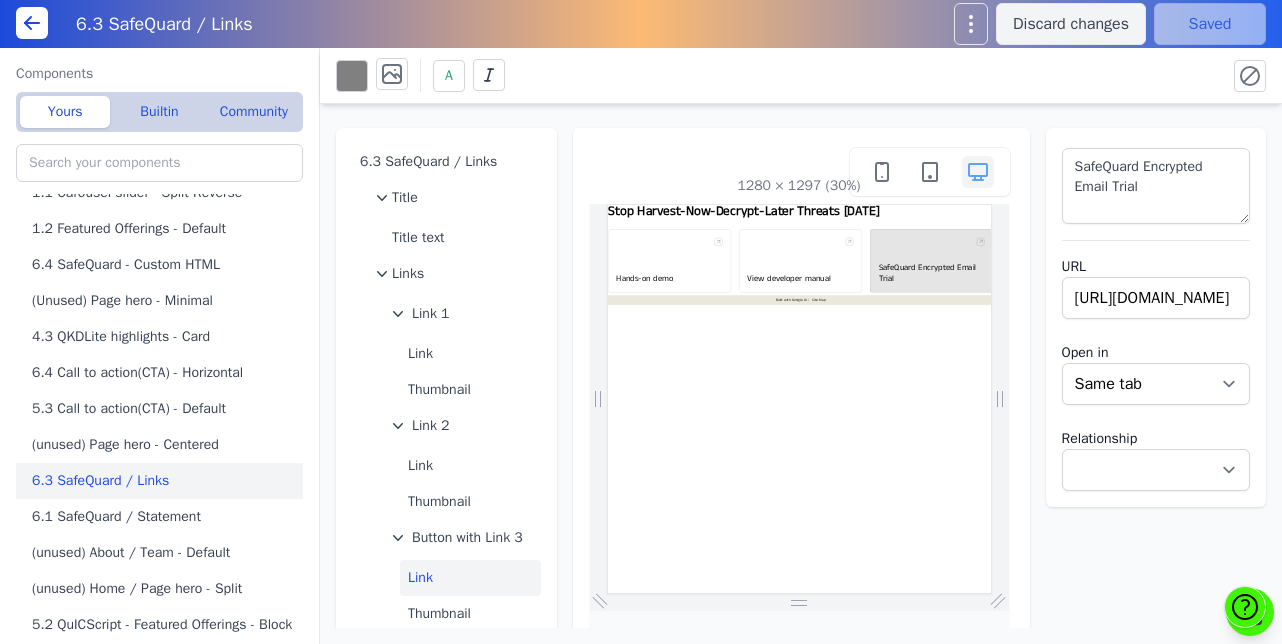 scroll, scrollTop: 0, scrollLeft: 0, axis: both 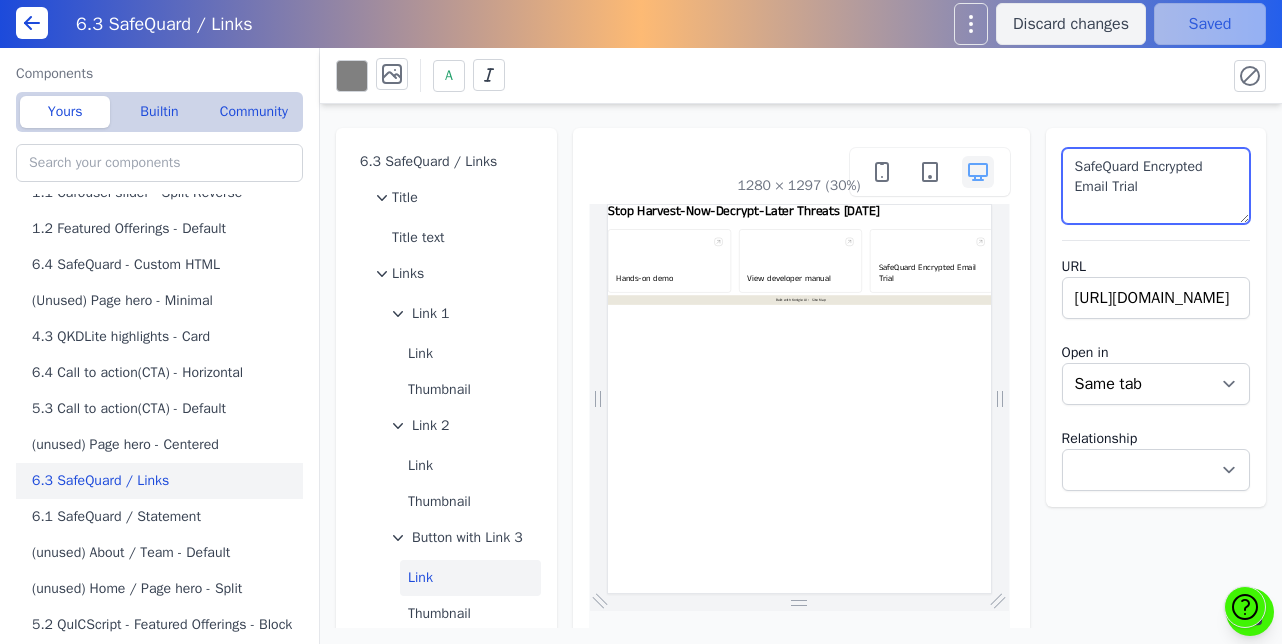 click on "SafeQuard Encrypted Email Trial" at bounding box center [1156, 186] 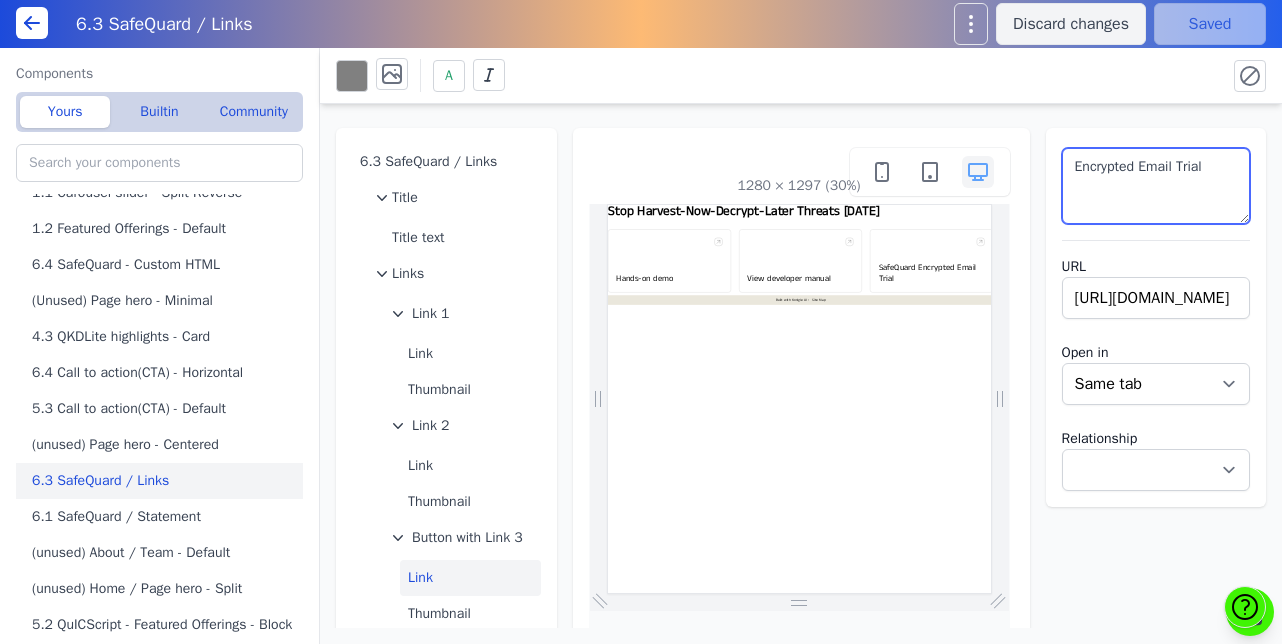 type on "Encrypted Email Trial" 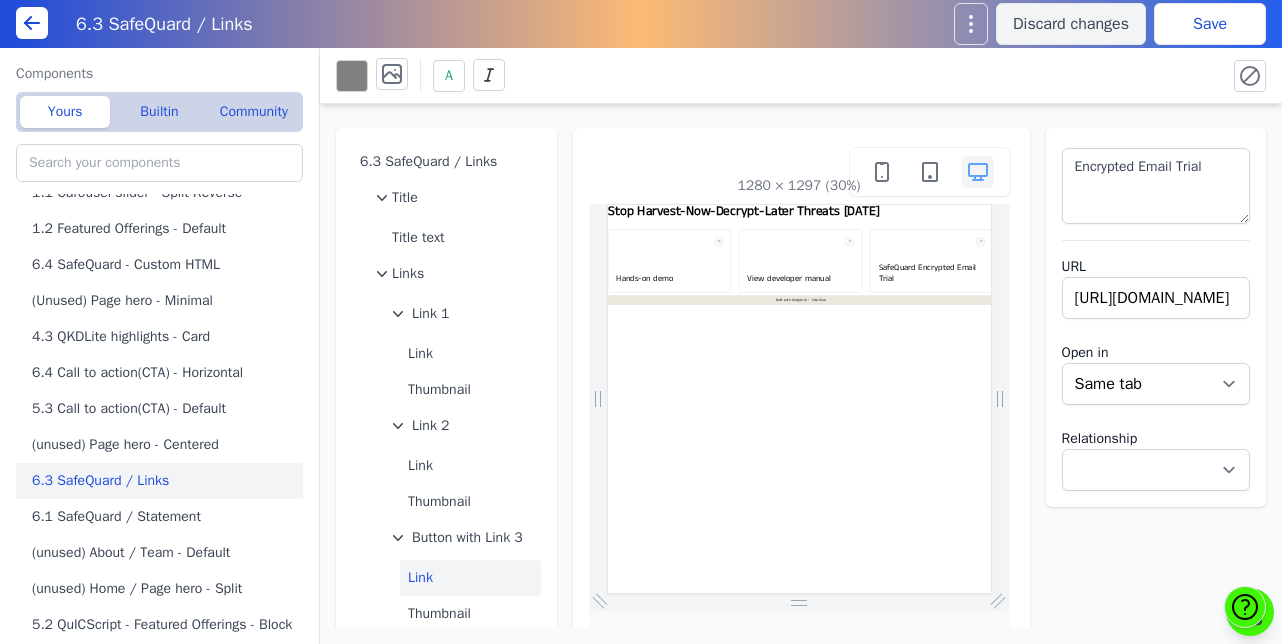 click on "Encrypted Email Trial URL [URL][DOMAIN_NAME] Open in  New tab Same tab Relationship  Noopener Noreferrer Nofollow" at bounding box center (1156, 317) 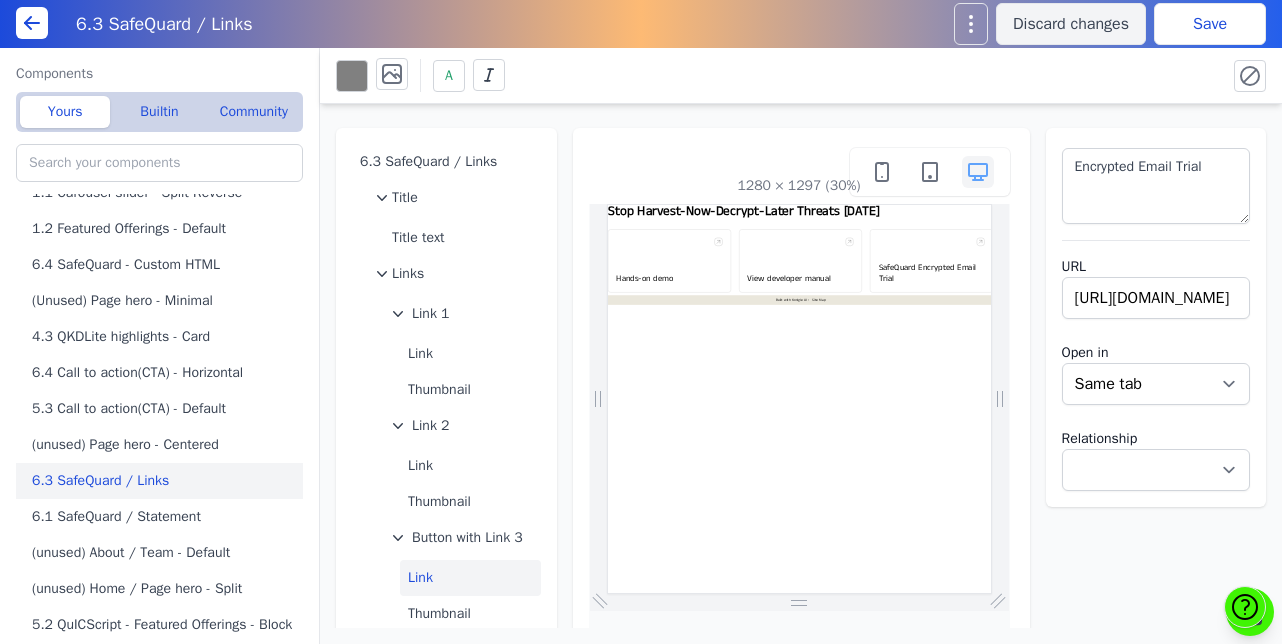 click on "6.3 SafeQuard / Links  Discard changes  Save" at bounding box center [641, 24] 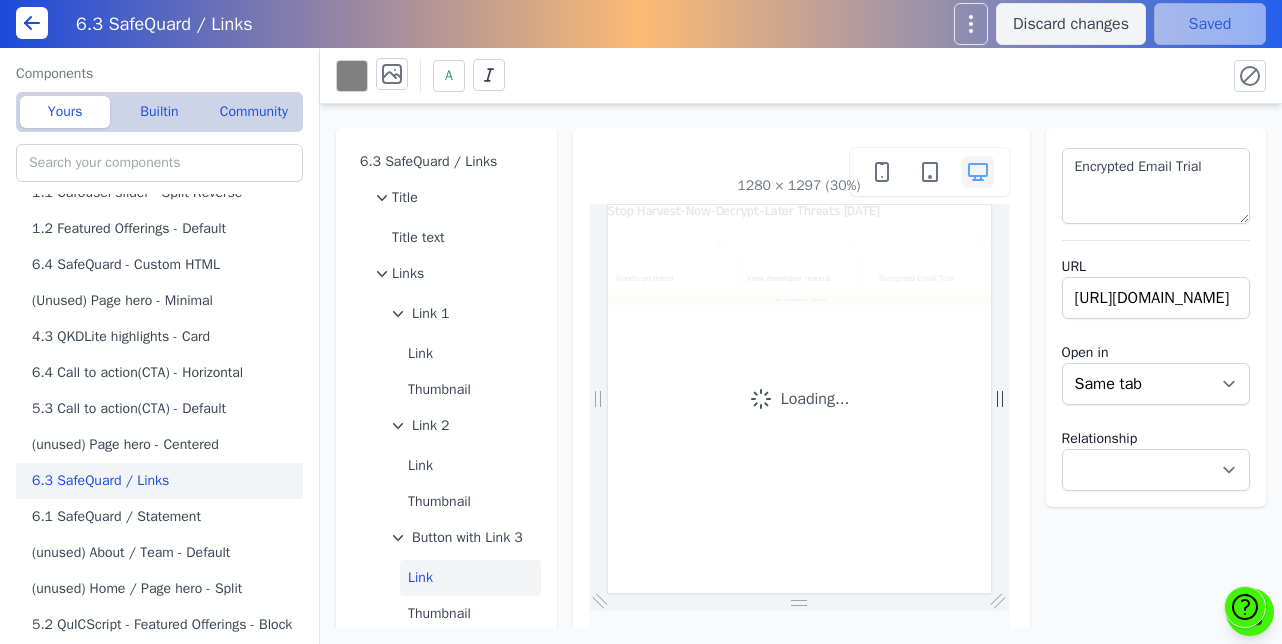 scroll, scrollTop: 0, scrollLeft: 0, axis: both 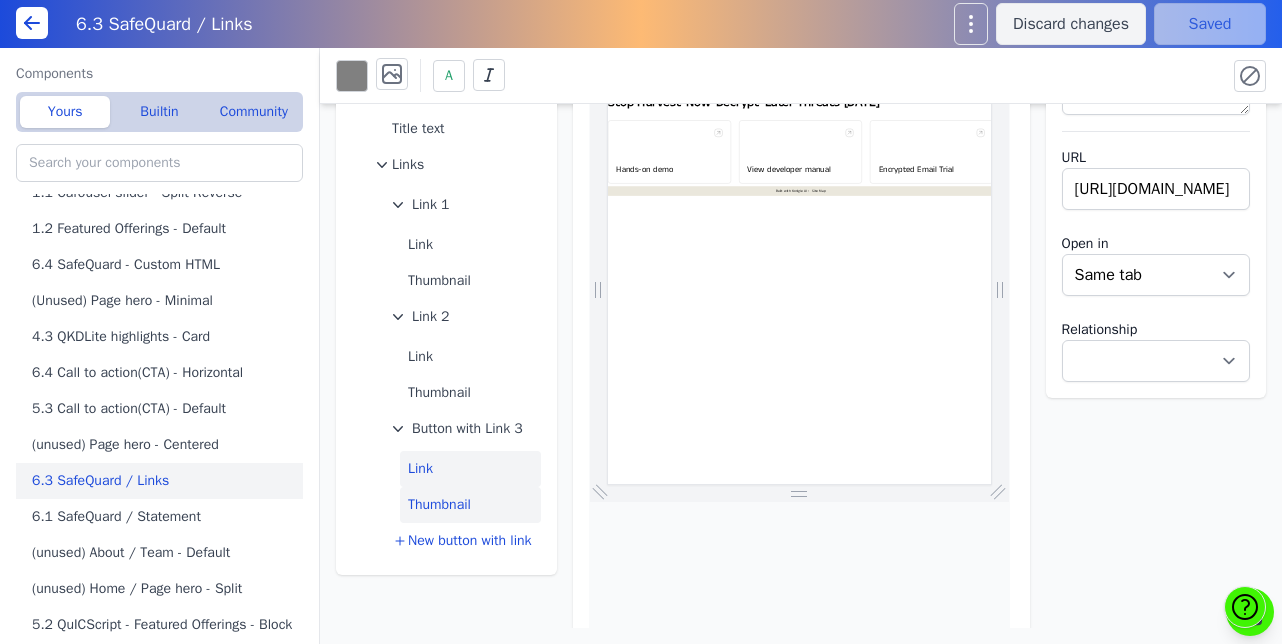 click on "Thumbnail" at bounding box center (470, 505) 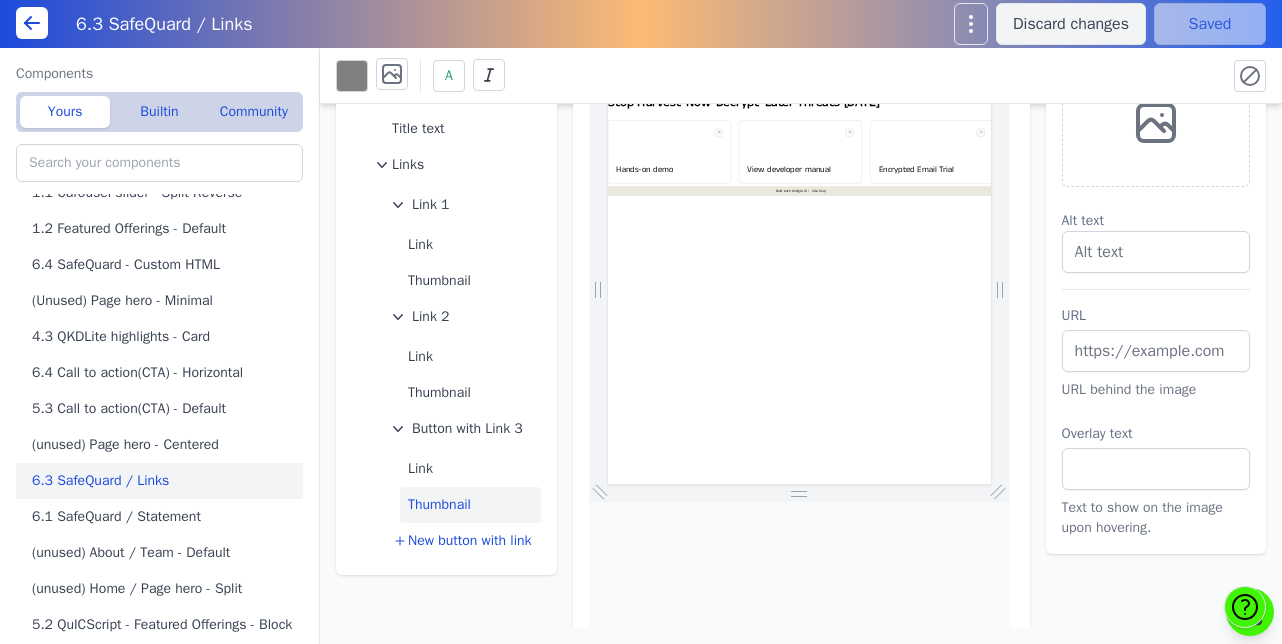 scroll, scrollTop: 0, scrollLeft: 0, axis: both 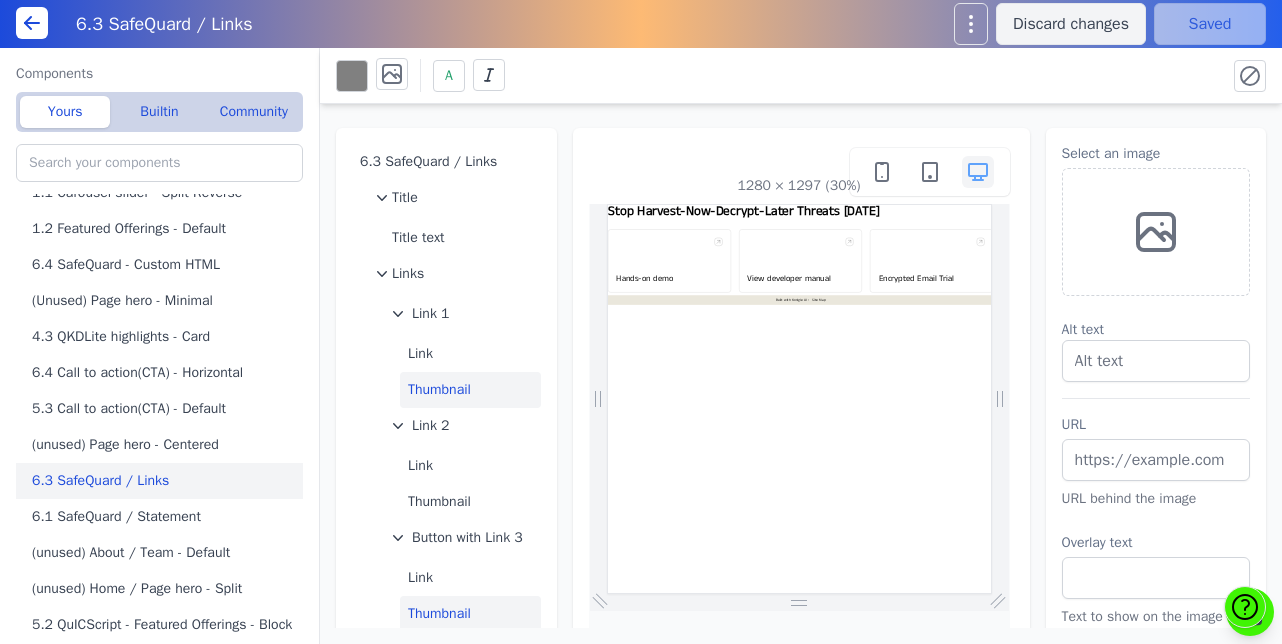 click on "Thumbnail" at bounding box center [470, 390] 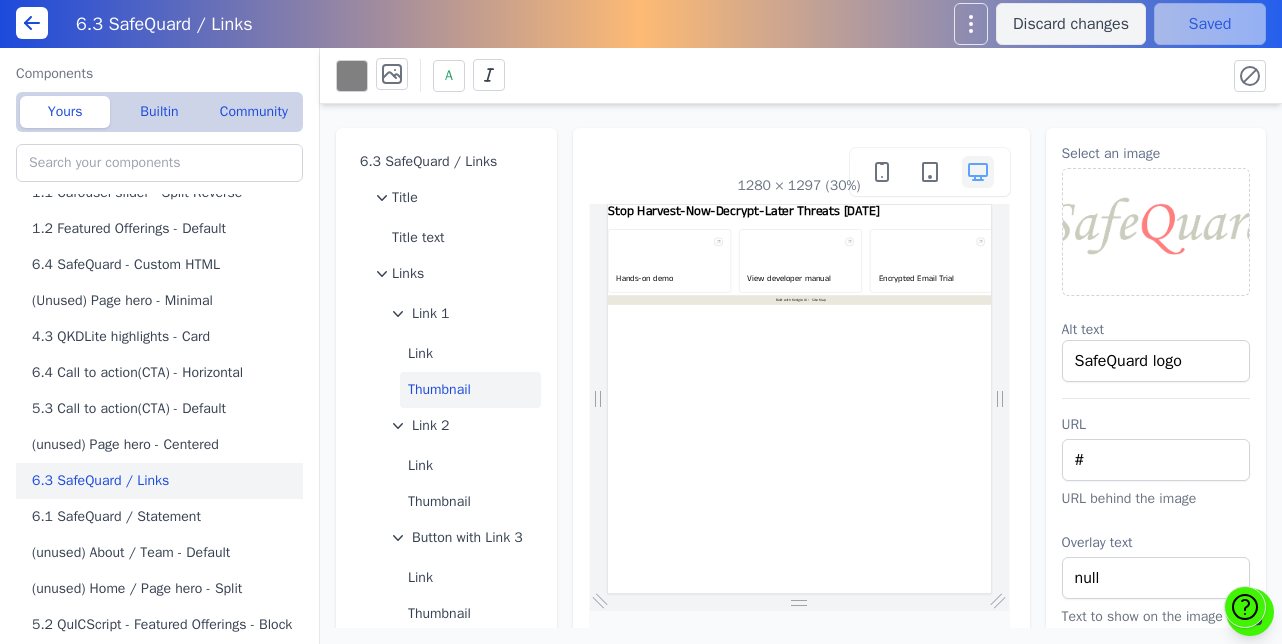 click at bounding box center (1156, 232) 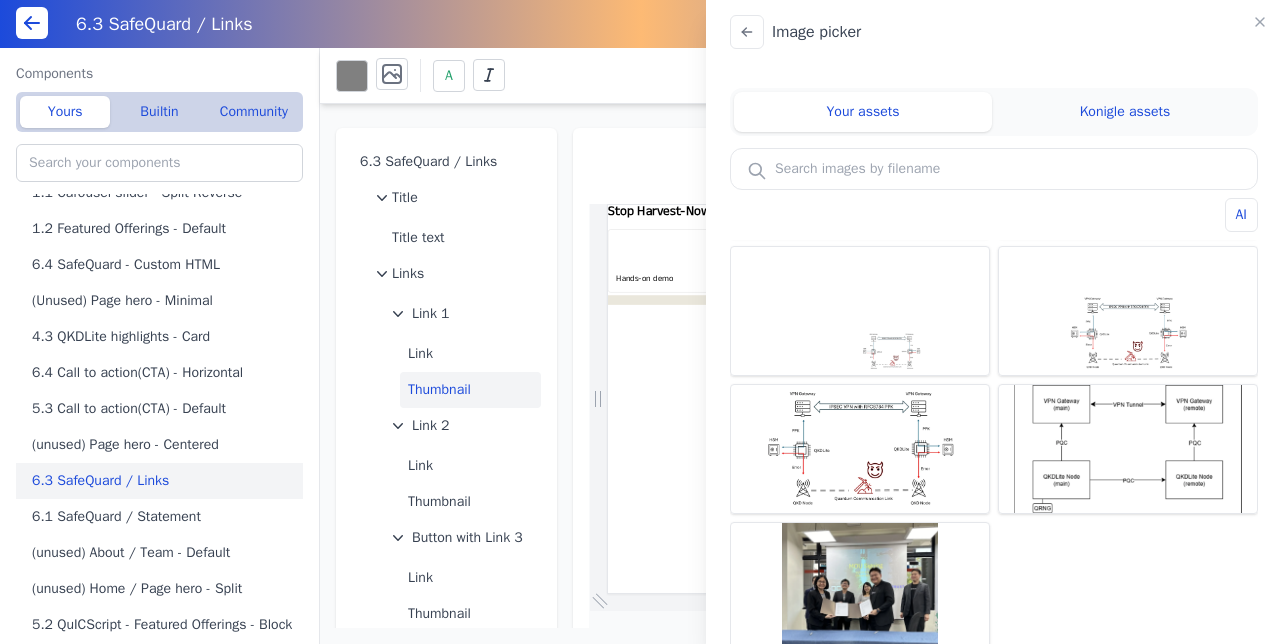 scroll, scrollTop: 0, scrollLeft: 0, axis: both 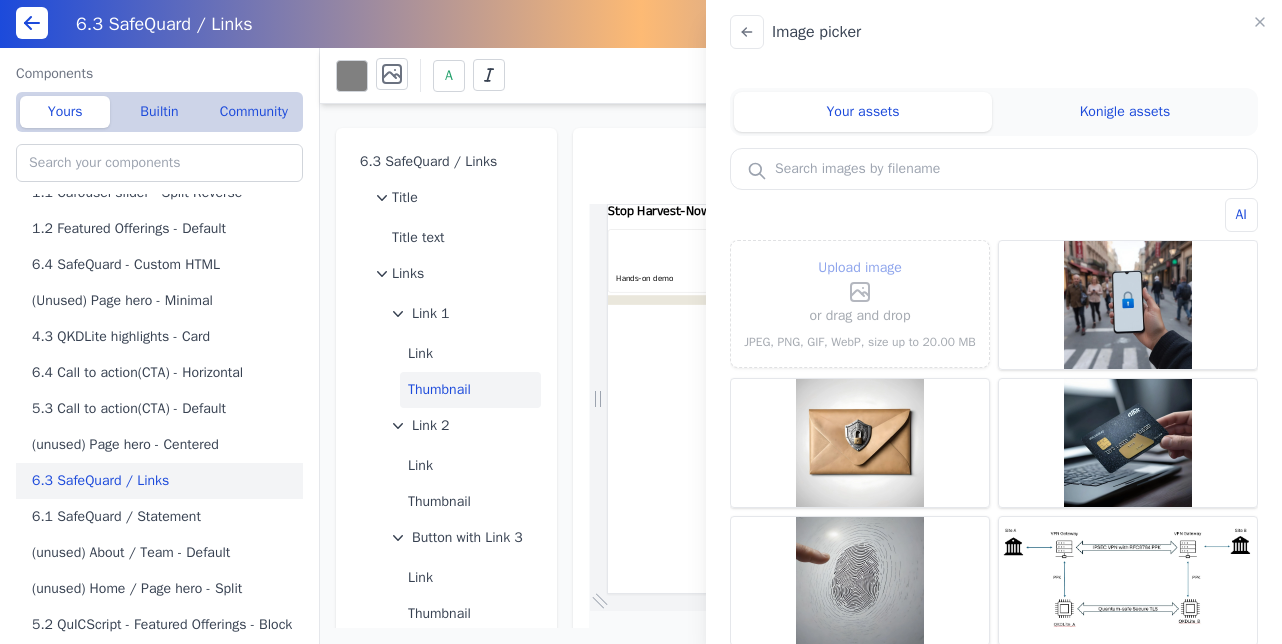 click on "Upload image" at bounding box center (860, 280) 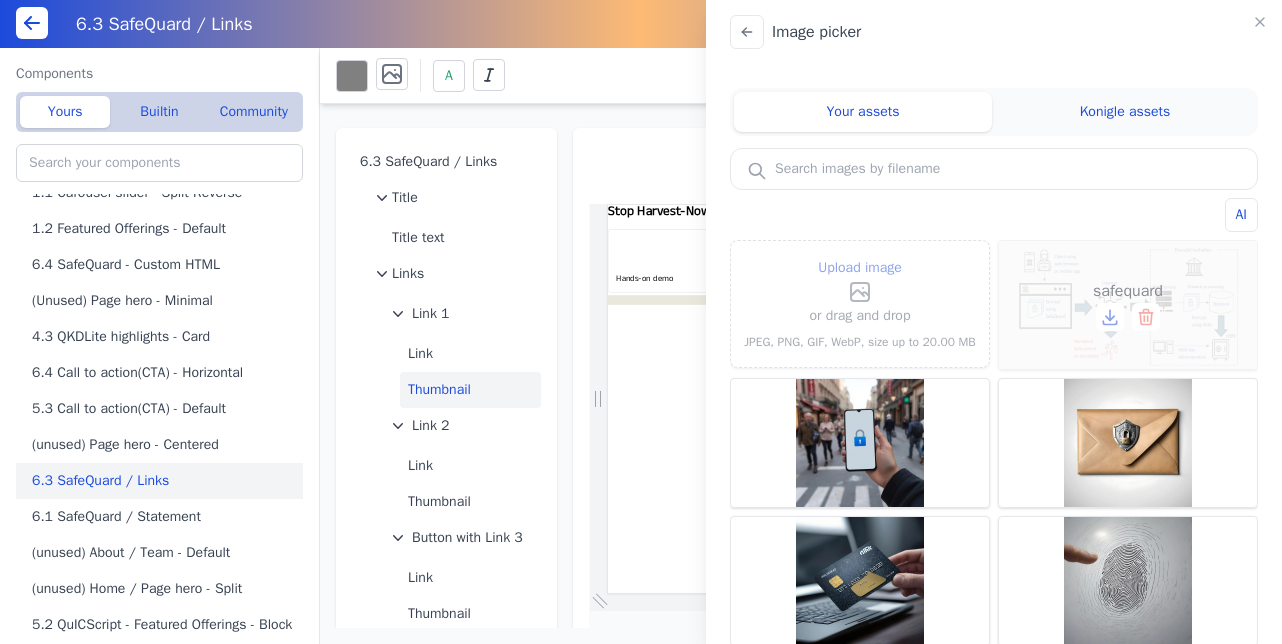 click on "safequard" at bounding box center [1128, 305] 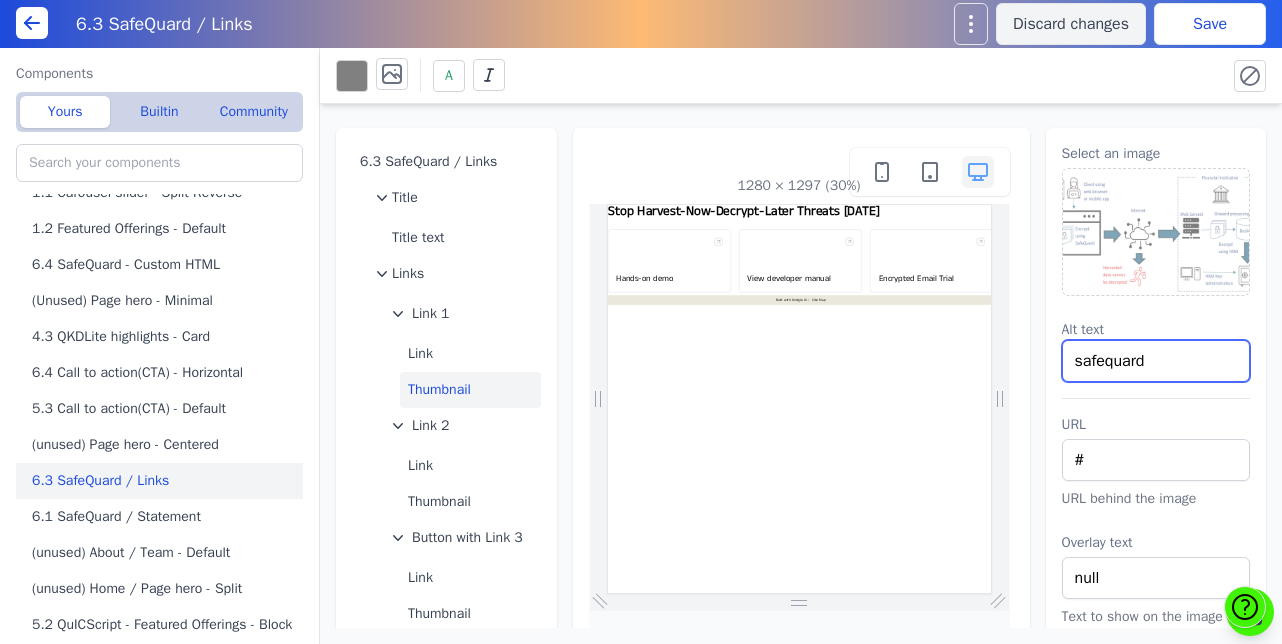 drag, startPoint x: 1632, startPoint y: 557, endPoint x: 1015, endPoint y: 693, distance: 631.8109 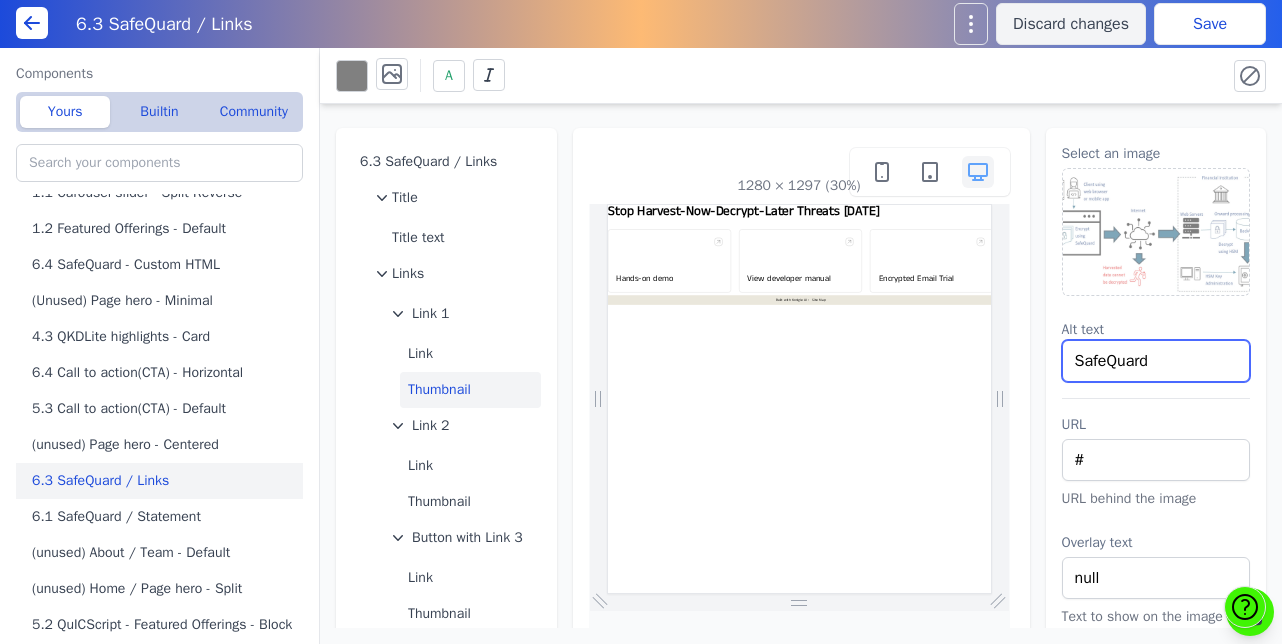 type on "SafeQuard" 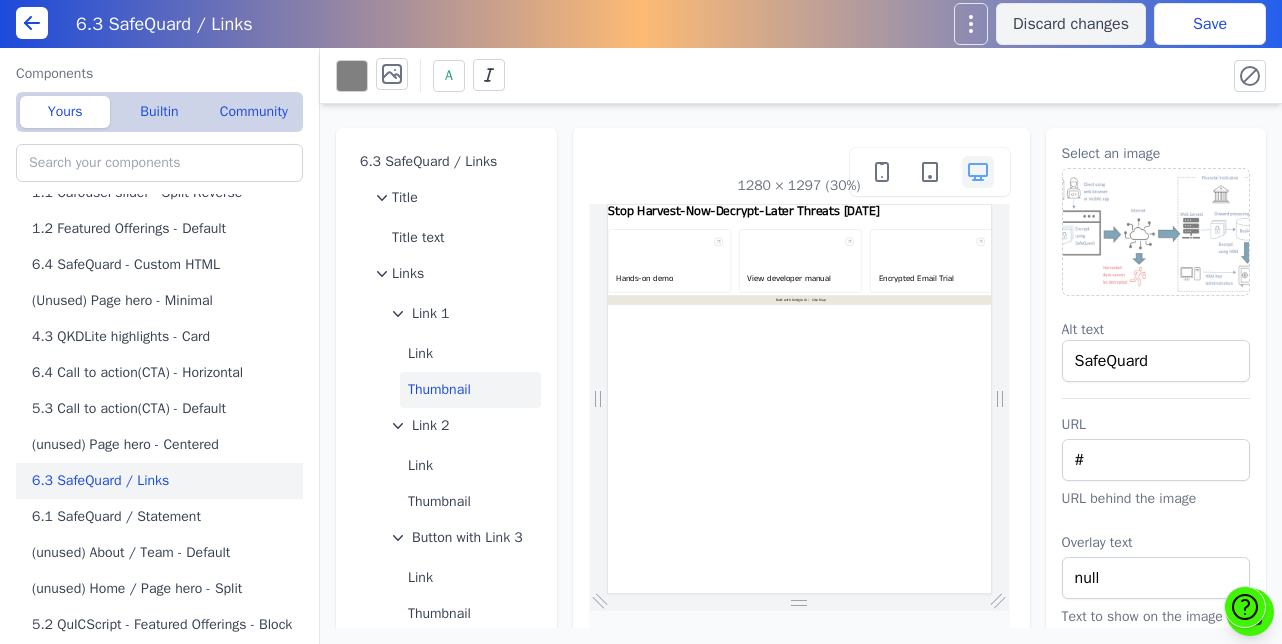 click on "Save" at bounding box center [1210, 24] 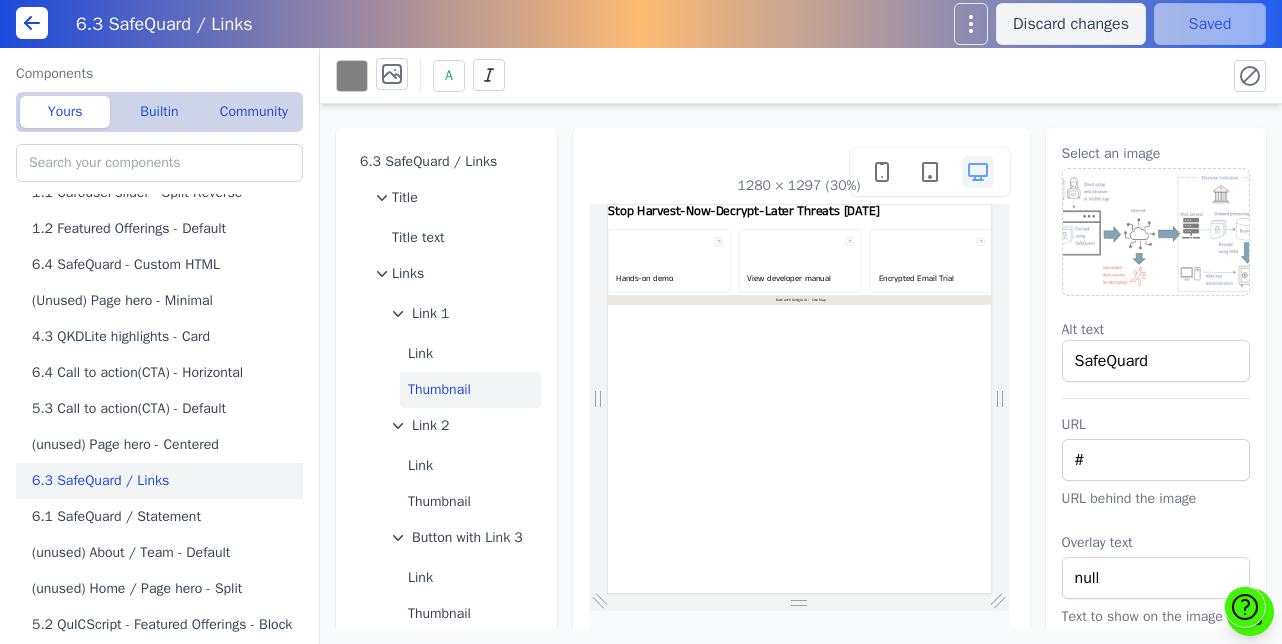 click on "Thumbnail" at bounding box center (470, 390) 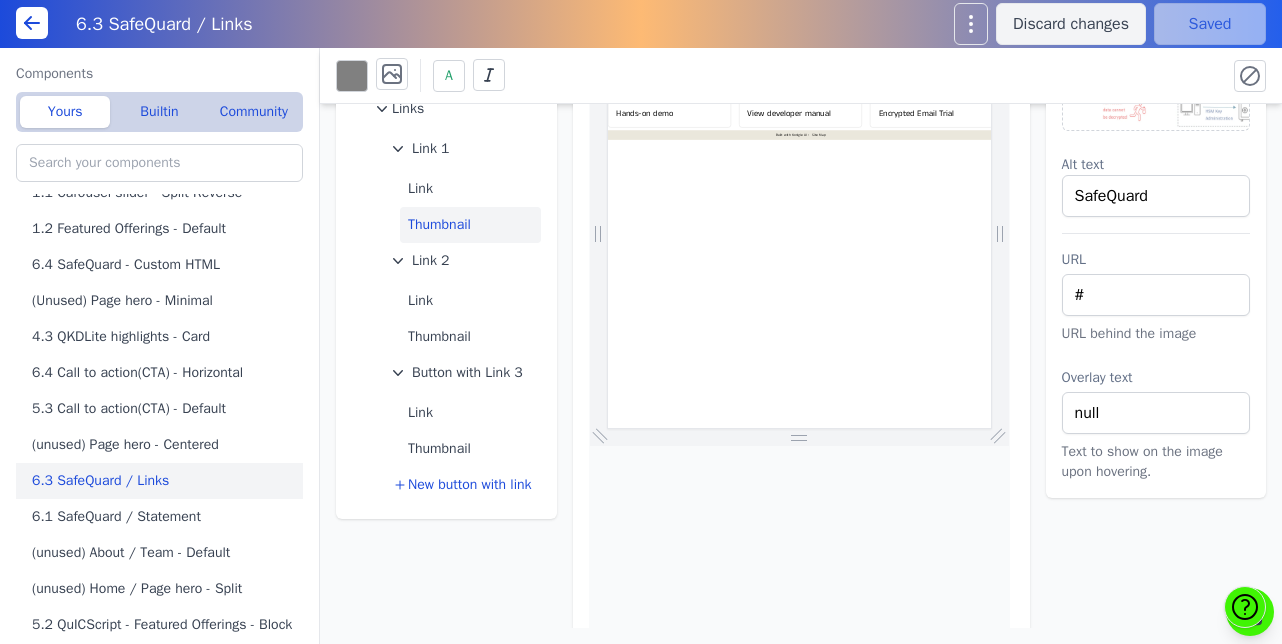 scroll, scrollTop: 0, scrollLeft: 0, axis: both 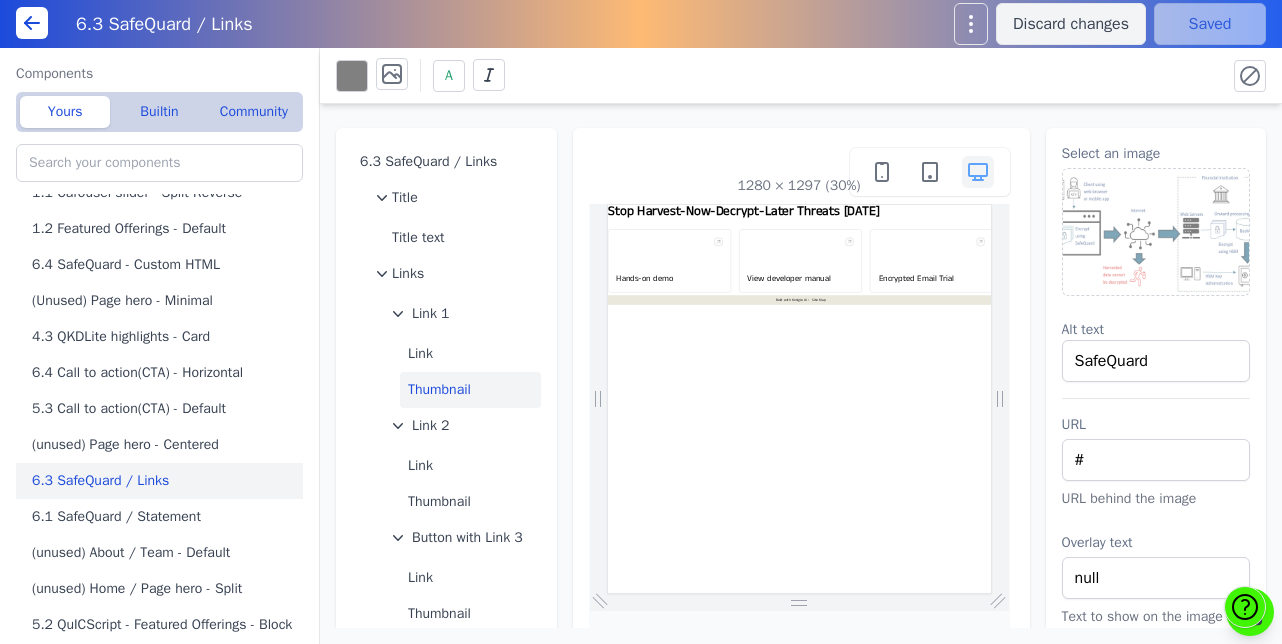 click on "URL # URL behind the image Overlay text Text to show on the image upon hovering." at bounding box center [1156, 531] 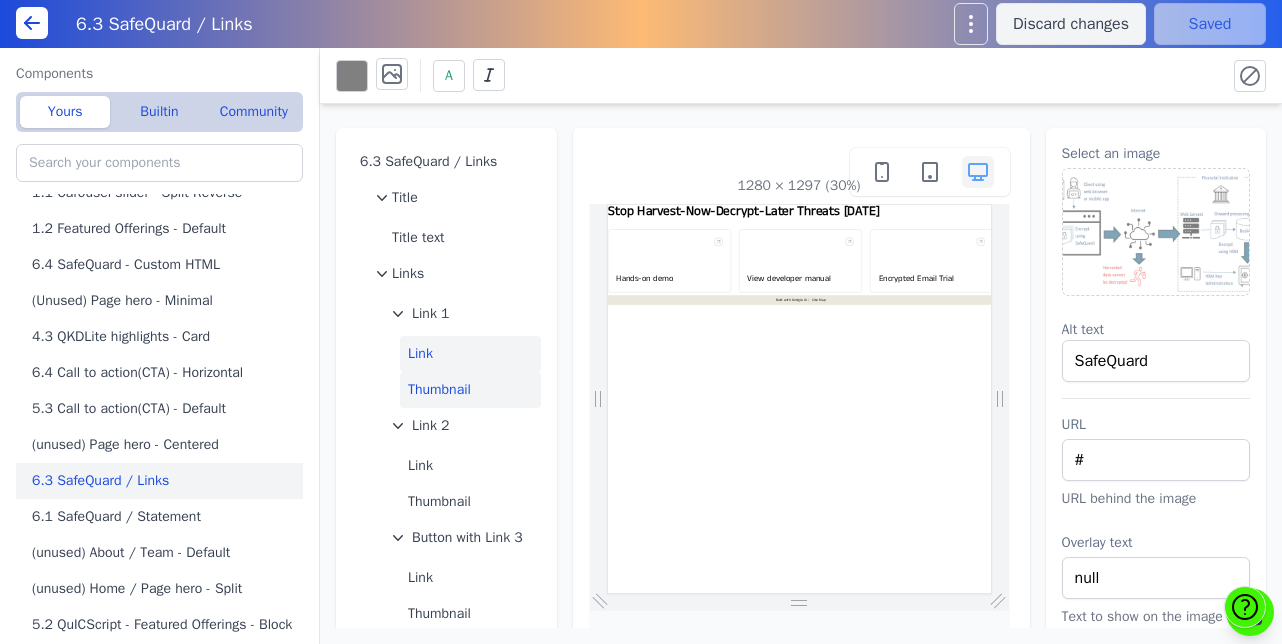 click on "Link" at bounding box center (470, 354) 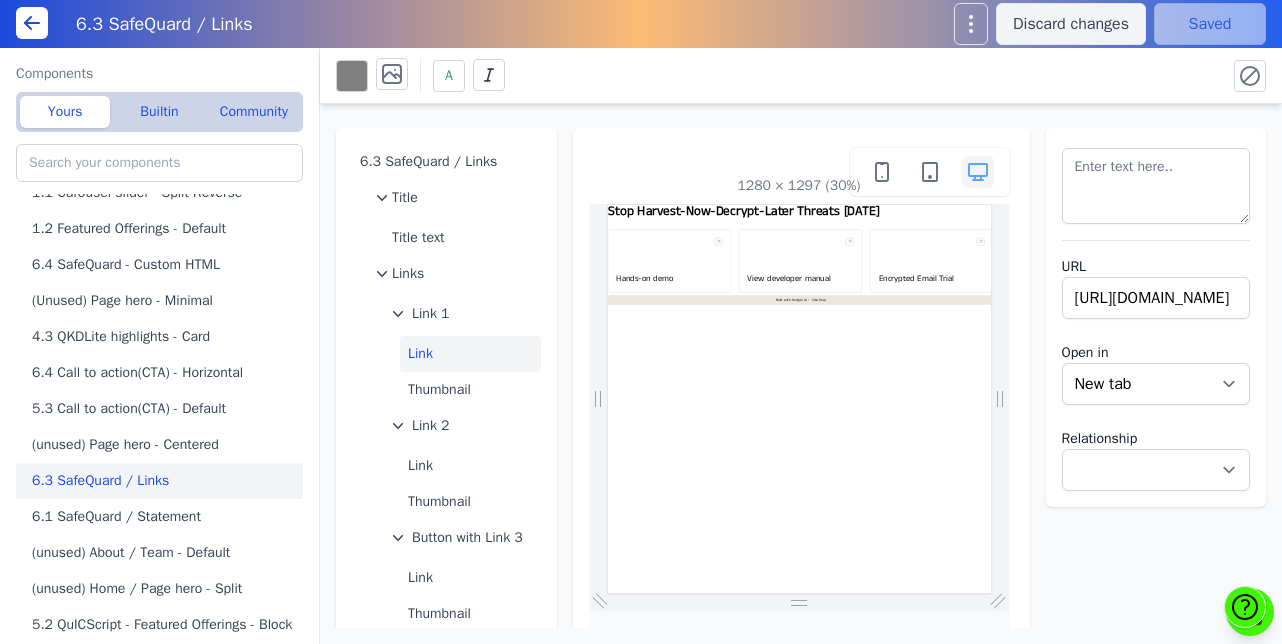 type 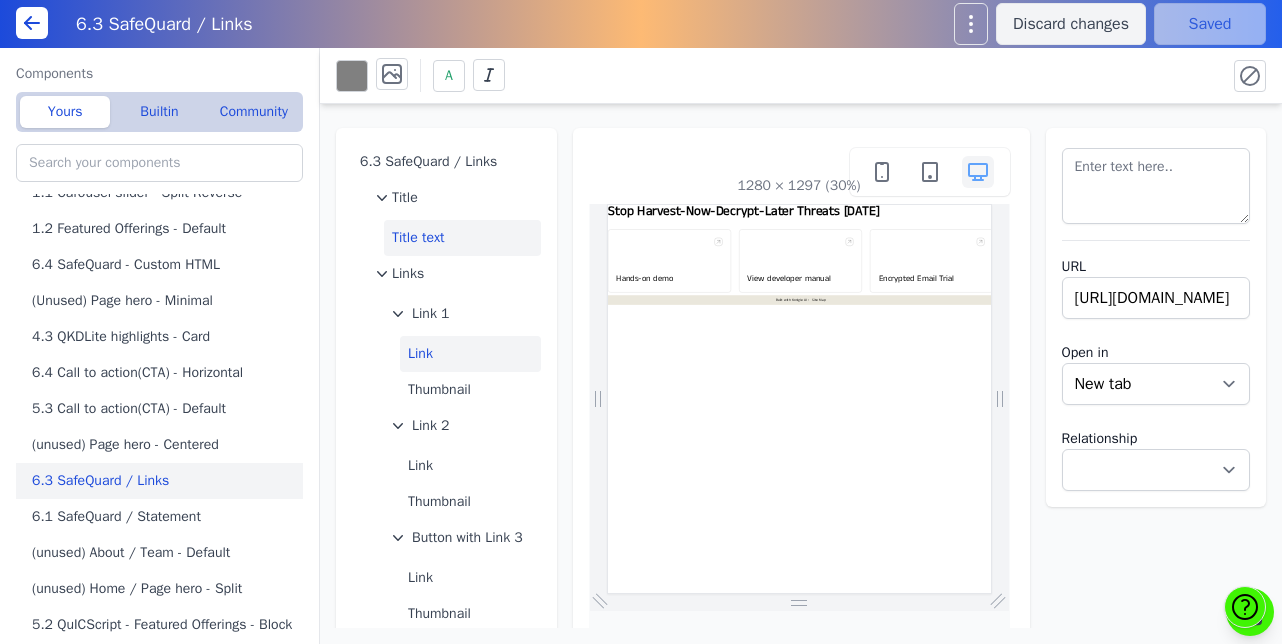click on "Title text" at bounding box center (462, 238) 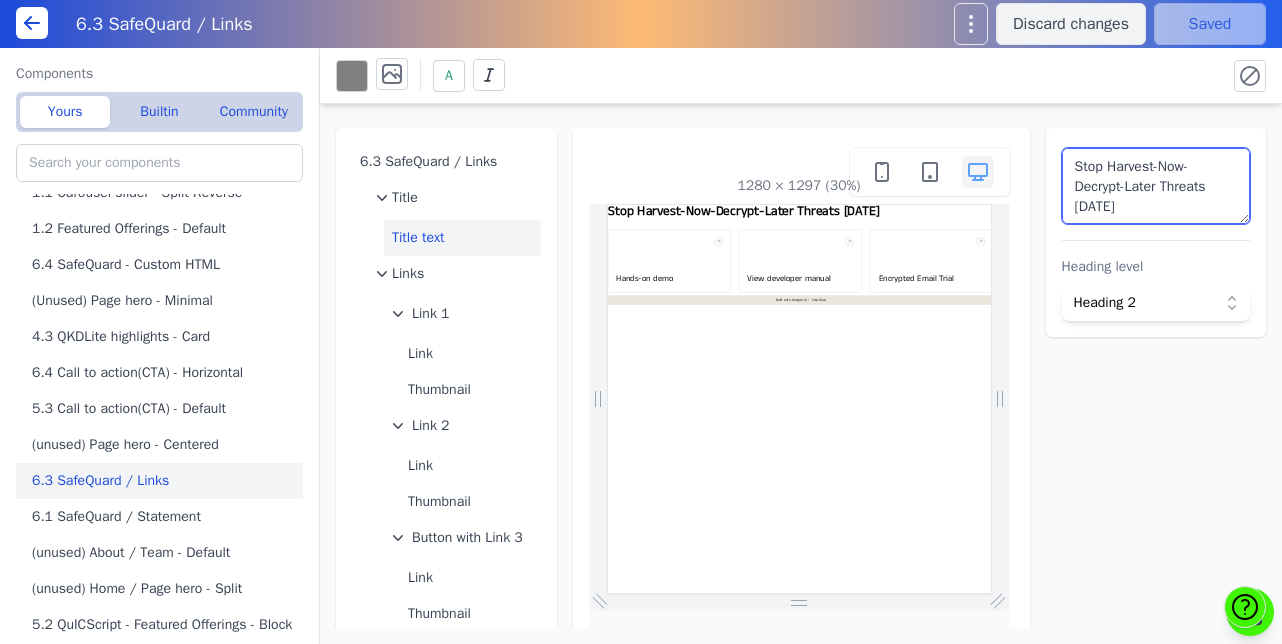 drag, startPoint x: 1124, startPoint y: 205, endPoint x: 847, endPoint y: 114, distance: 291.56476 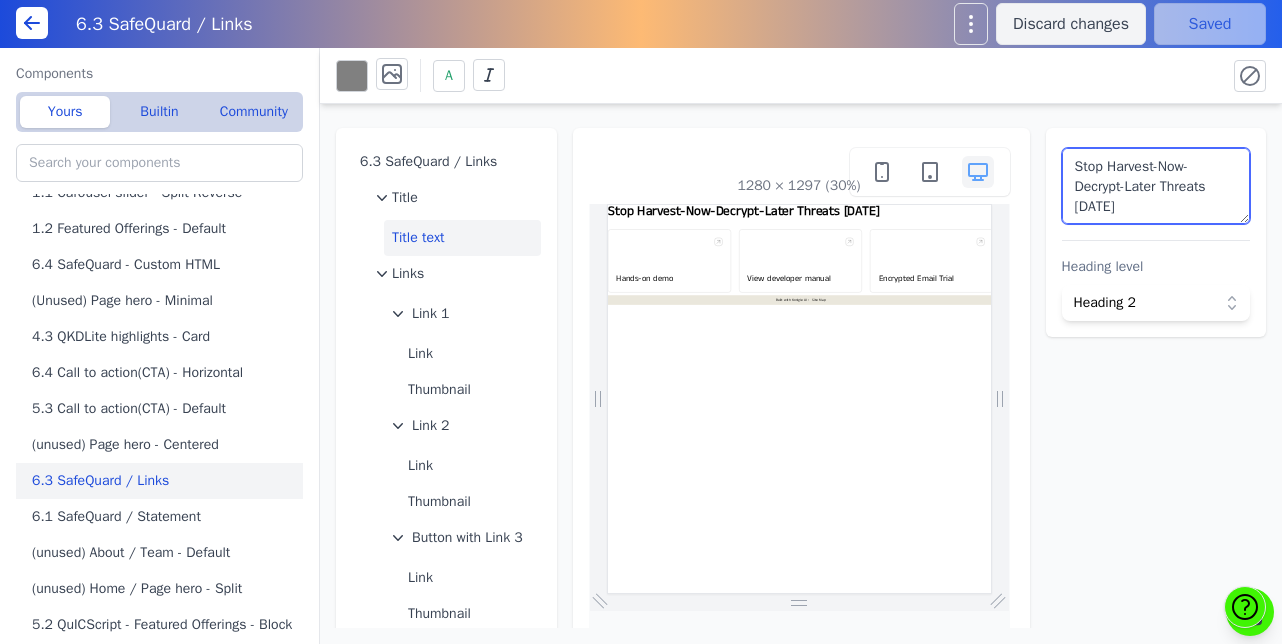 click on "6.3 SafeQuard / Links Title Title text Links Link 1 Link Thumbnail Link 2 Link Thumbnail Button with Link 3 Link Thumbnail 1280 × 1297 (30%)  Stop Harvest-Now-Decrypt-Later Threats [DATE] Heading level Heading 2" at bounding box center (801, 366) 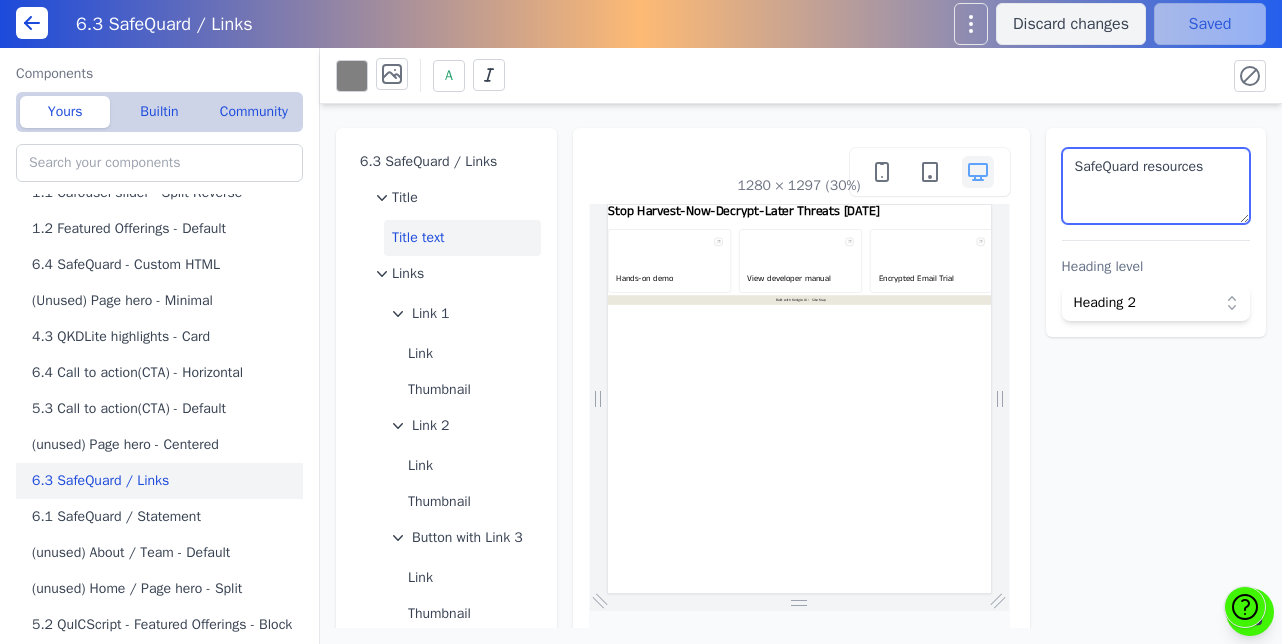 type on "SafeQuard resources" 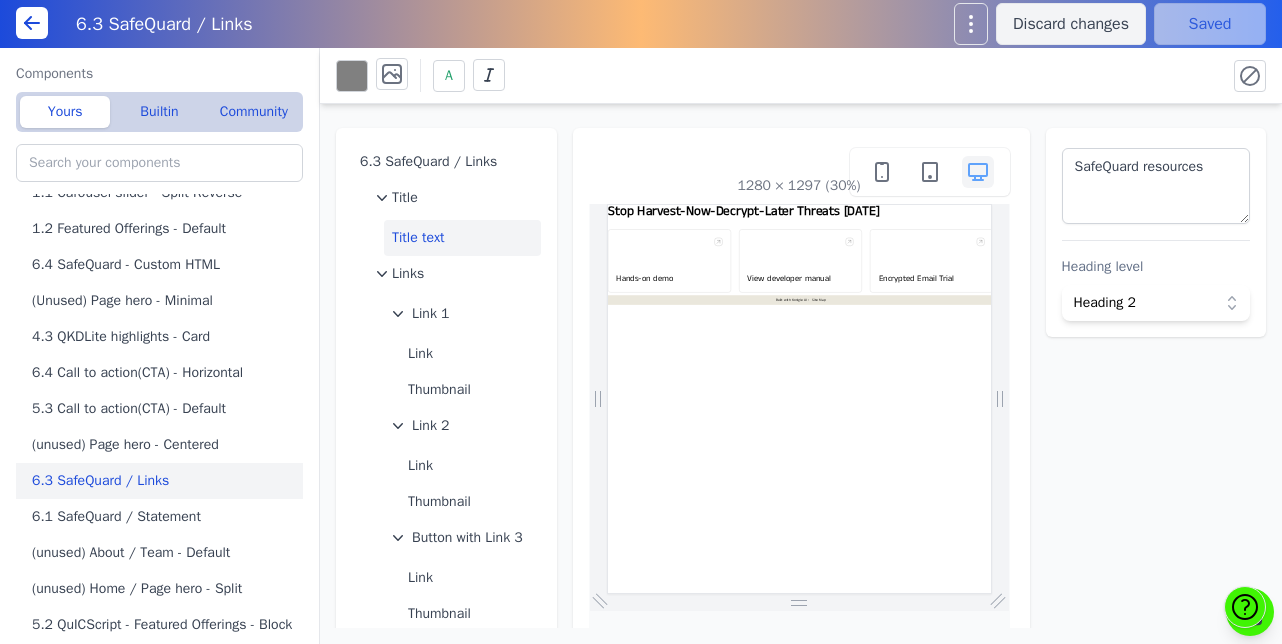 click on "6.3 SafeQuard / Links Title Title text Links Link 1 Link Thumbnail Link 2 Link Thumbnail Button with Link 3 Link Thumbnail 1280 × 1297 (30%)  SafeQuard resources Heading level Heading 2" at bounding box center (801, 366) 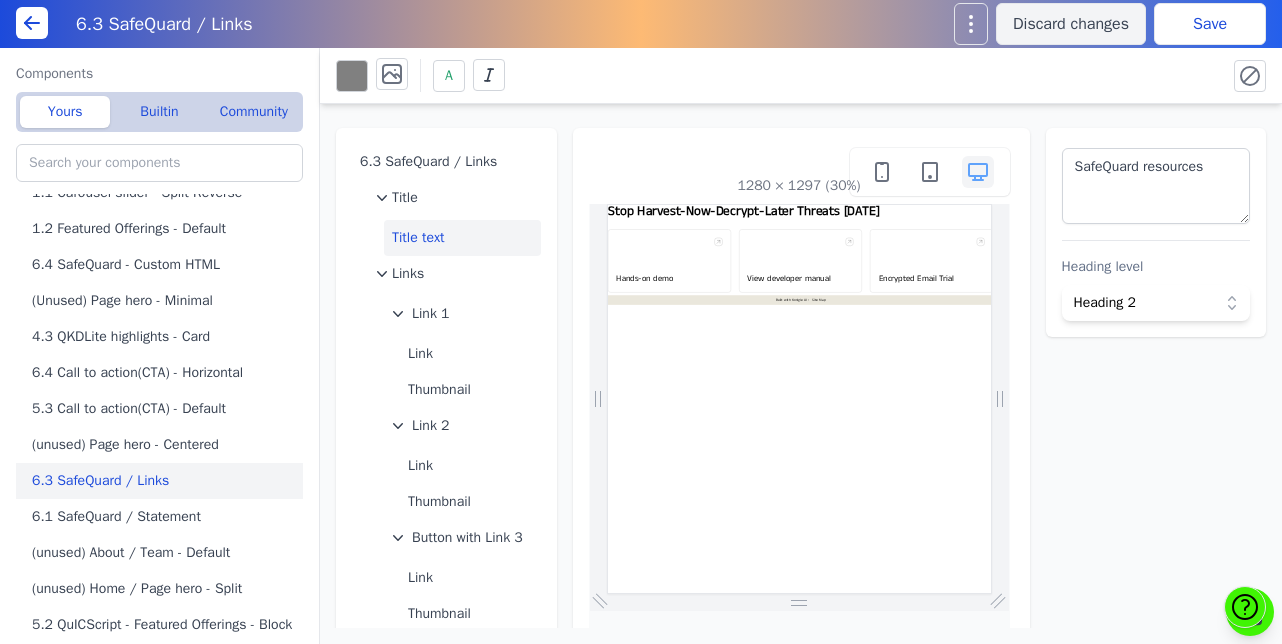 click on "Save" at bounding box center [1210, 24] 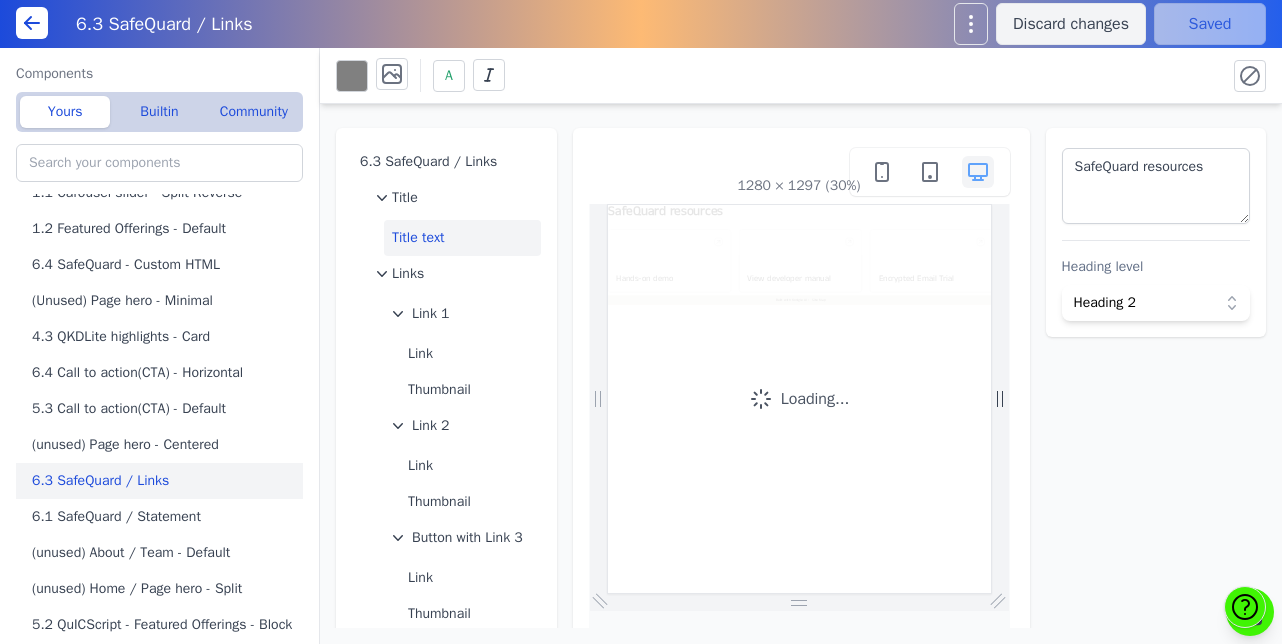 scroll, scrollTop: 0, scrollLeft: 0, axis: both 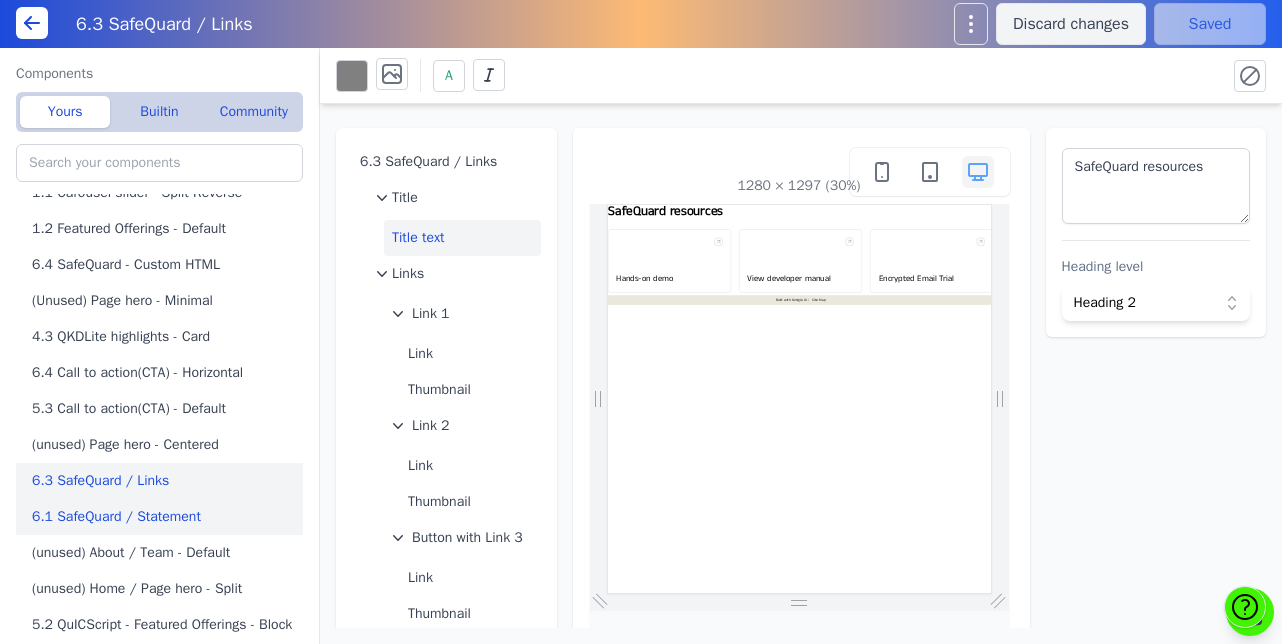 click on "6.1 SafeQuard / Statement" at bounding box center (163, 517) 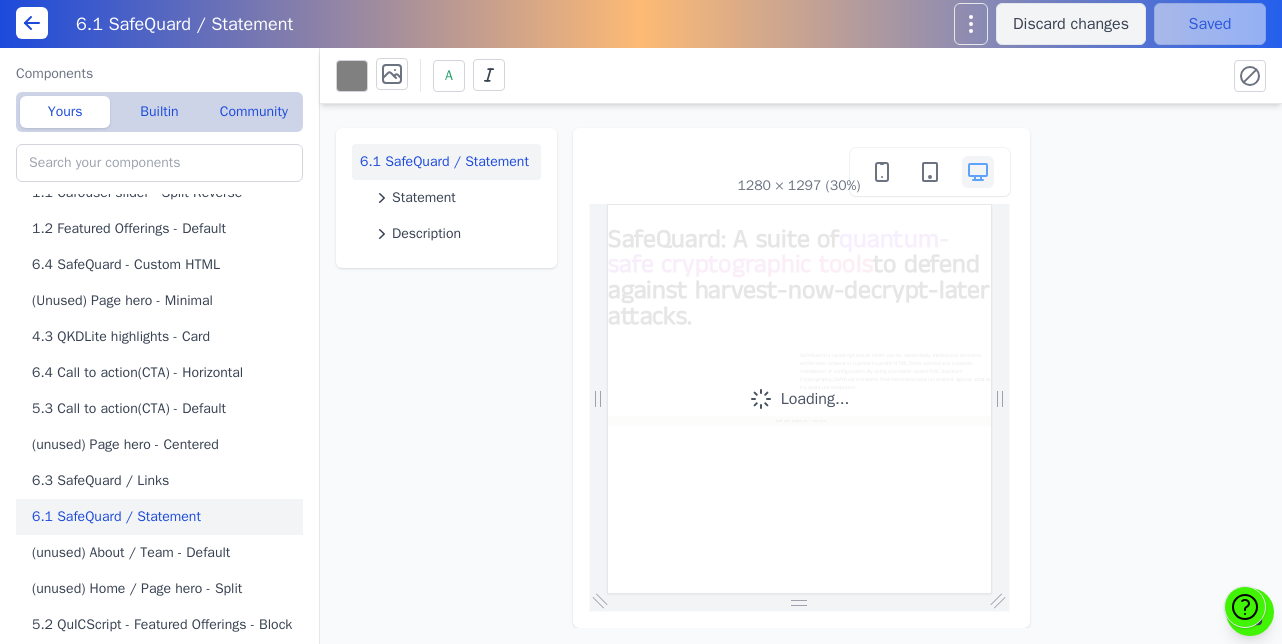 scroll, scrollTop: 0, scrollLeft: 0, axis: both 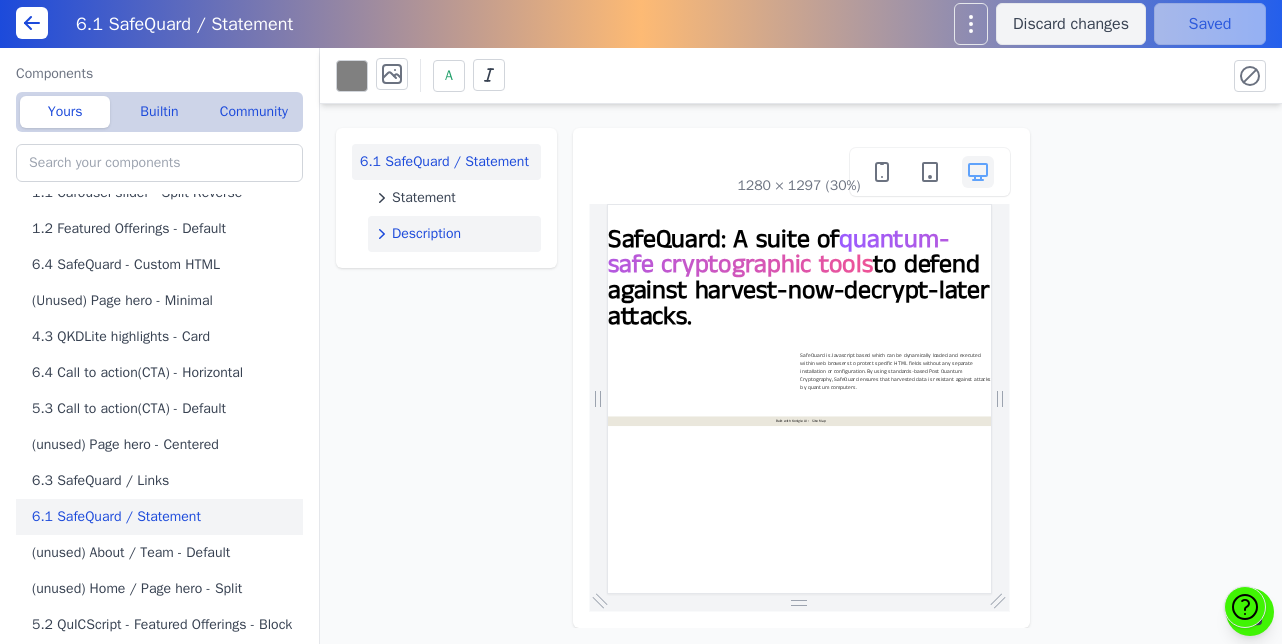 click on "Description" 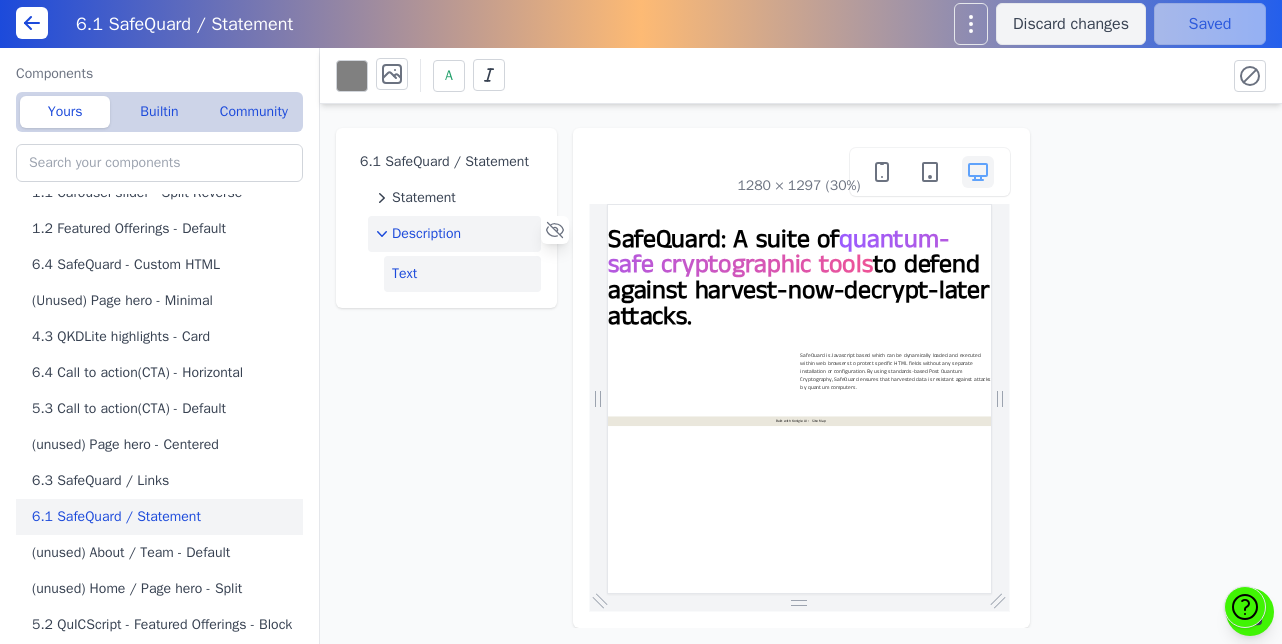 click on "Text" at bounding box center (462, 274) 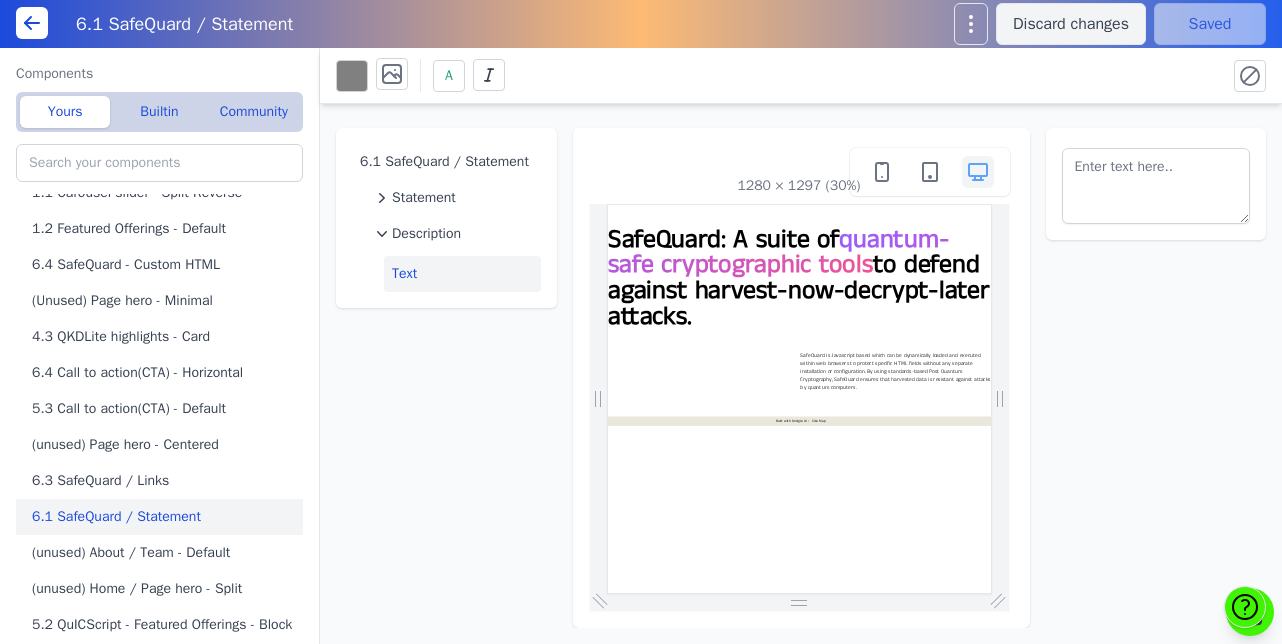 scroll, scrollTop: 262, scrollLeft: 0, axis: vertical 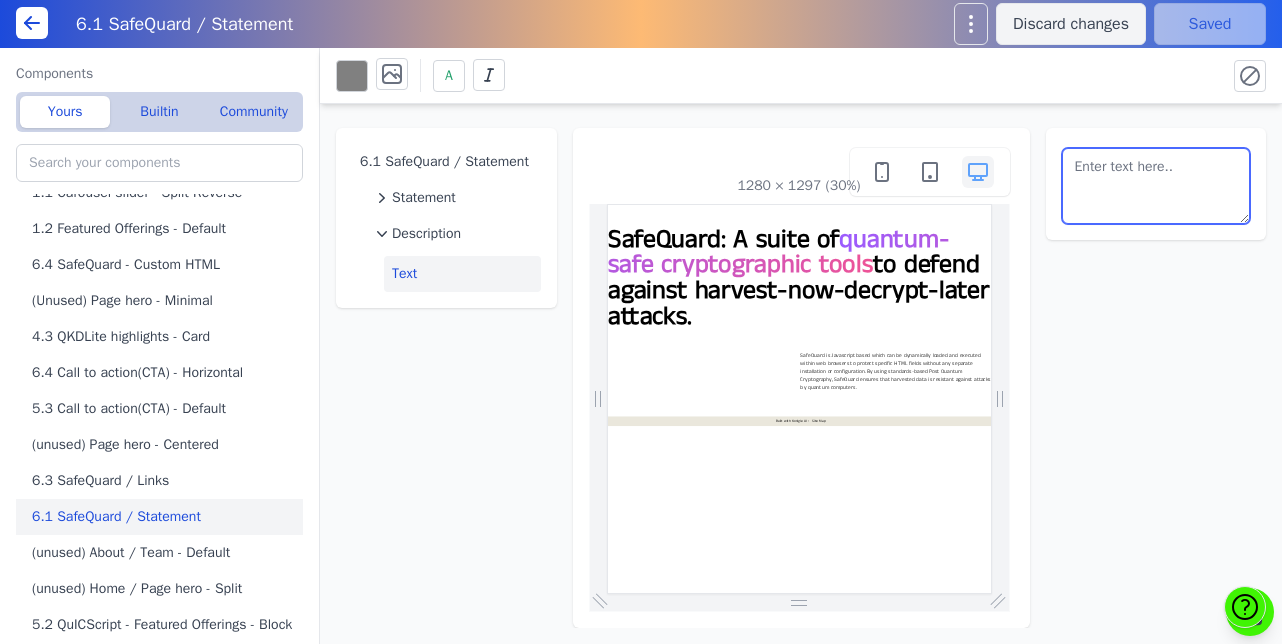 click at bounding box center (1156, 186) 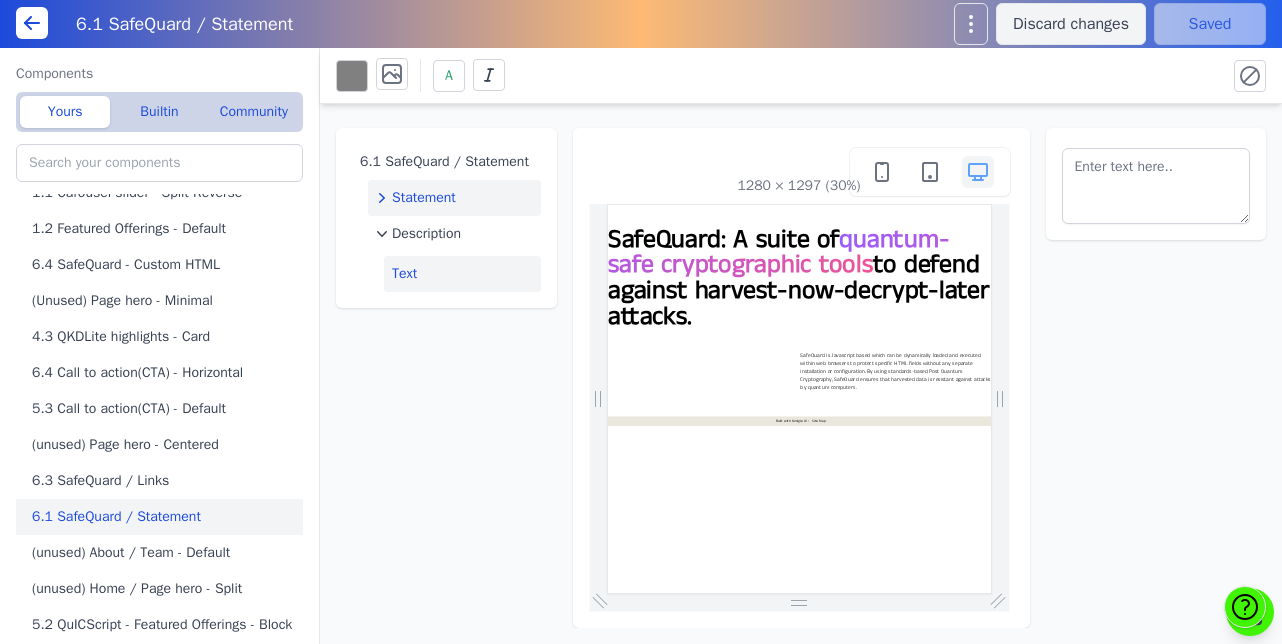 click on "Statement" at bounding box center (424, 198) 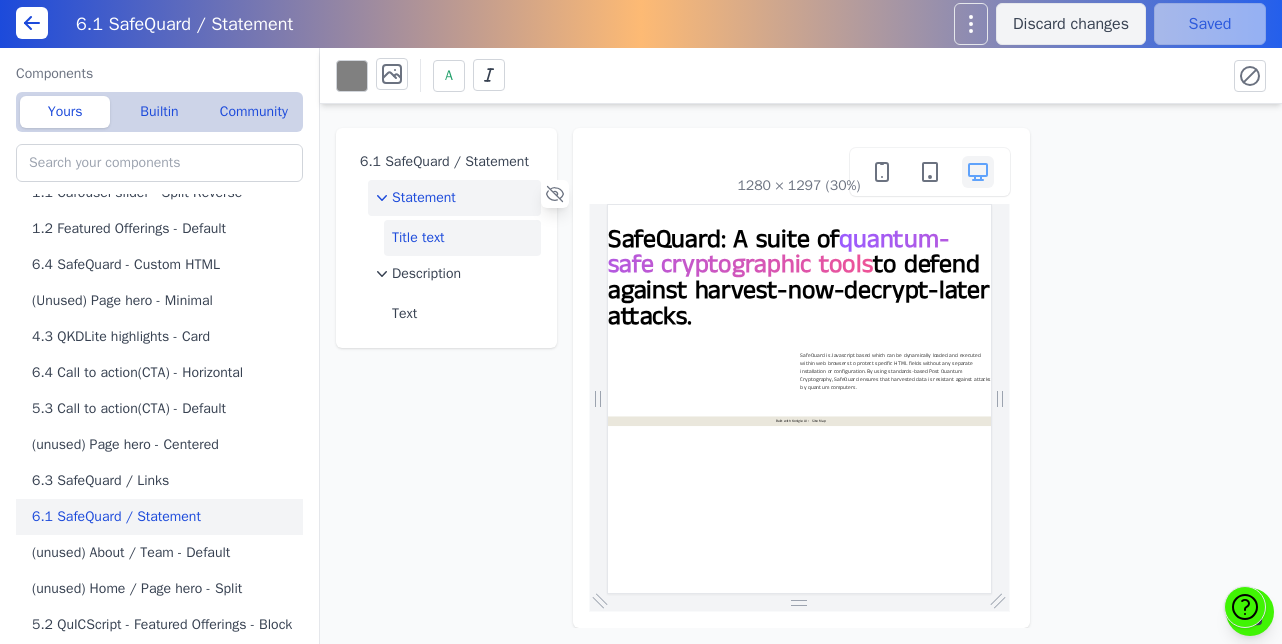 click on "Title text" at bounding box center (462, 238) 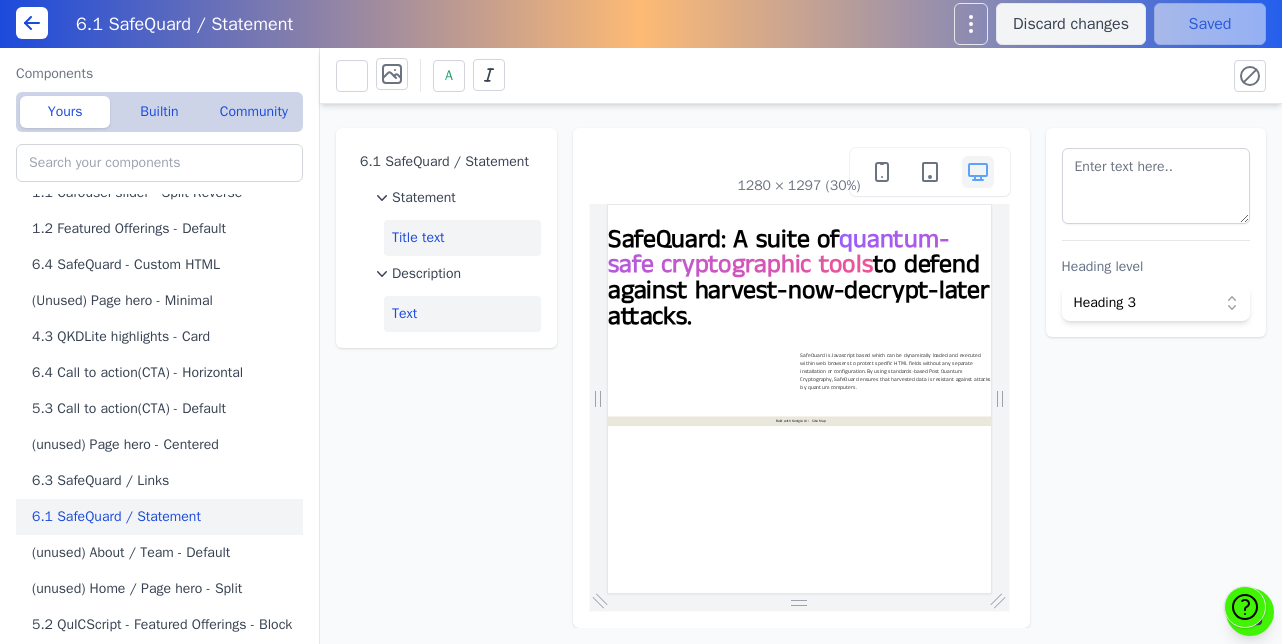click on "Text" at bounding box center (462, 314) 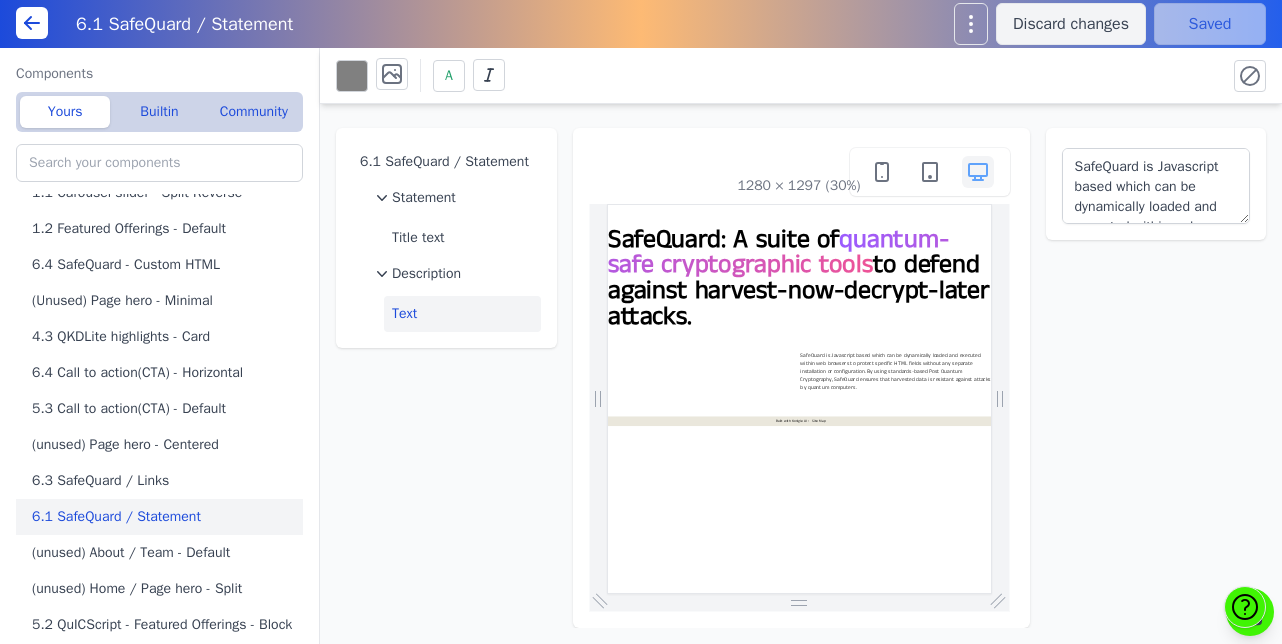 type 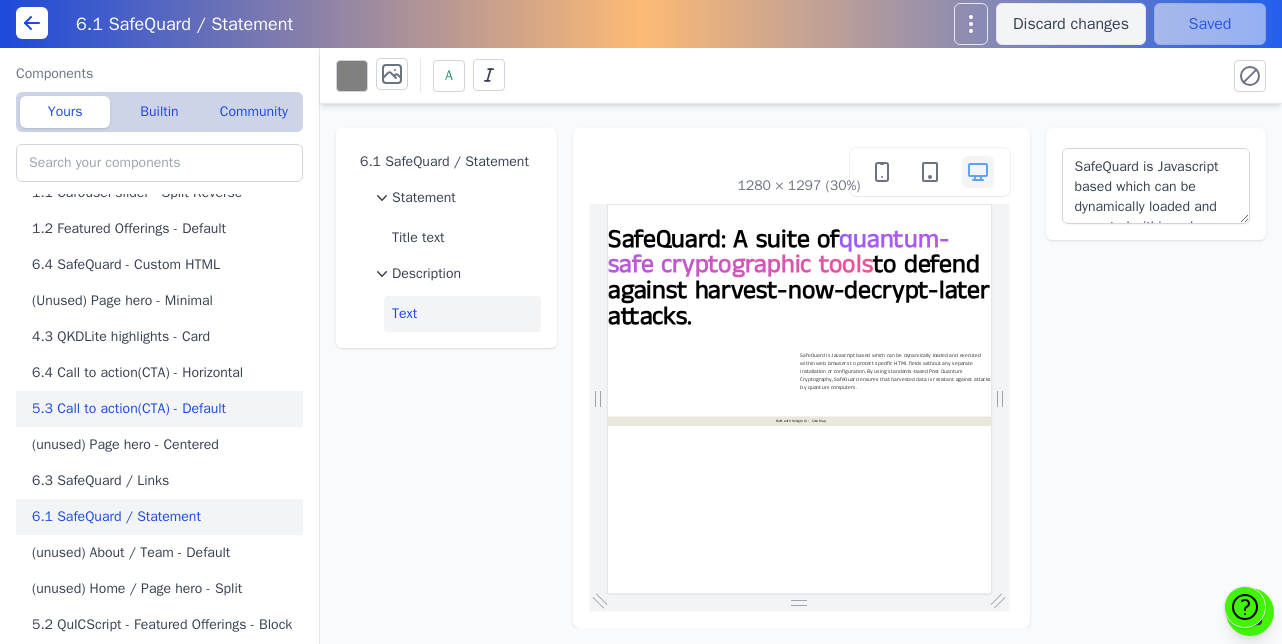 scroll, scrollTop: 304, scrollLeft: 0, axis: vertical 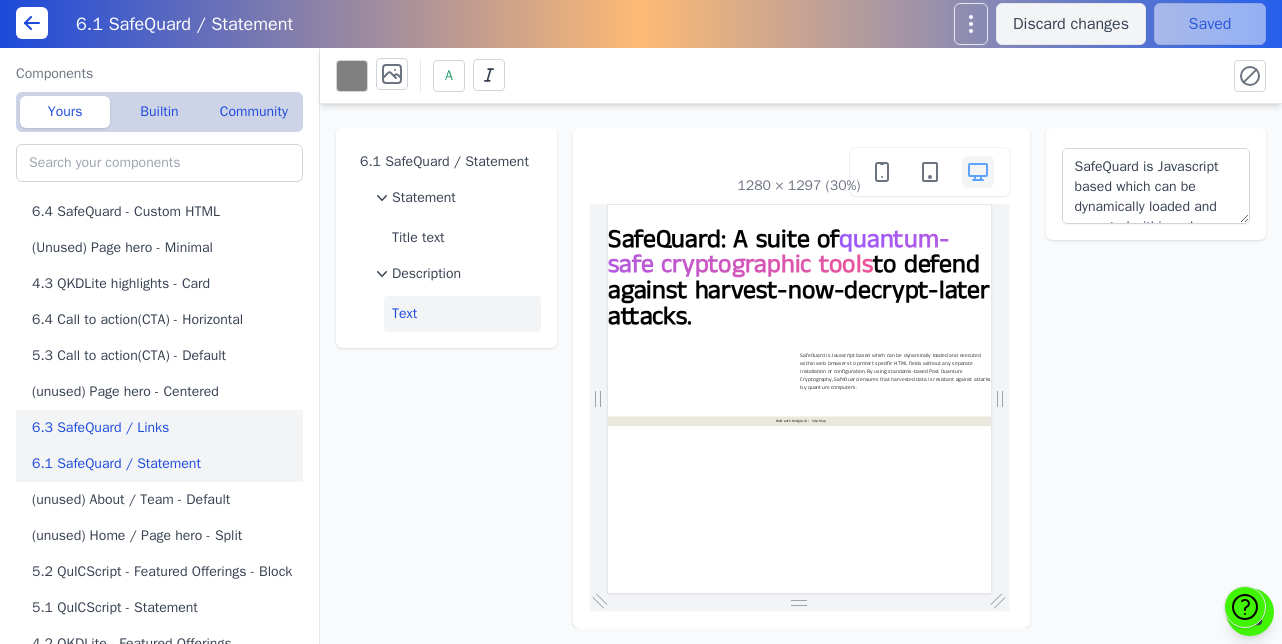 click on "6.3 SafeQuard / Links" at bounding box center (163, 428) 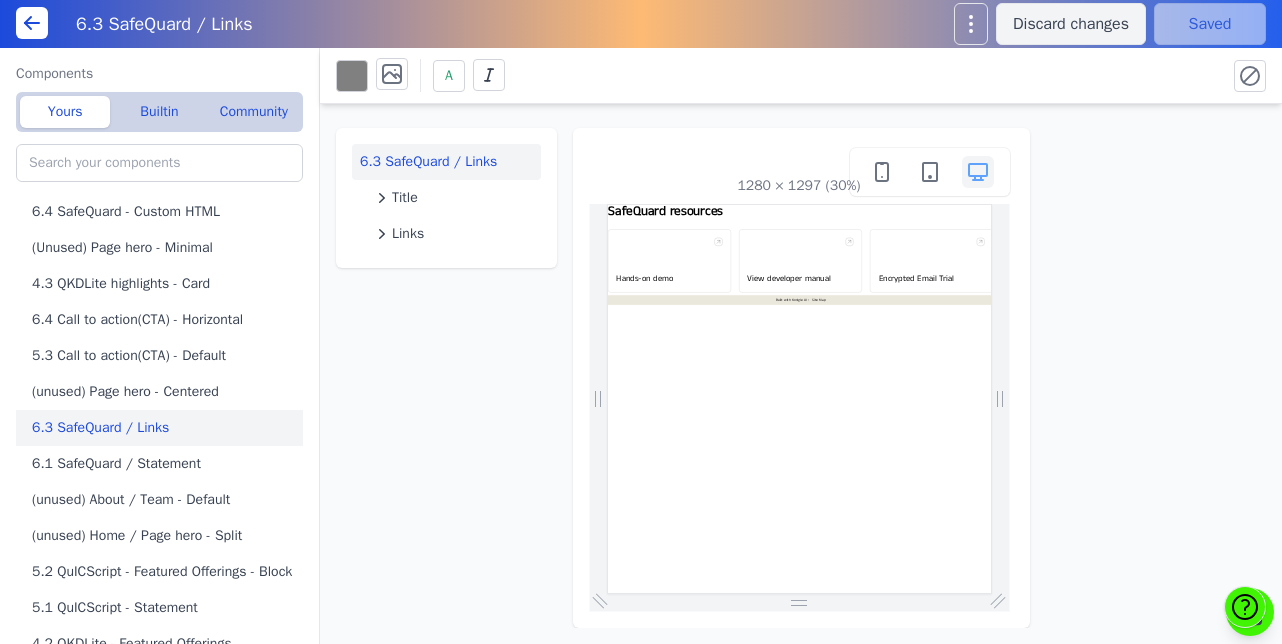 scroll, scrollTop: 0, scrollLeft: 0, axis: both 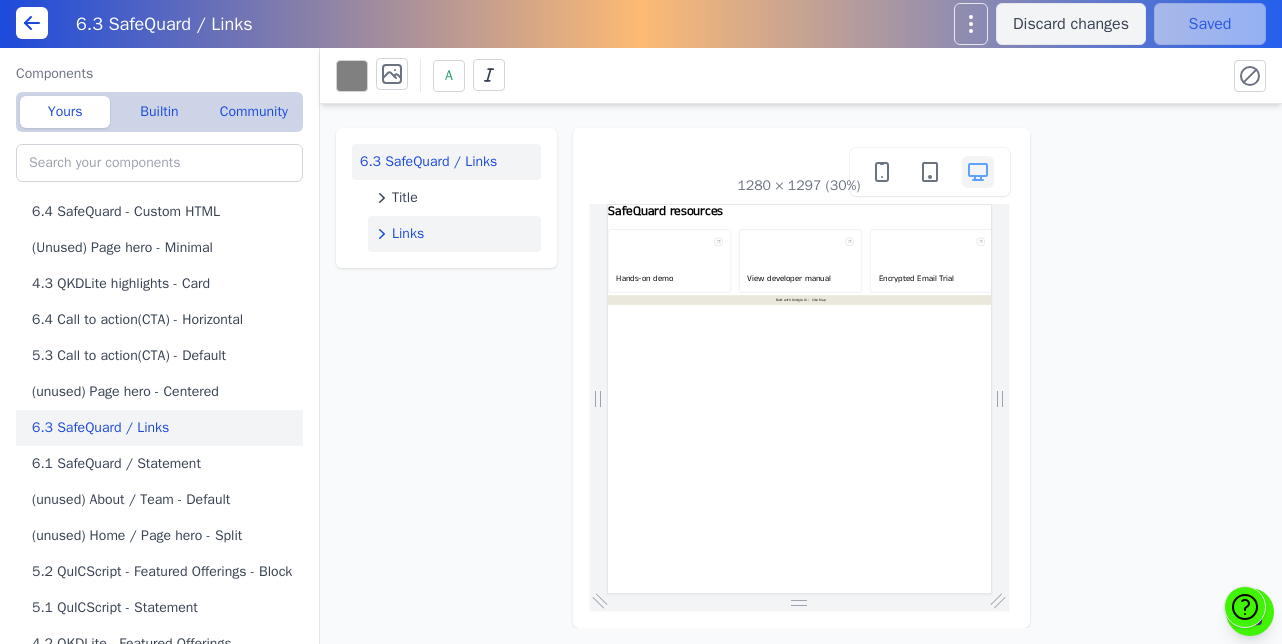 click on "Links" at bounding box center (454, 234) 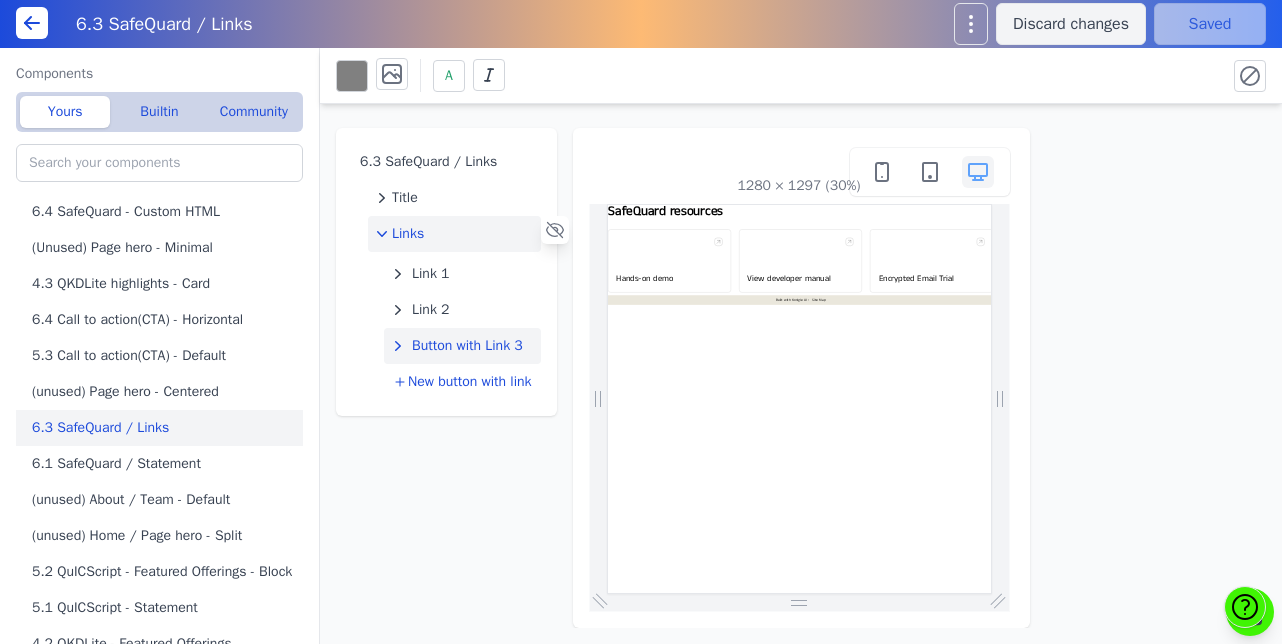 click on "Button with Link 3" at bounding box center (467, 346) 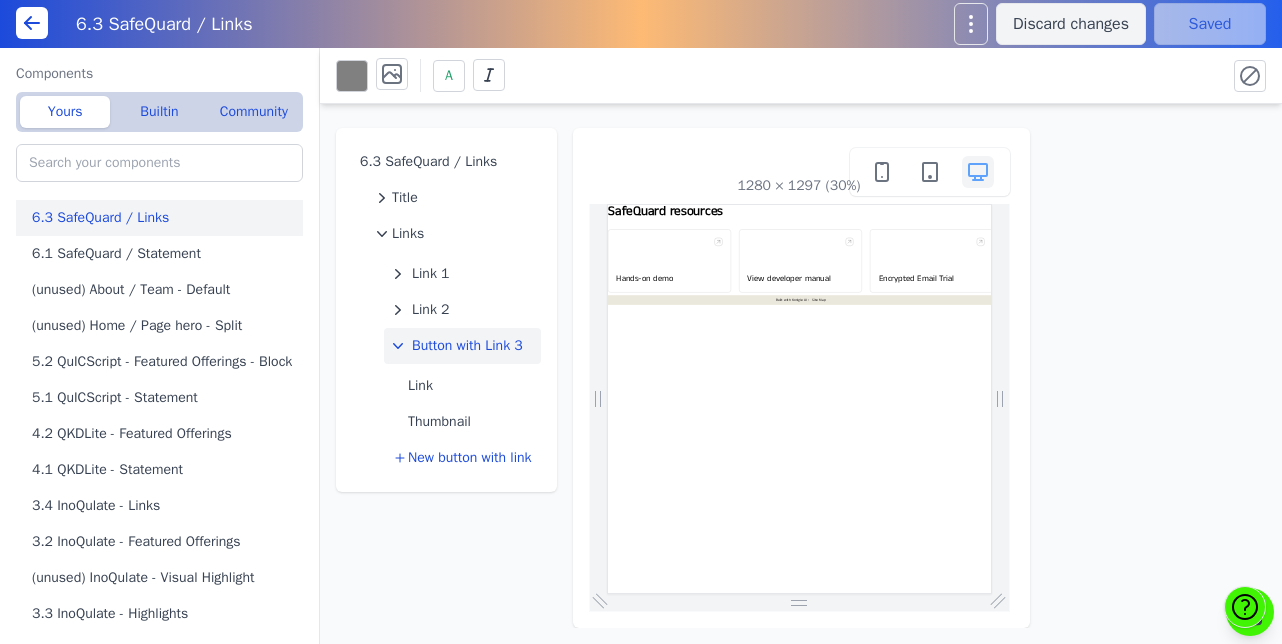 scroll, scrollTop: 122, scrollLeft: 0, axis: vertical 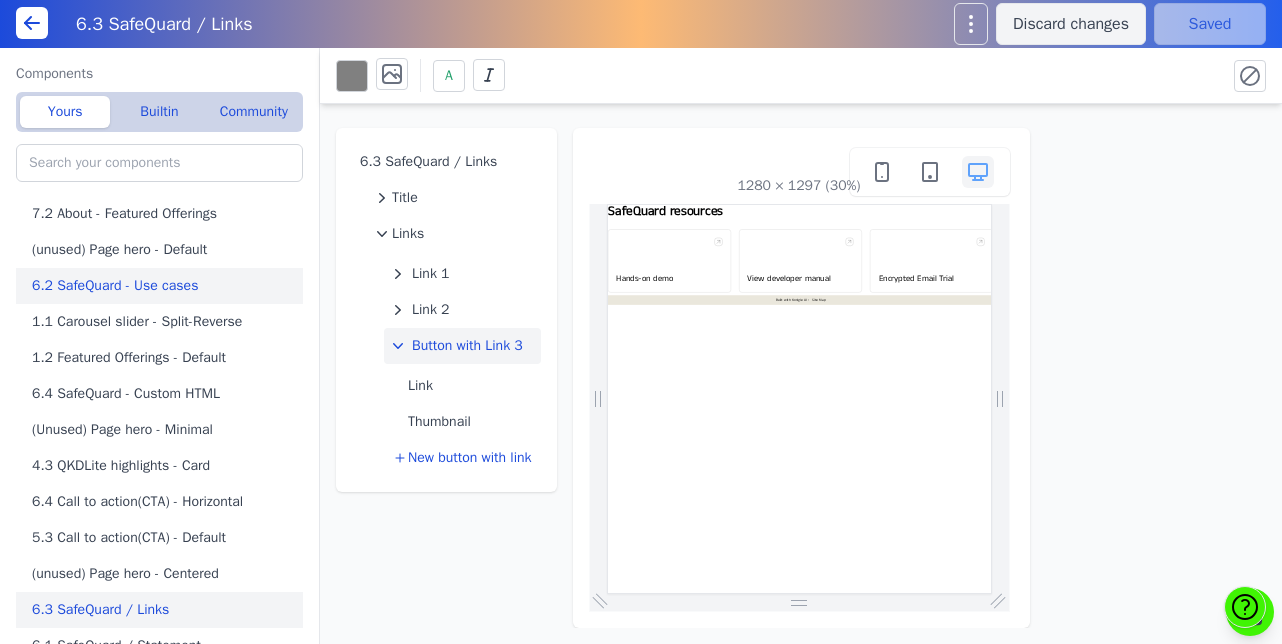click on "6.2 SafeQuard - Use cases" at bounding box center (163, 286) 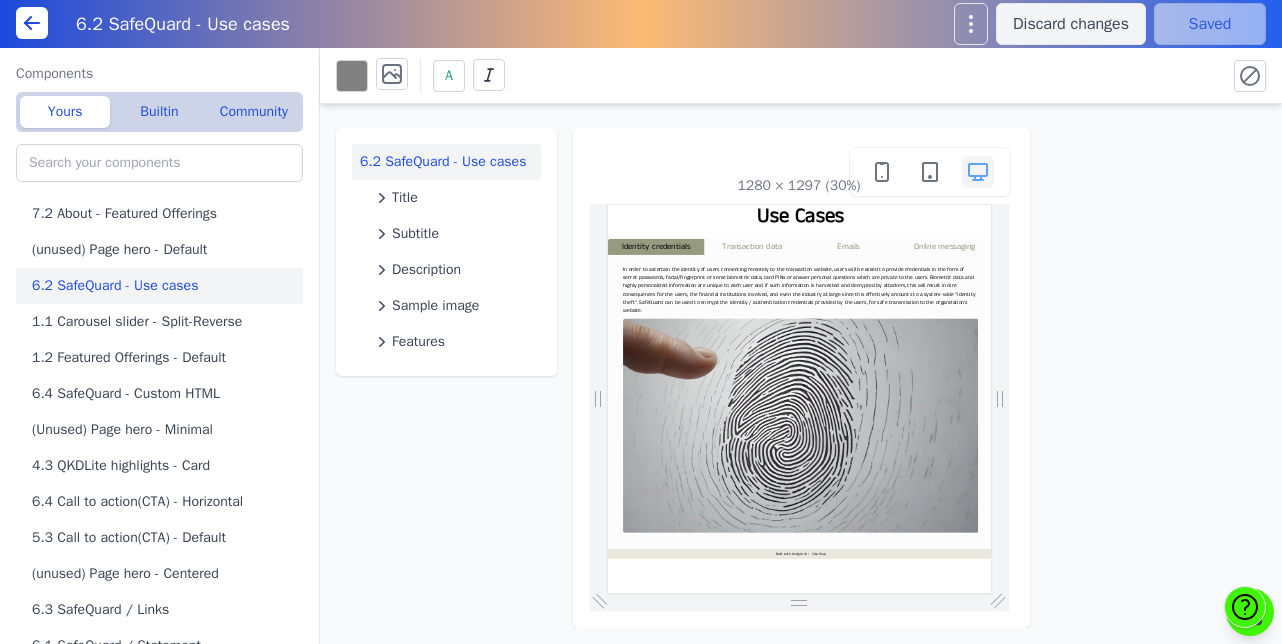 scroll, scrollTop: 0, scrollLeft: 0, axis: both 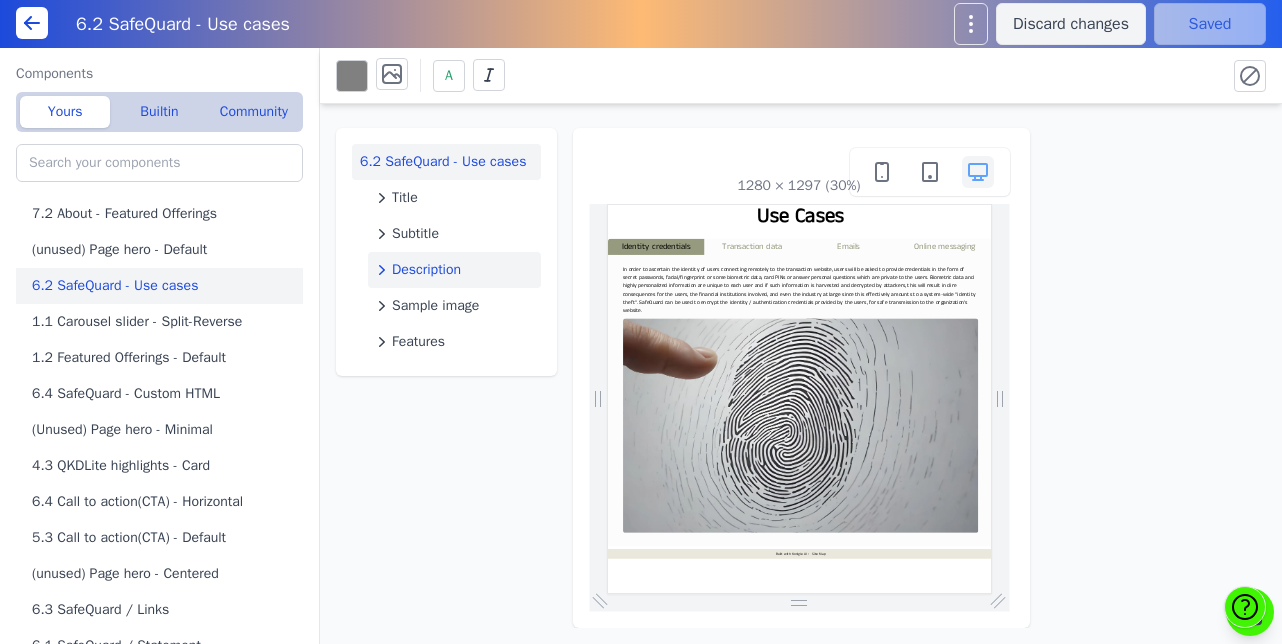 click on "Description" at bounding box center (426, 270) 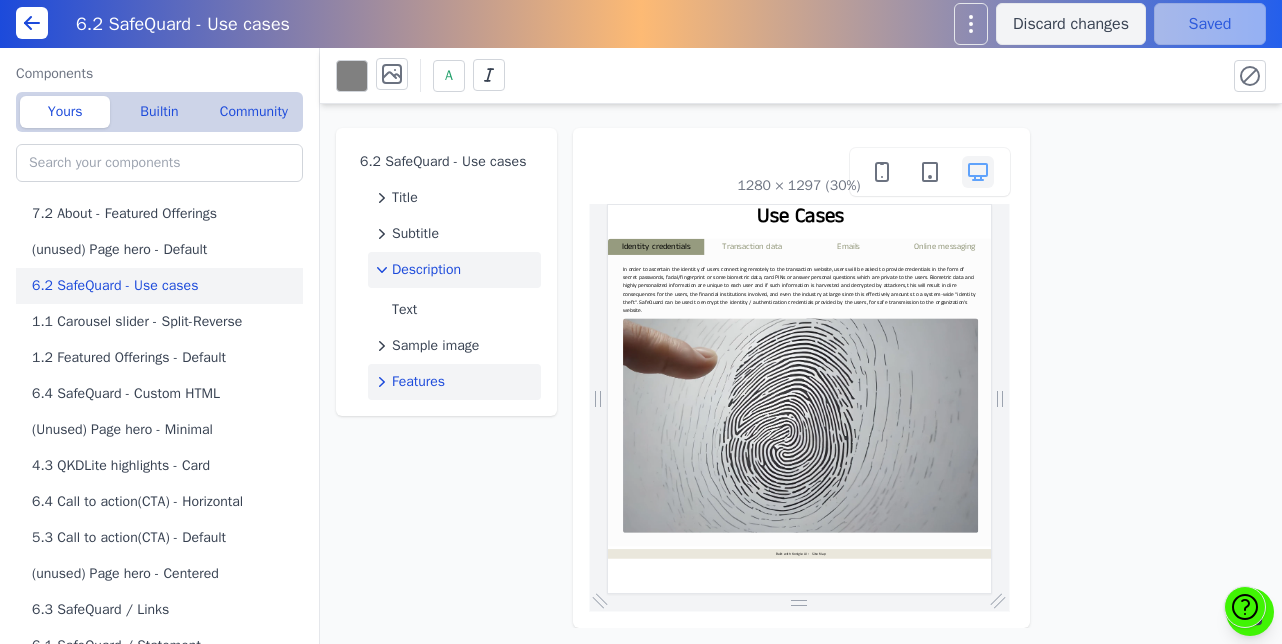 click on "Features" at bounding box center (418, 382) 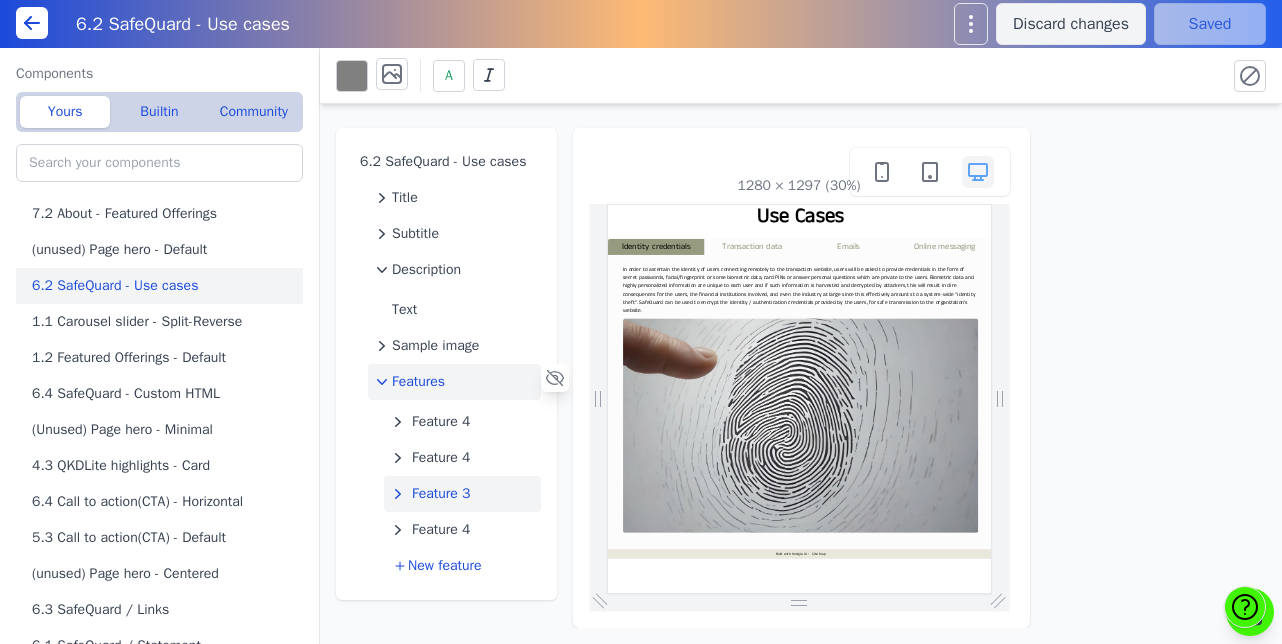 click on "Feature 3" at bounding box center [441, 494] 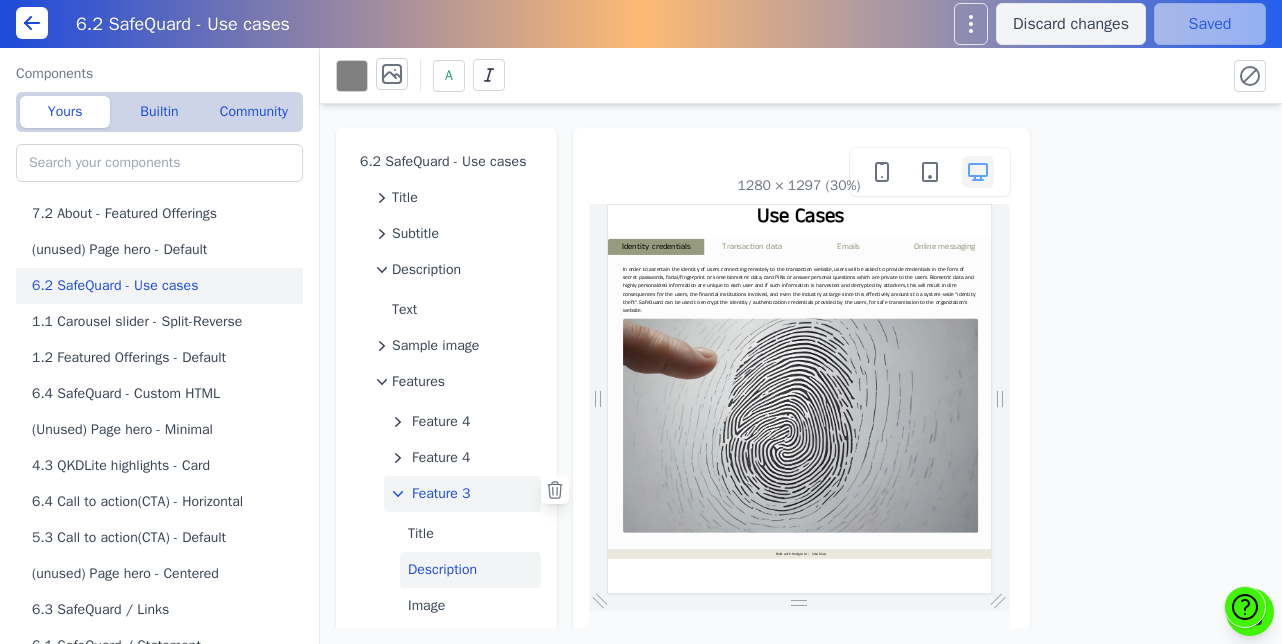 click on "Description" at bounding box center (470, 570) 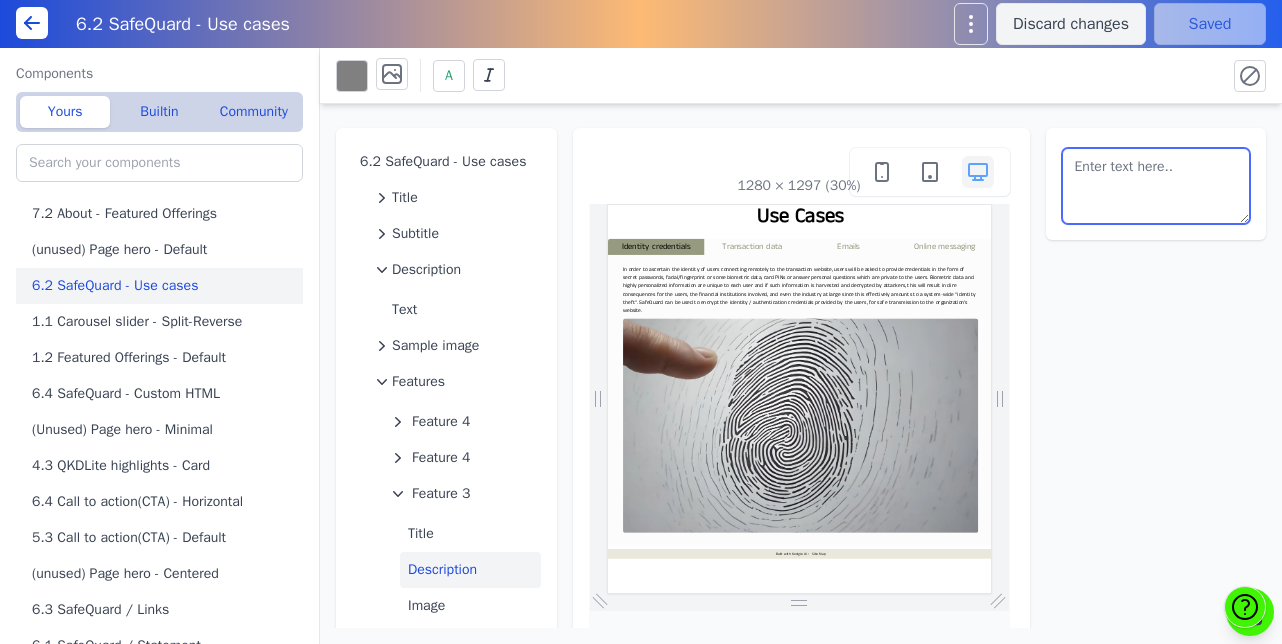 click at bounding box center (1156, 186) 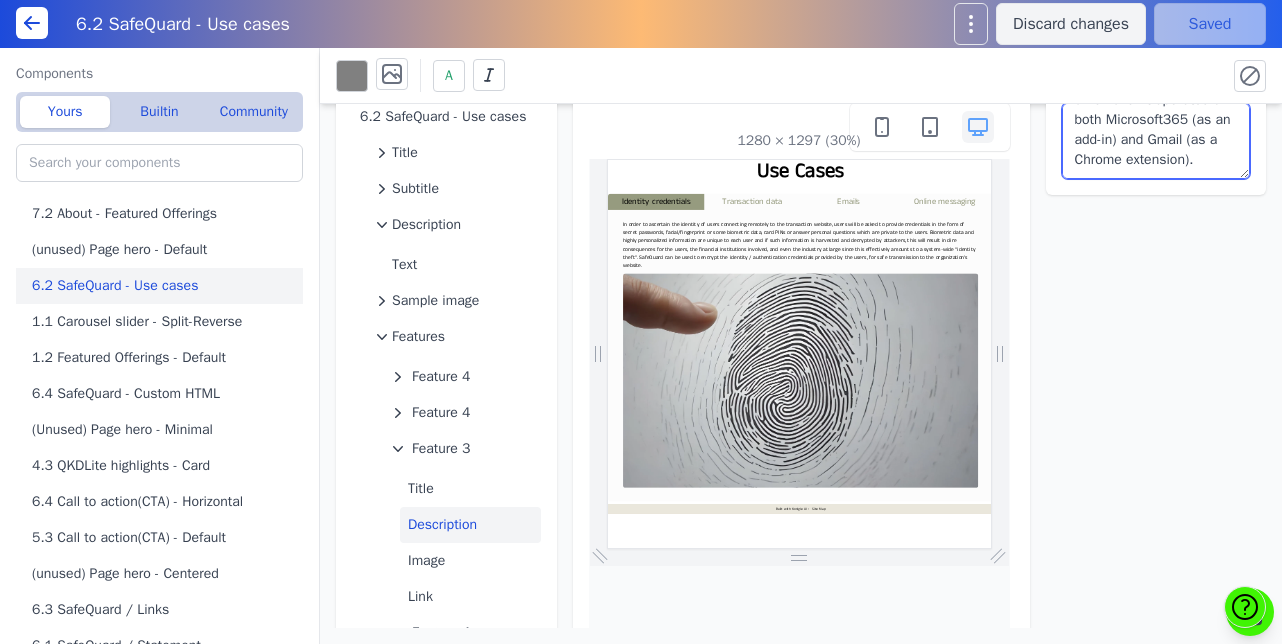 scroll, scrollTop: 133, scrollLeft: 0, axis: vertical 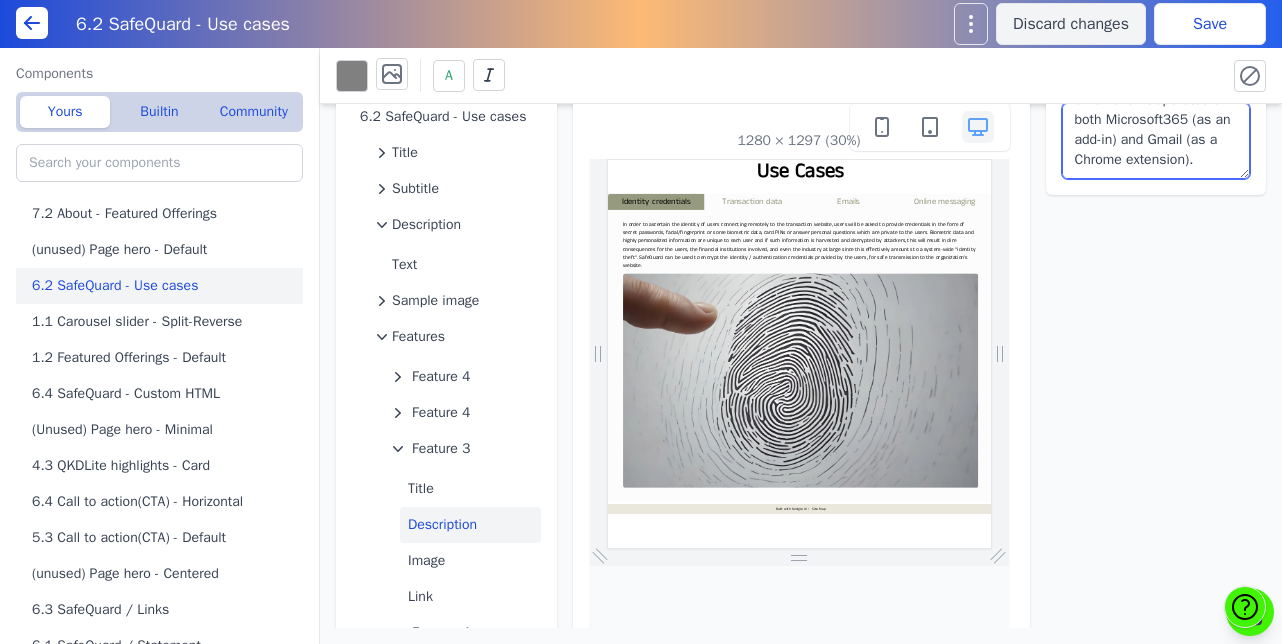 paste on "Some of the features include:
-	Interoperable between Office365 and Gmail
-	Automatic key management, no need for any key exchange between communicating parties
-	Using NIST’s PQC algorithm MLKEM (kyber) to ensure quantum-safety." 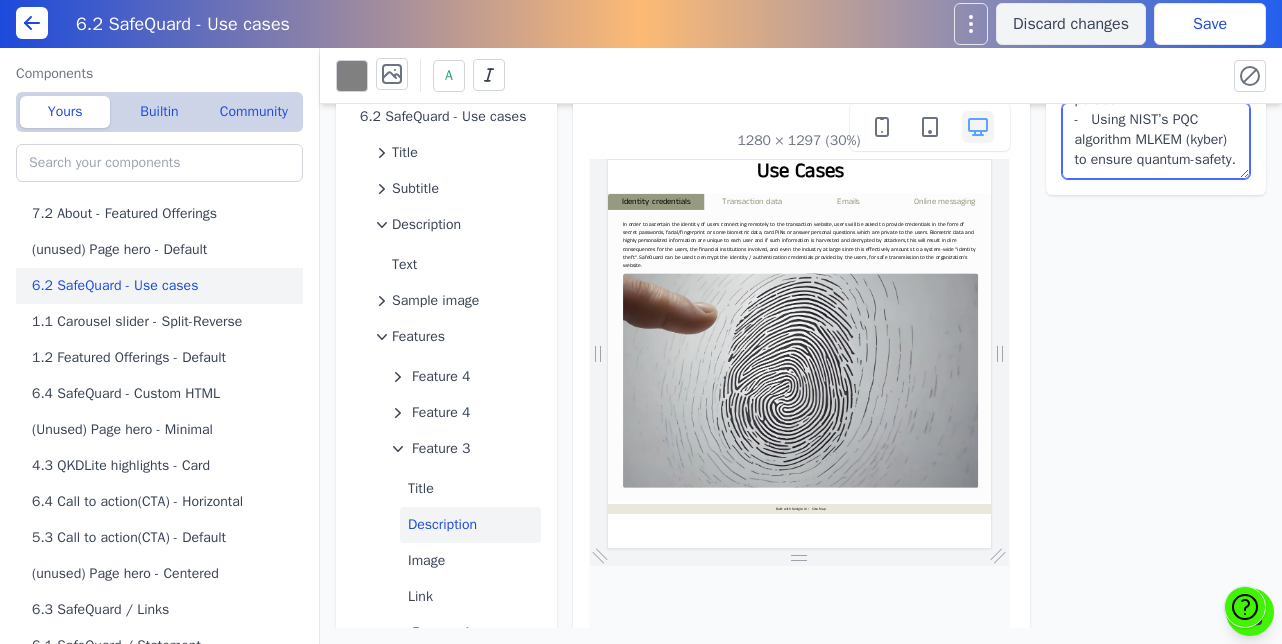 scroll, scrollTop: 268, scrollLeft: 0, axis: vertical 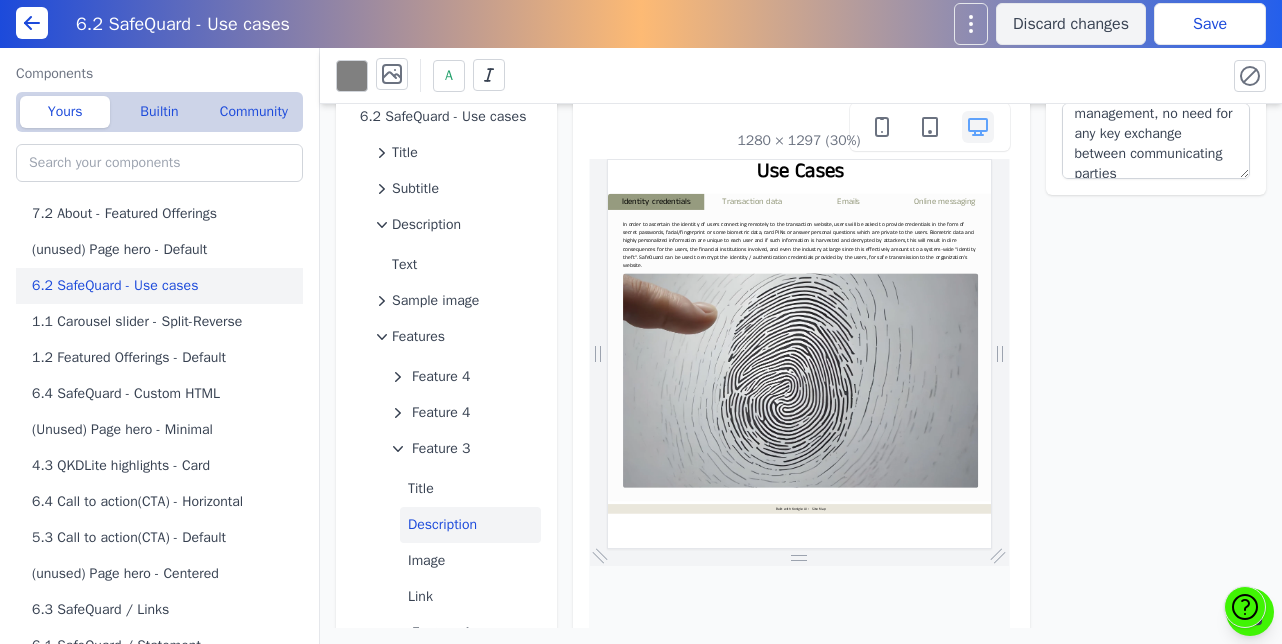 click on "Save" at bounding box center (1210, 24) 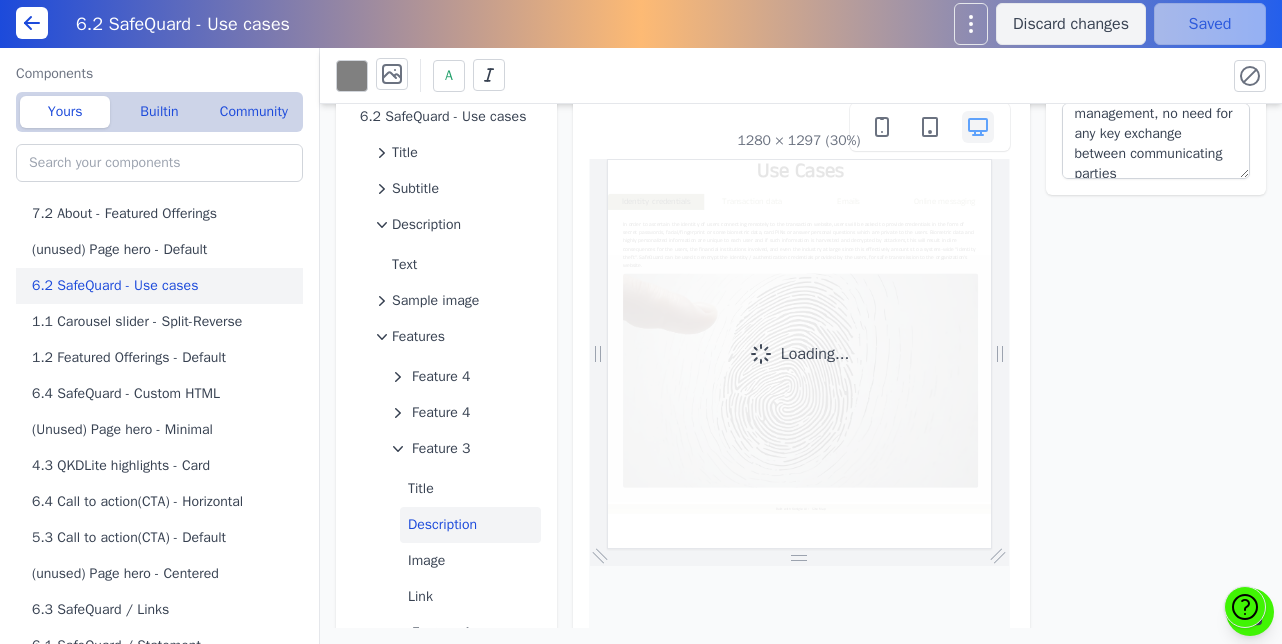scroll, scrollTop: 0, scrollLeft: 0, axis: both 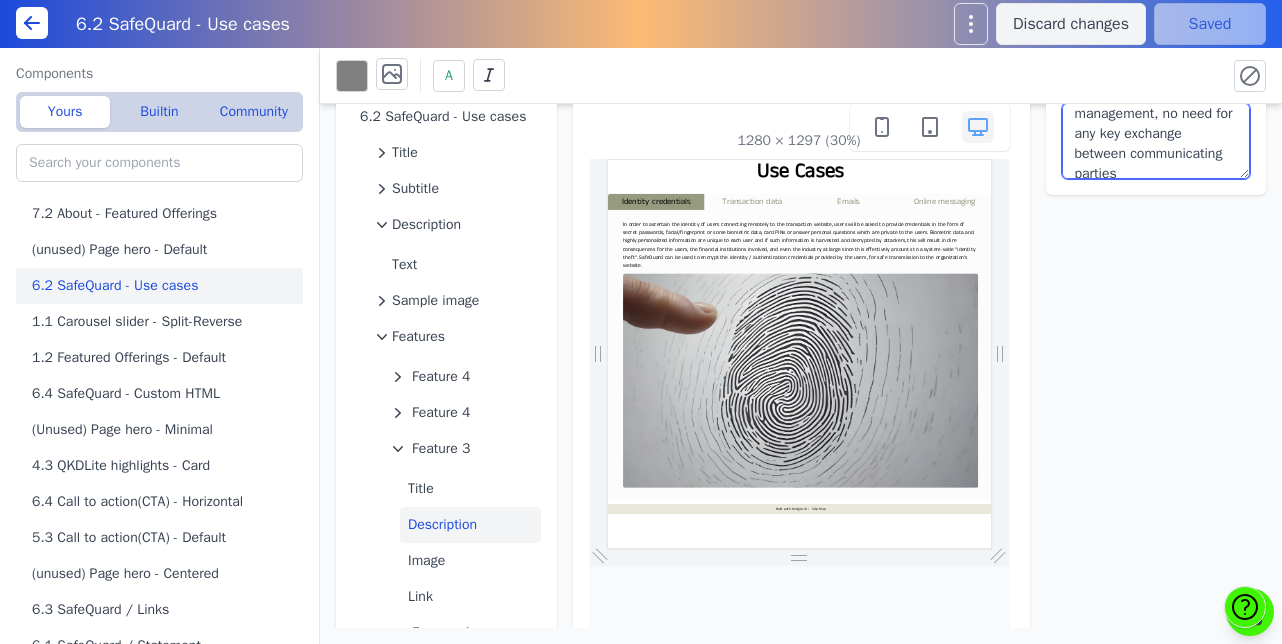 click on "SafeQuard quantum-safe encrypted email carries out enterprise-grade quantum-safe encryption on emails. It operates on both Microsoft365 (as an add-in) and Gmail (as a Chrome extension).
Some of the features include:
-	Interoperable between Office365 and Gmail
-	Automatic key management, no need for any key exchange between communicating parties
-	Using NIST’s PQC algorithm MLKEM (kyber) to ensure quantum-safety." at bounding box center (1156, 141) 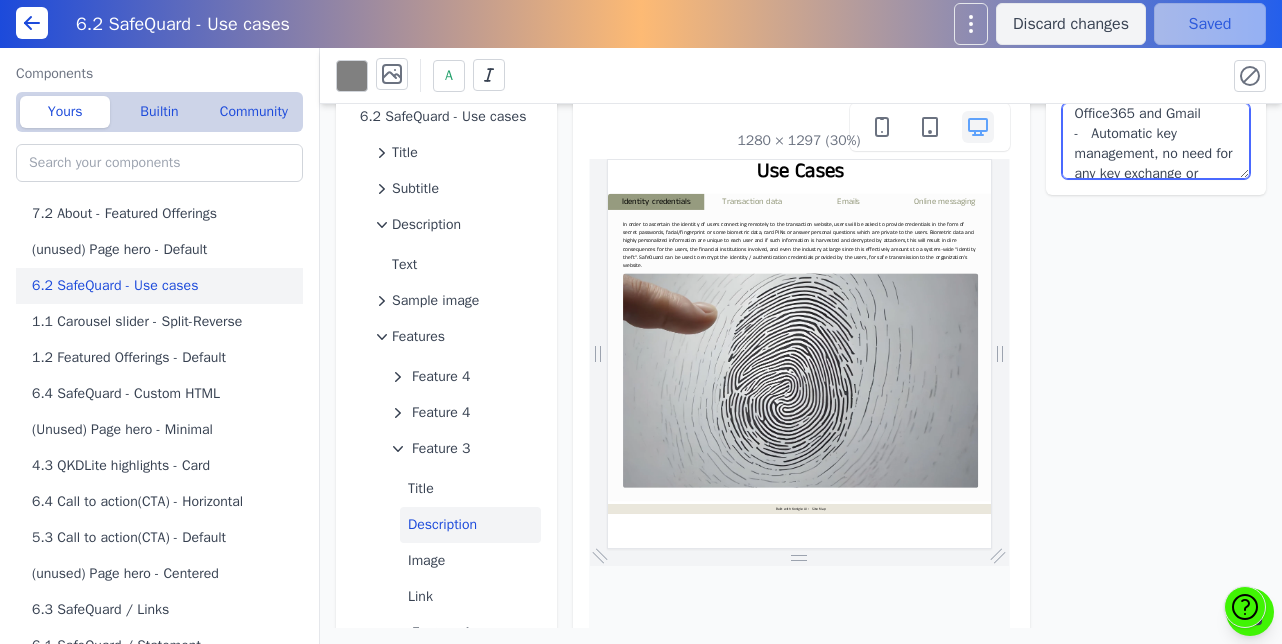scroll, scrollTop: 208, scrollLeft: 0, axis: vertical 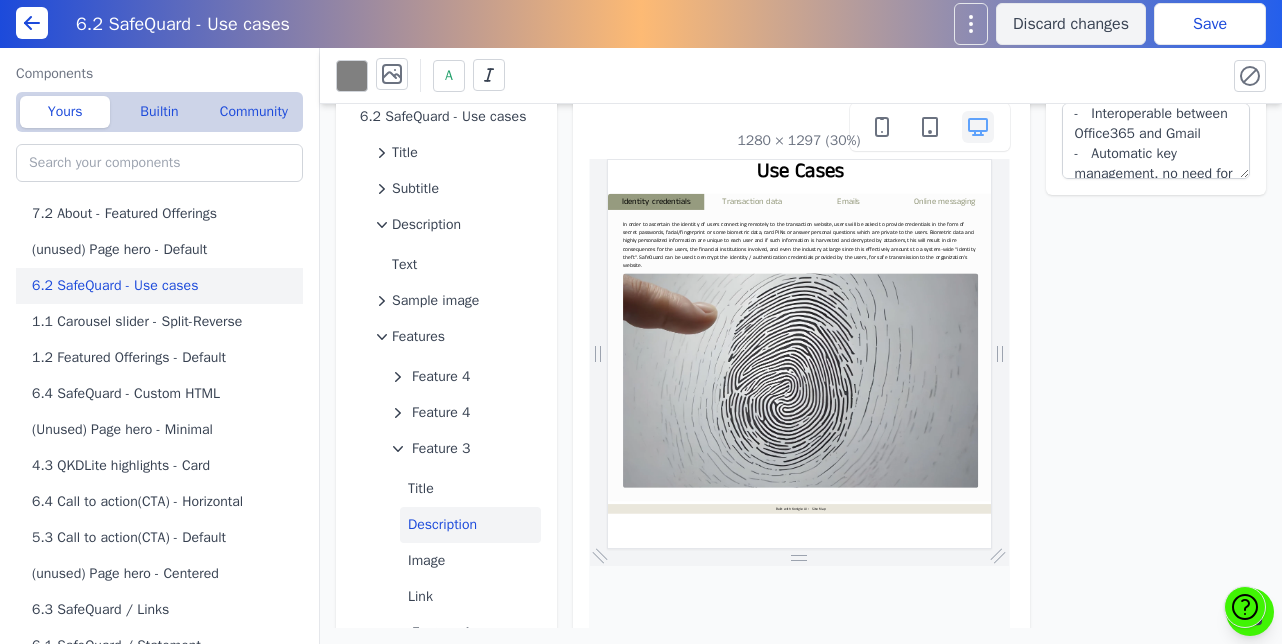 click on "6.2 SafeQuard - Use cases Title Subtitle Description Text Sample image Features Feature 4 Feature 4 Feature 3 Title Description Image Link Feature 4  New feature 1280 × 1297 (30%)  SafeQuard quantum-safe encrypted email carries out enterprise-grade quantum-safe encryption on emails. It operates on both Microsoft Office365 (as an add-in) and Google Gmail (as a Chrome extension). Some of the features include:
-	Interoperable between Office365 and Gmail
-	Automatic key management, no need for any key exchange or shared password between communicating parties
-	Uses NIST PQC FIPS203 algorithm (MLKEM) to ensure long-term message confidentiality." at bounding box center [801, 366] 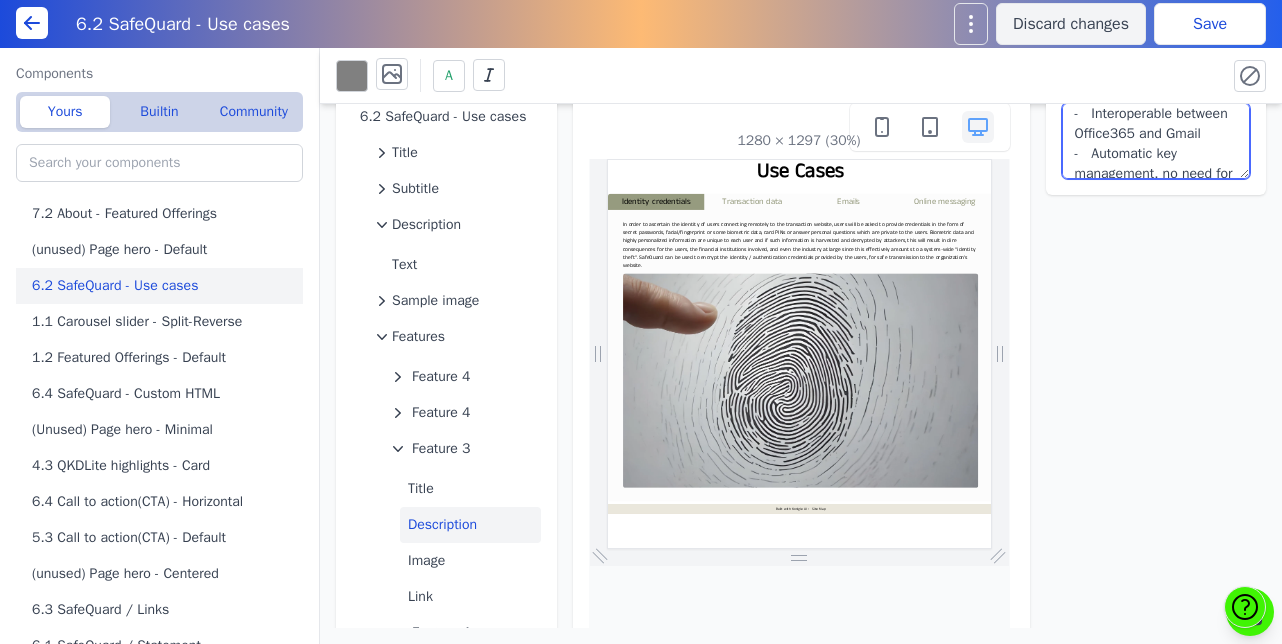 click on "SafeQuard quantum-safe encrypted email carries out enterprise-grade quantum-safe encryption on emails. It operates on both Microsoft Office365 (as an add-in) and Google Gmail (as a Chrome extension). Some of the features include:
-	Interoperable between Office365 and Gmail
-	Automatic key management, no need for any key exchange or shared password between communicating parties
-	Uses NIST PQC FIPS203 algorithm (MLKEM) to ensure long-term message confidentiality." at bounding box center [1156, 141] 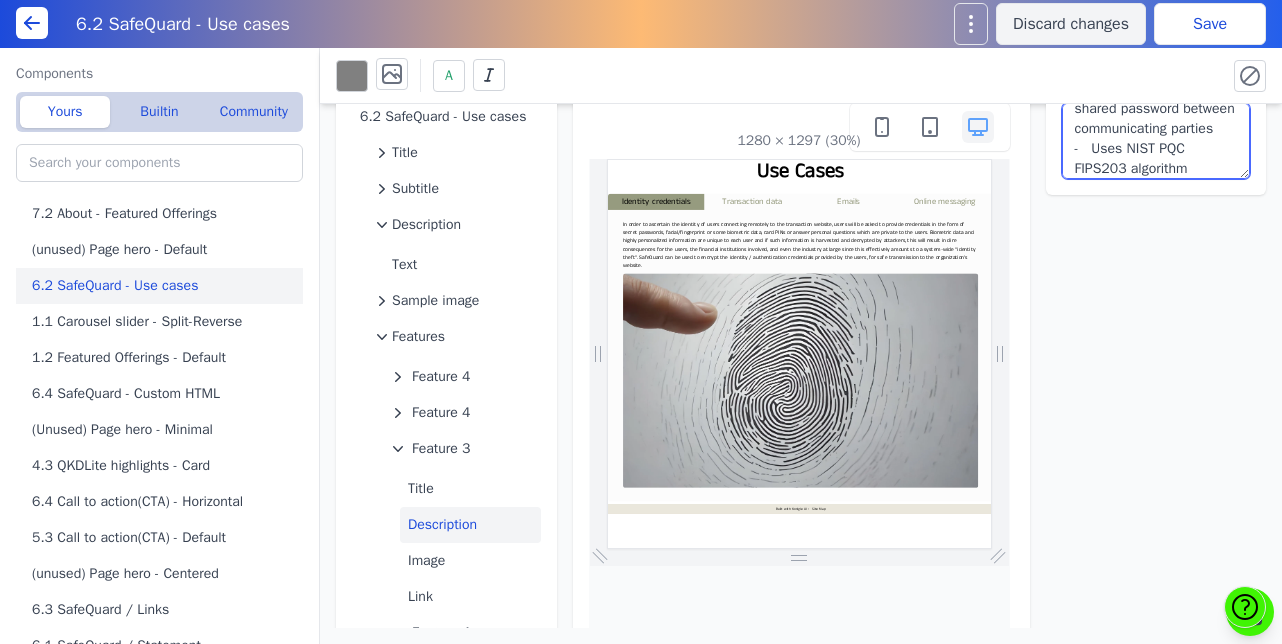 scroll, scrollTop: 433, scrollLeft: 0, axis: vertical 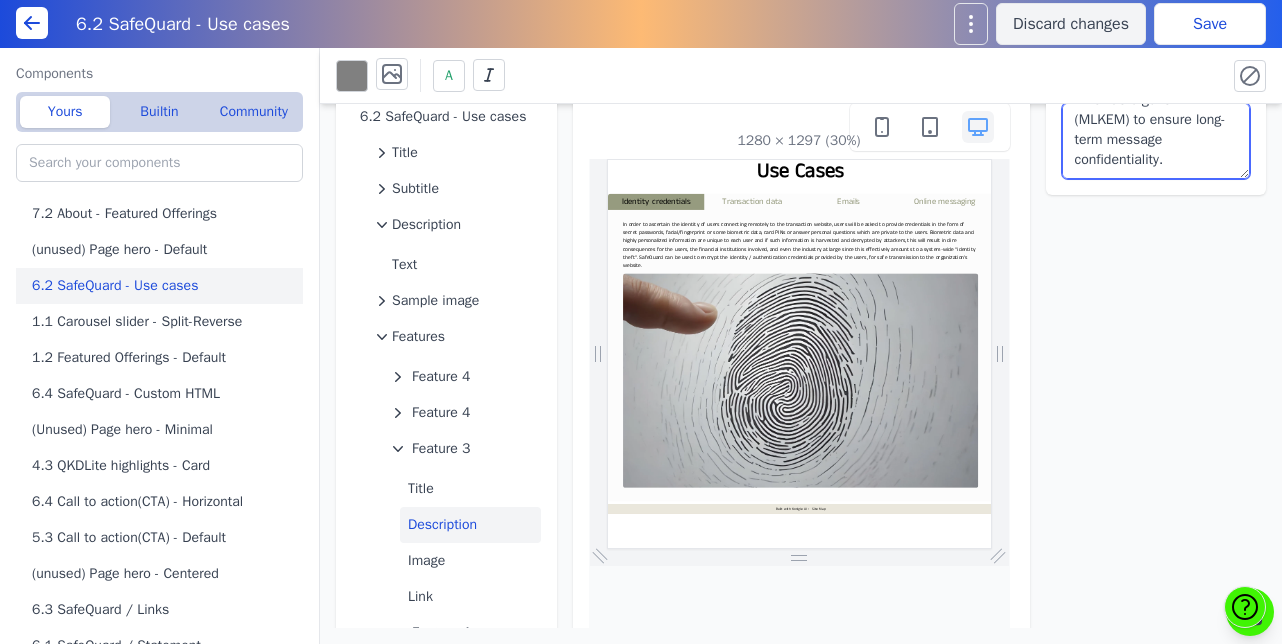 paste on "encrypted email carries out enterprise-grade quantum-safe encryption on emails. It operates on both Microsoft365 (as an add-in) and Gmail (as a Chrome extension). Features include:
Interoperable between Office365 and Gmail
Automatic key management, no need for any key exchange or shared passwords between communicating parties
End-to-end encryption NIST FIPS 203 PQC algorithm (MLKEM) to ensure long-term safety." 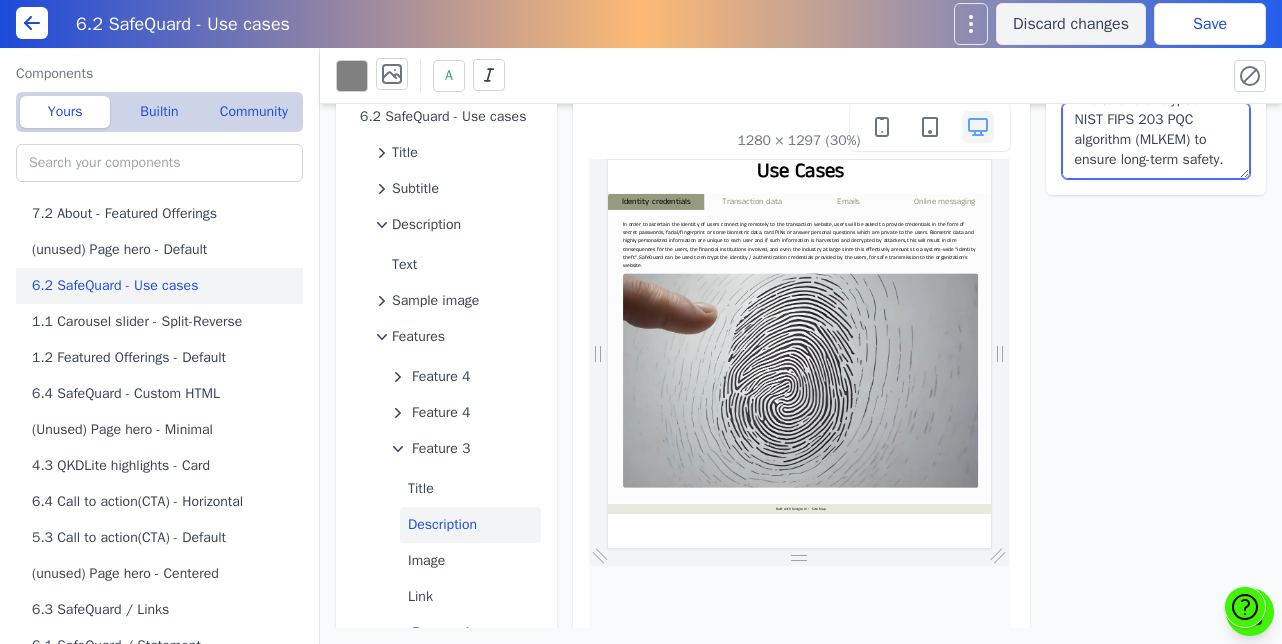 scroll, scrollTop: 413, scrollLeft: 0, axis: vertical 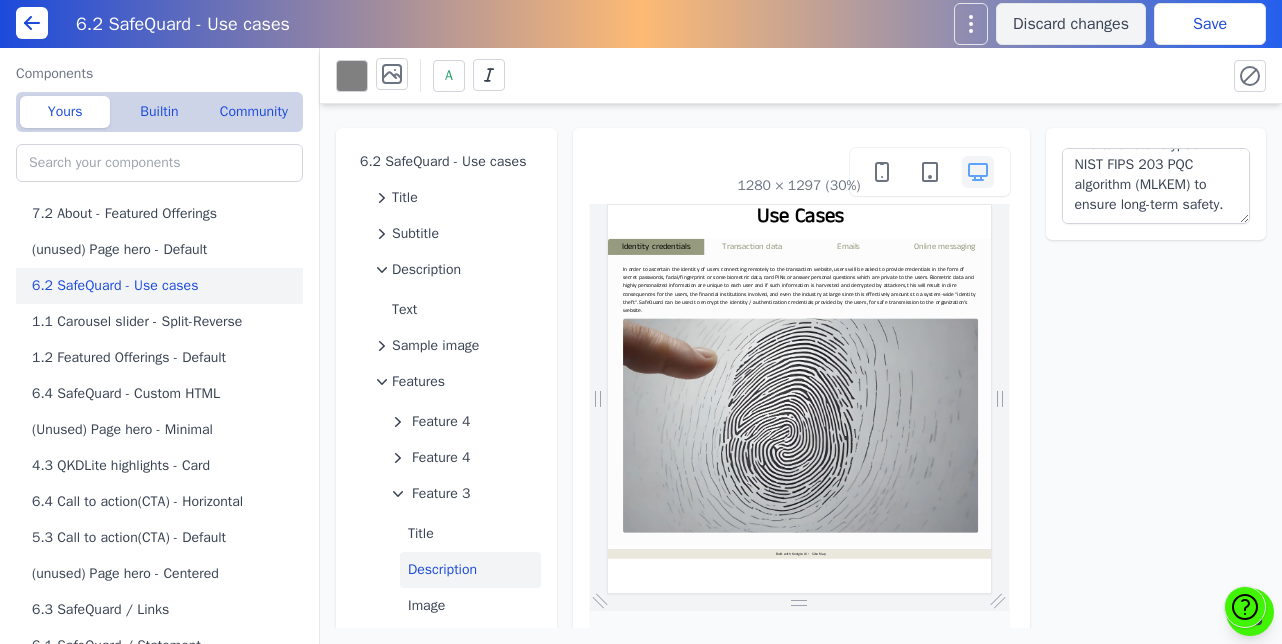 click on "Save" at bounding box center (1210, 24) 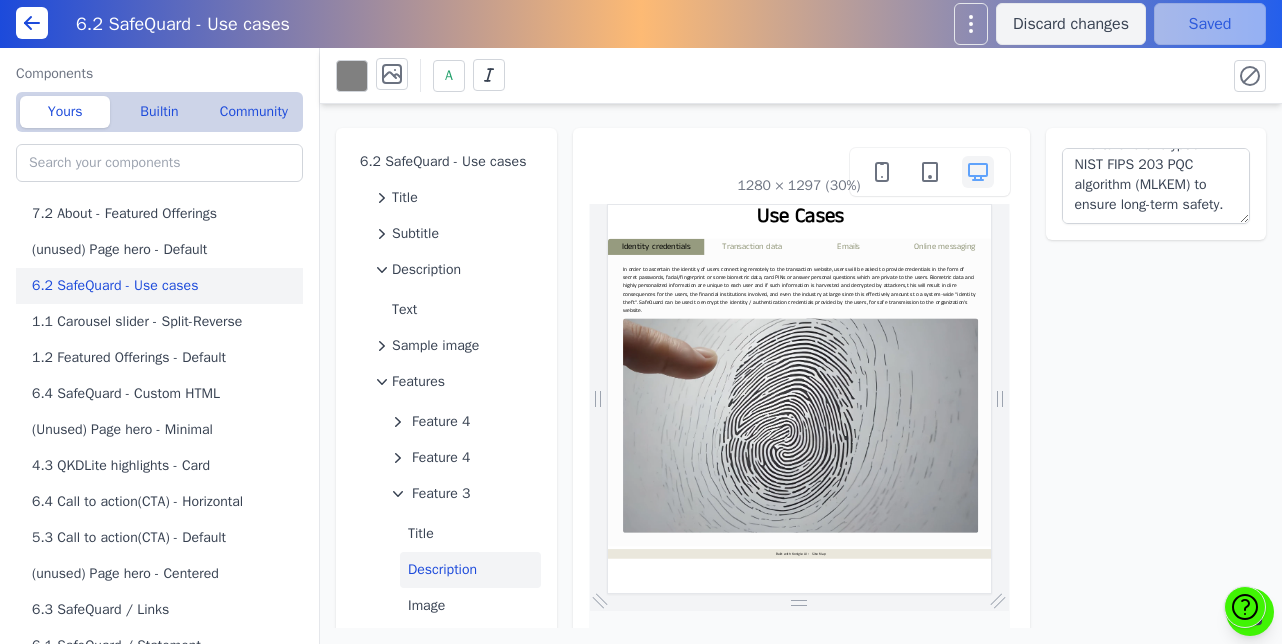 scroll, scrollTop: 0, scrollLeft: 0, axis: both 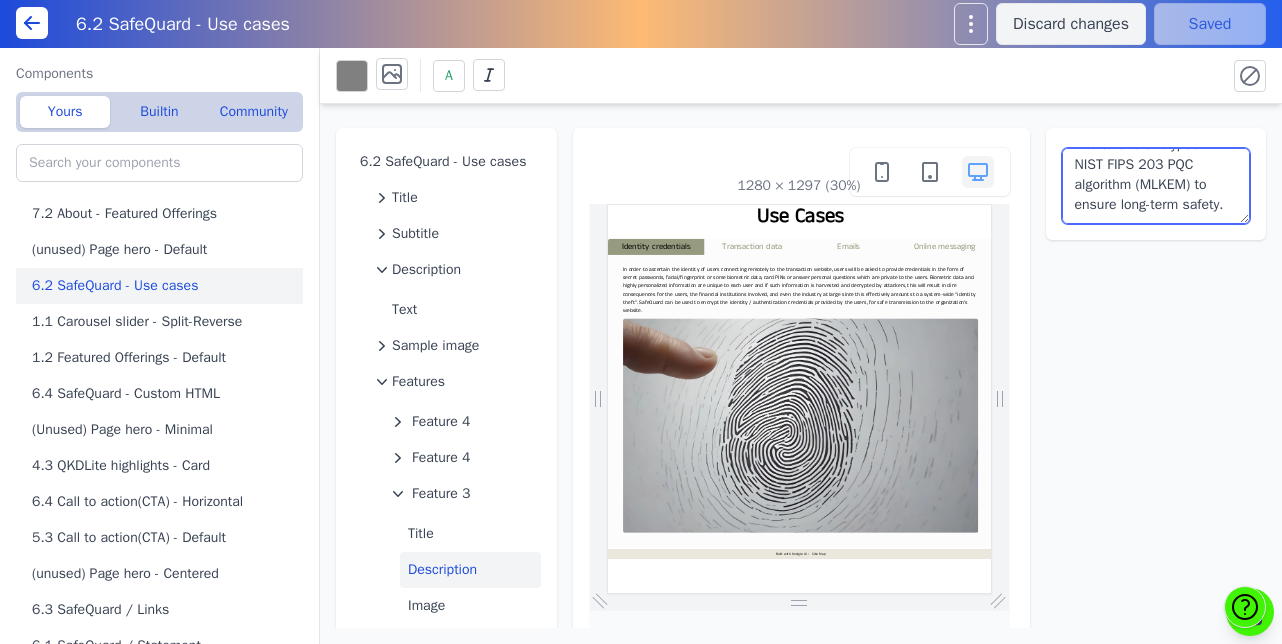 click on "SafeQuard encrypted email carries out enterprise-grade quantum-safe encryption on emails. It operates on both Microsoft365 (as an add-in) and Gmail (as a Chrome extension). Features include:
Interoperable between Office365 and Gmail
Automatic key management, no need for any key exchange or shared passwords between communicating parties
End-to-end encryption NIST FIPS 203 PQC algorithm (MLKEM) to ensure long-term safety." at bounding box center [1156, 186] 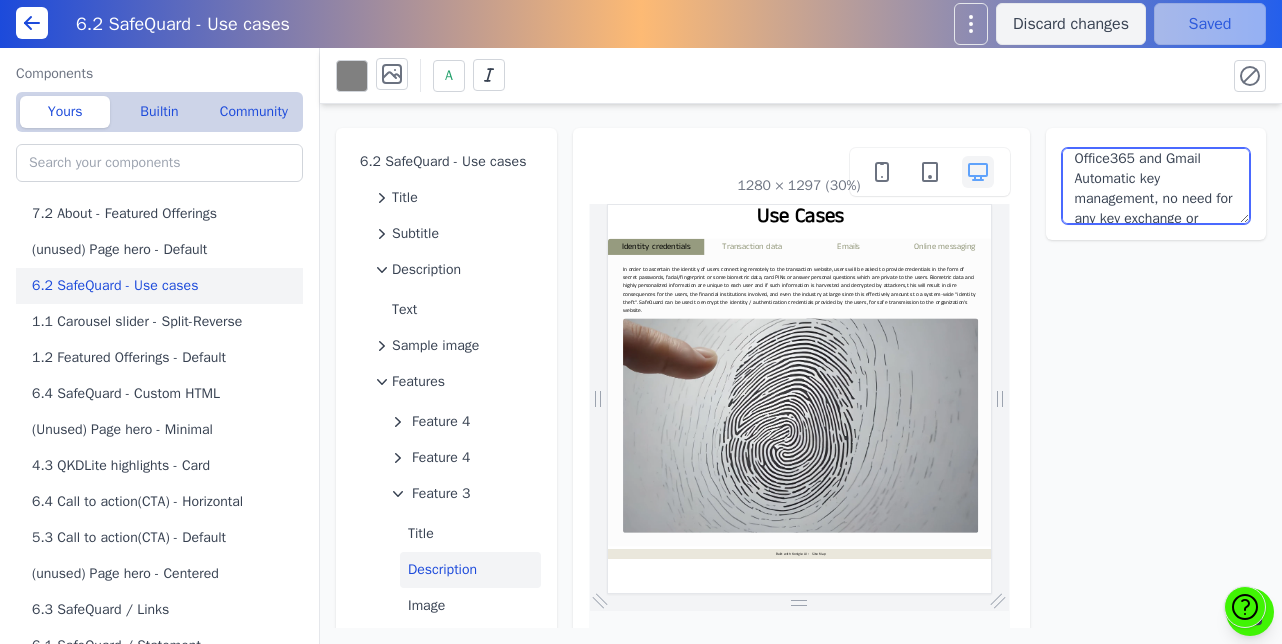 scroll, scrollTop: 188, scrollLeft: 0, axis: vertical 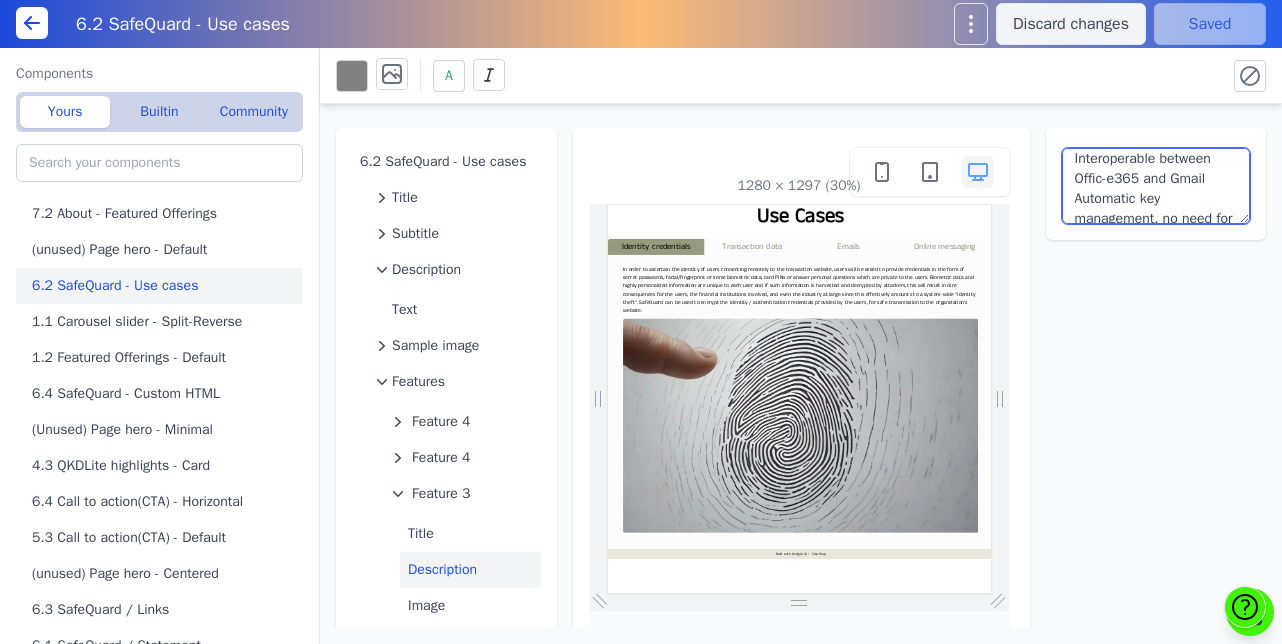 click on "SafeQuard encrypted email carries out enterprise-grade quantum-safe encryption on emails. It operates on both Microsoft365 (as an add-in) and Gmail (as a Chrome extension). Features include:
Interoperable between Offic-e365 and Gmail
Automatic key management, no need for any key exchange or shared passwords between communicating parties
End-to-end encryption NIST FIPS 203 PQC algorithm (MLKEM) to ensure long-term safety." at bounding box center [1156, 186] 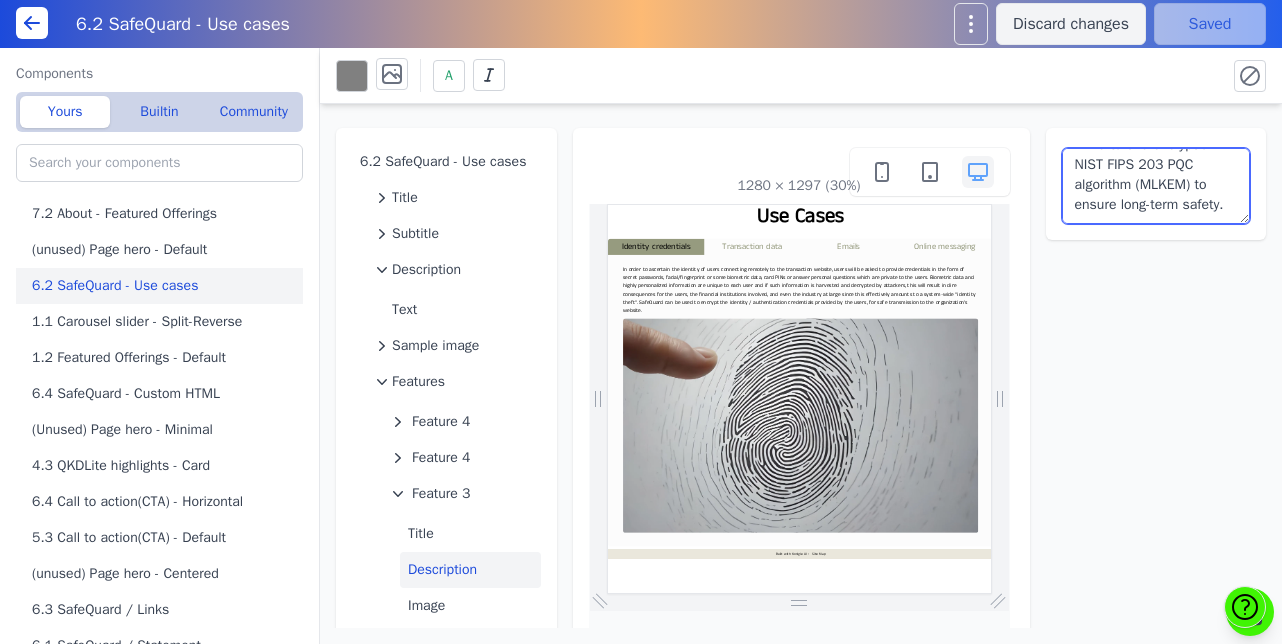 scroll, scrollTop: 413, scrollLeft: 0, axis: vertical 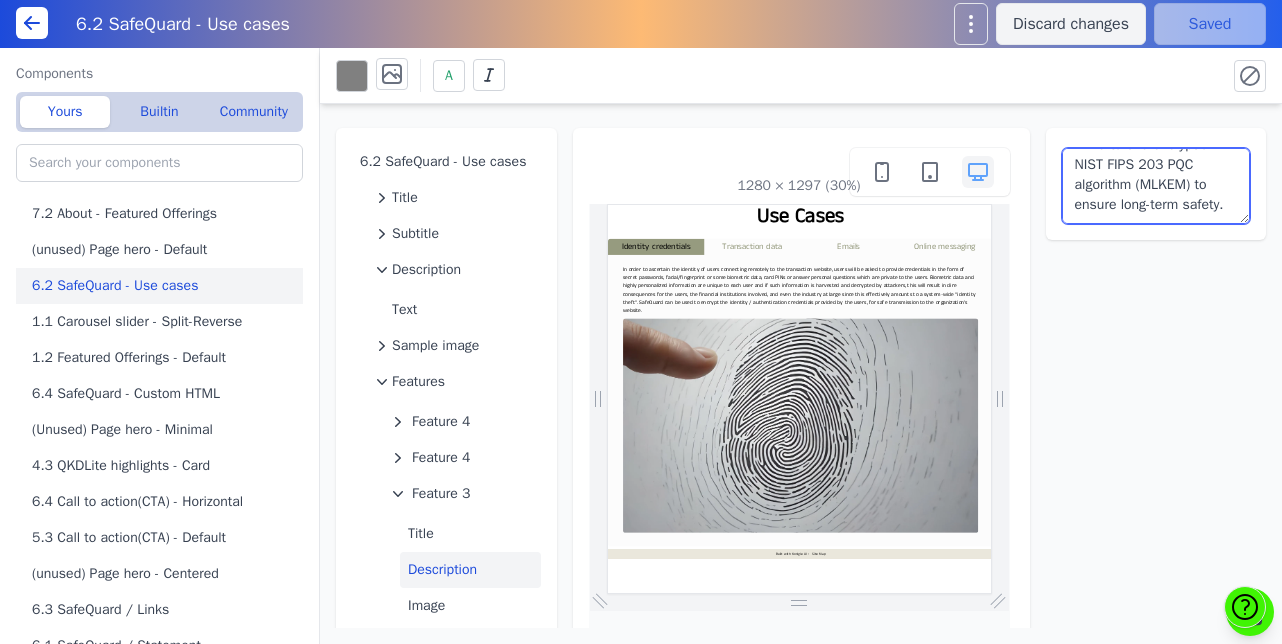 type on "SafeQuard encrypted email carries out enterprise-grade quantum-safe encryption on emails. It operates on both Microsoft365 (as an add-in) and Gmail (as a Chrome extension). Features include:
- Interoperable between Office365 and Gmail
- Automatic key management, no need for any key exchange or shared passwords between communicating parties
- End-to-end encryption NIST FIPS 203 PQC algorithm (MLKEM) to ensure long-term safety." 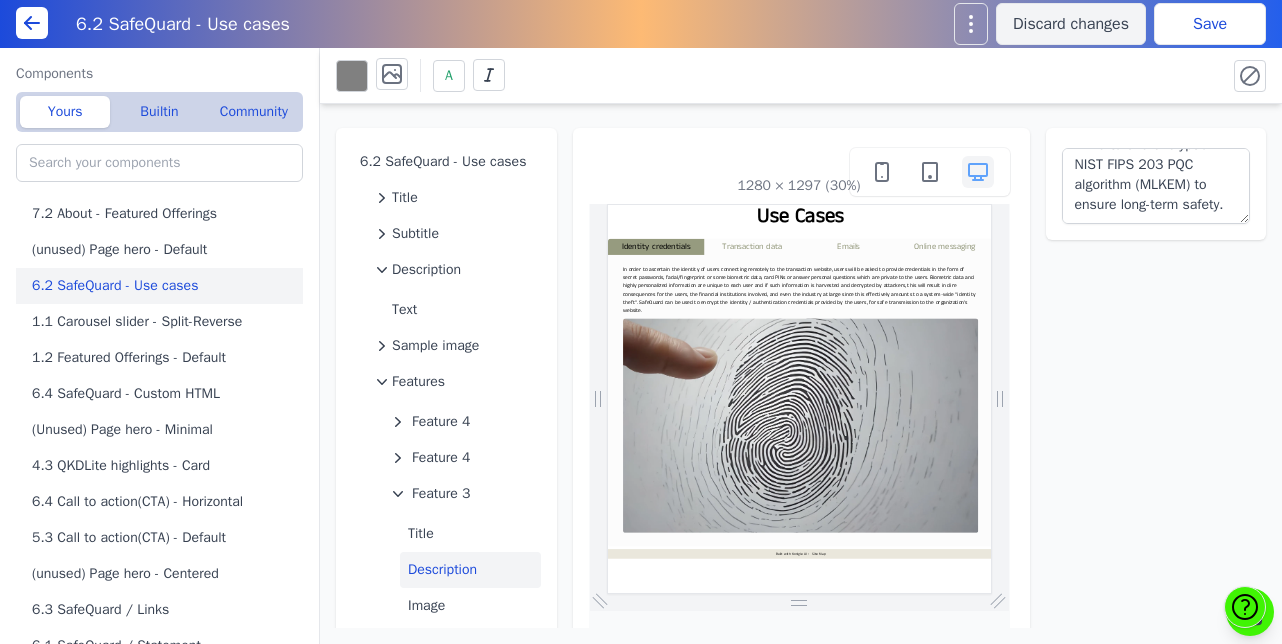 click on "Save" at bounding box center (1210, 24) 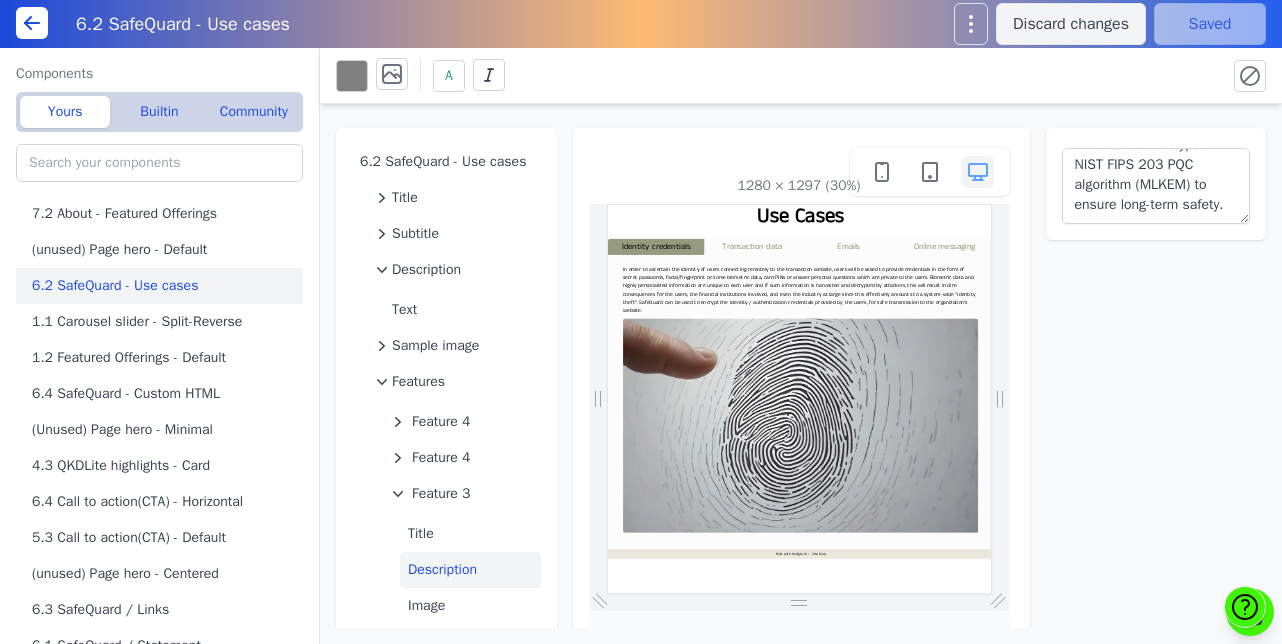 scroll, scrollTop: 0, scrollLeft: 0, axis: both 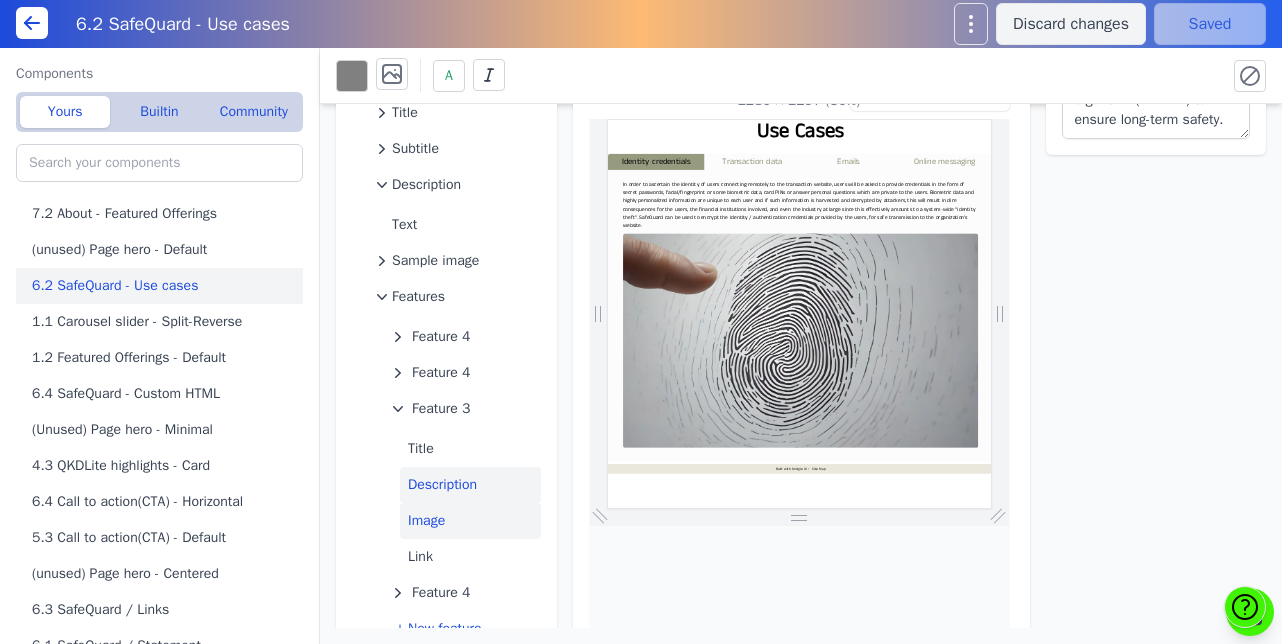 click on "Image" at bounding box center (470, 521) 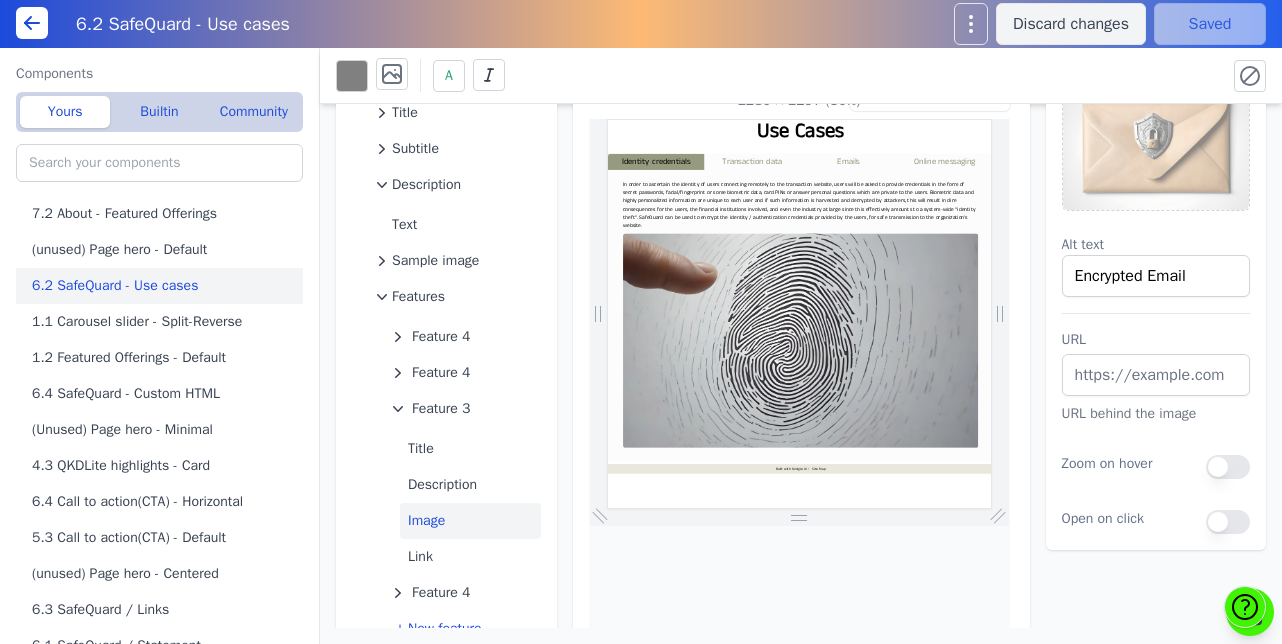 scroll, scrollTop: 0, scrollLeft: 0, axis: both 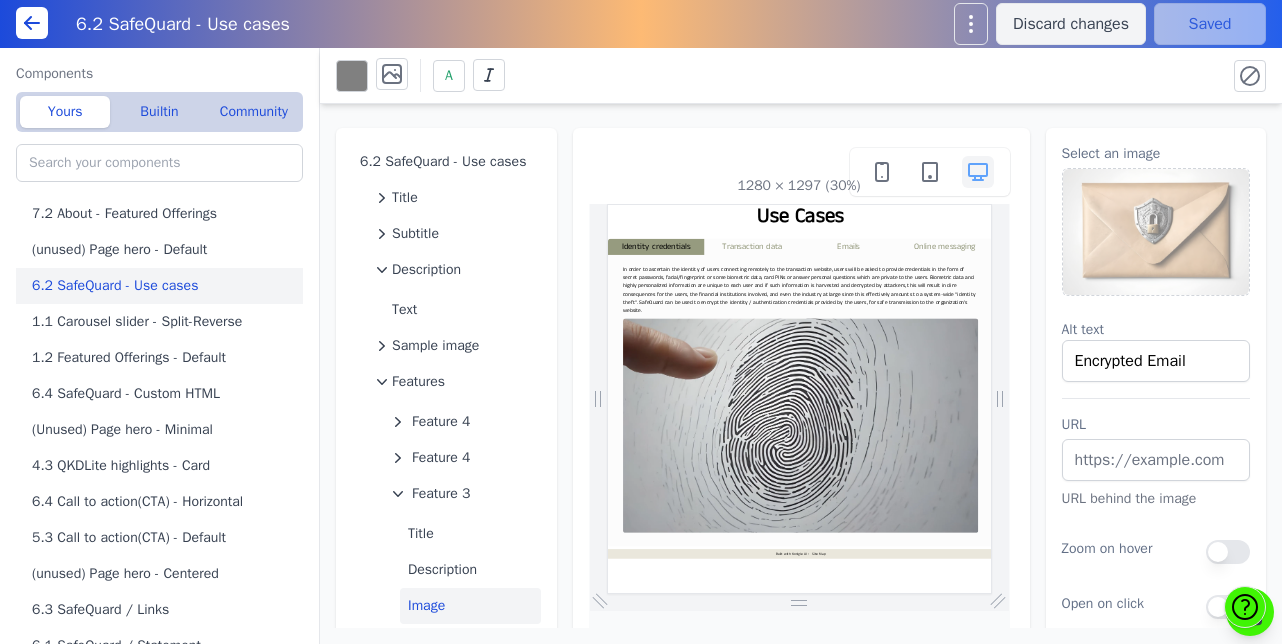 click at bounding box center [1156, 232] 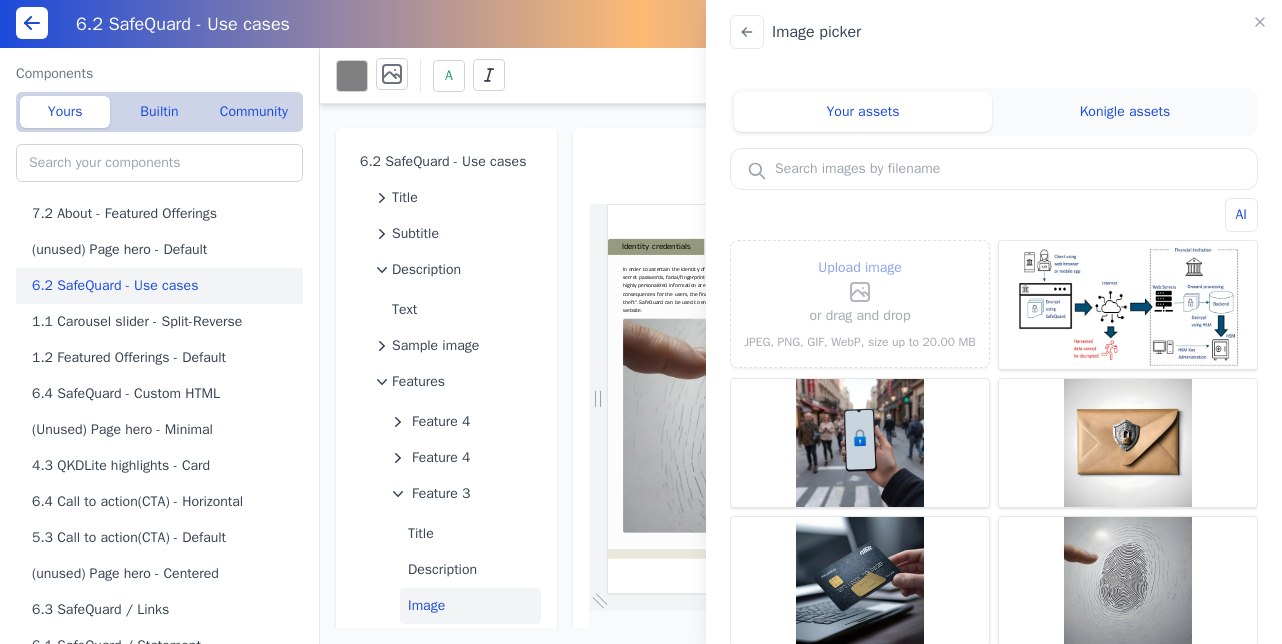 click on "Upload image" at bounding box center (860, 268) 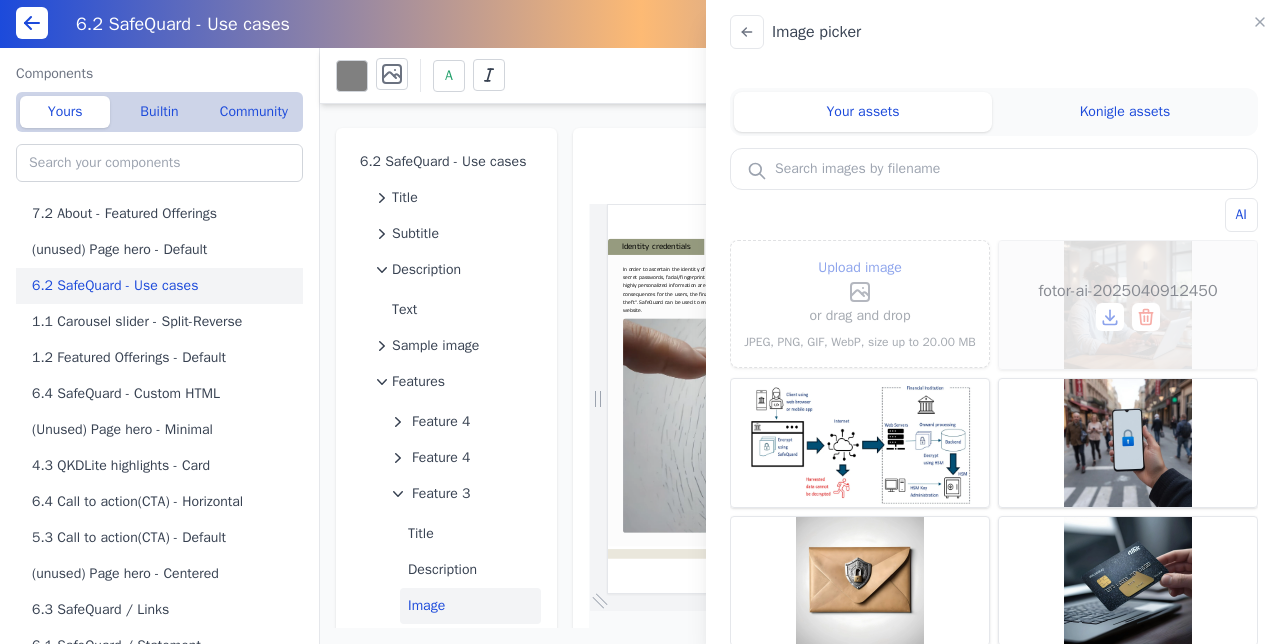 click on "fotor-ai-2025040912450" at bounding box center (1128, 305) 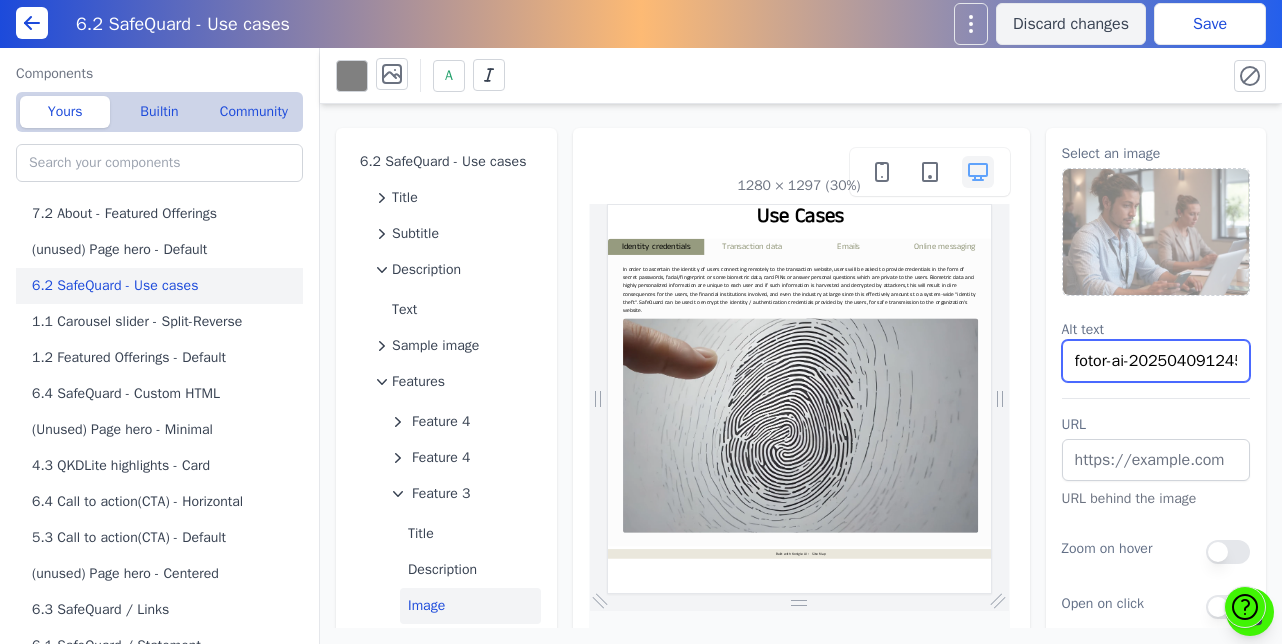 click on "fotor-ai-2025040912450" at bounding box center [1156, 361] 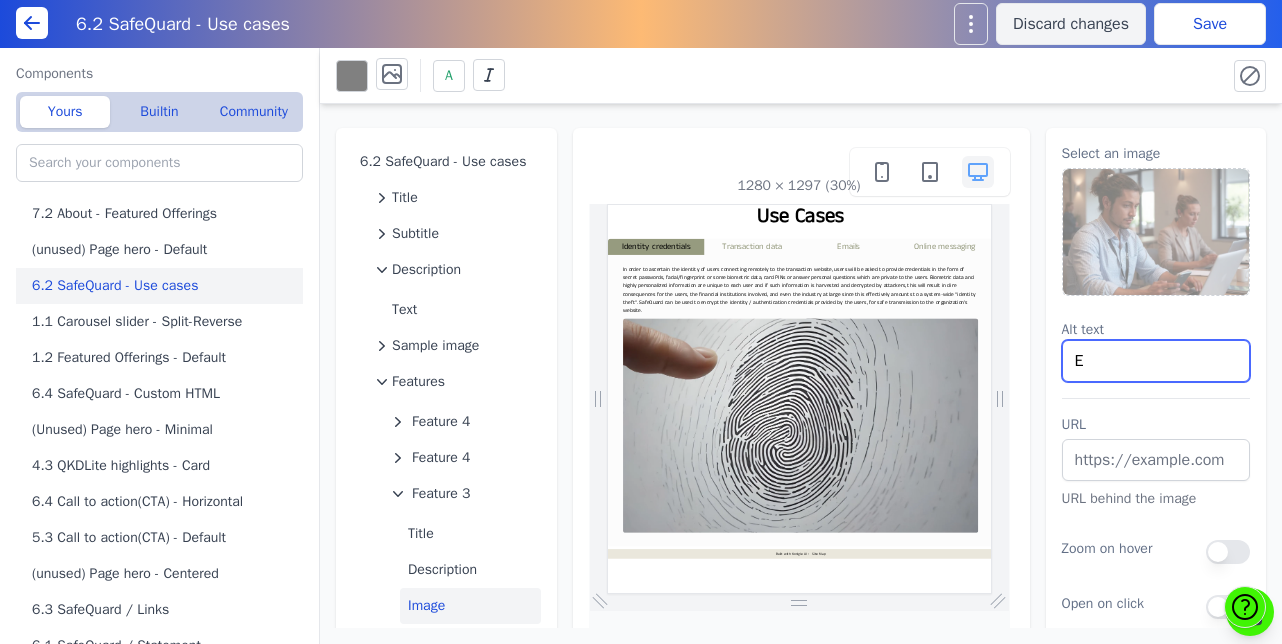 scroll, scrollTop: 0, scrollLeft: 0, axis: both 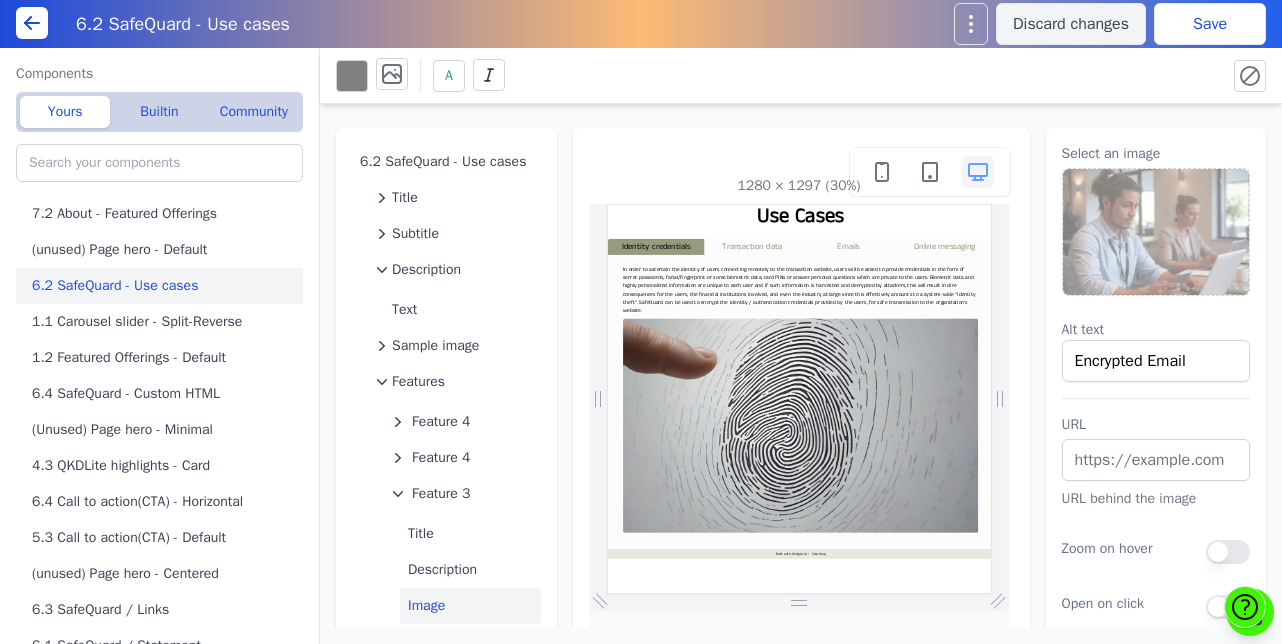 click on "Save" at bounding box center [1210, 24] 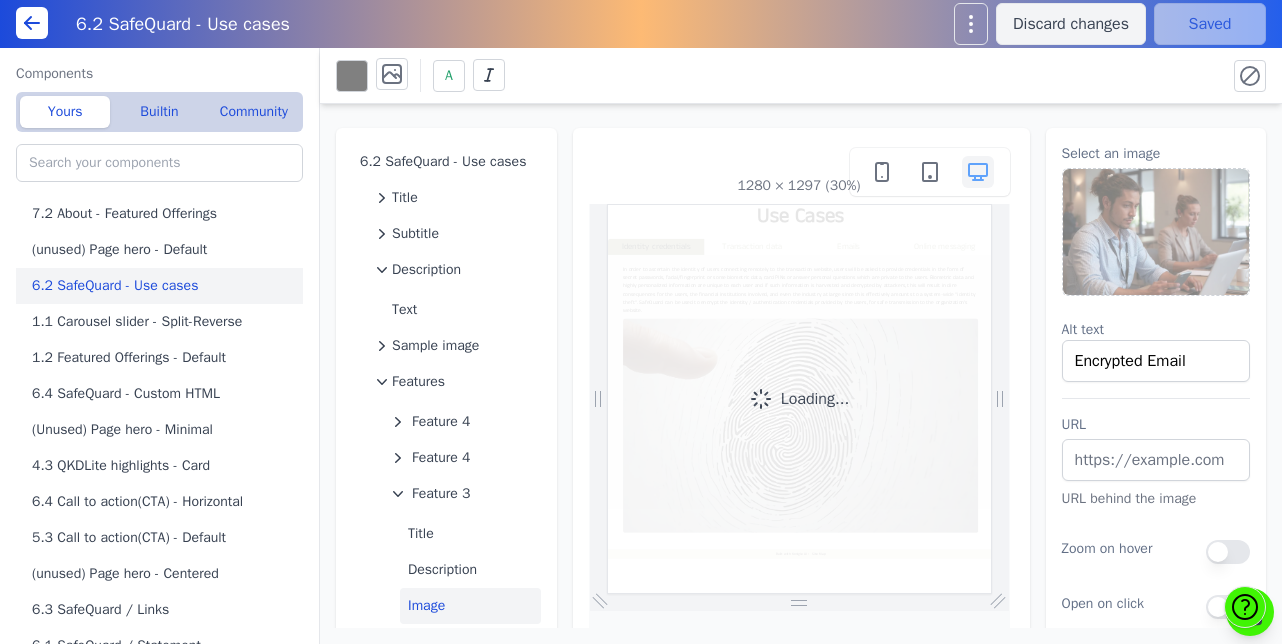scroll, scrollTop: 0, scrollLeft: 0, axis: both 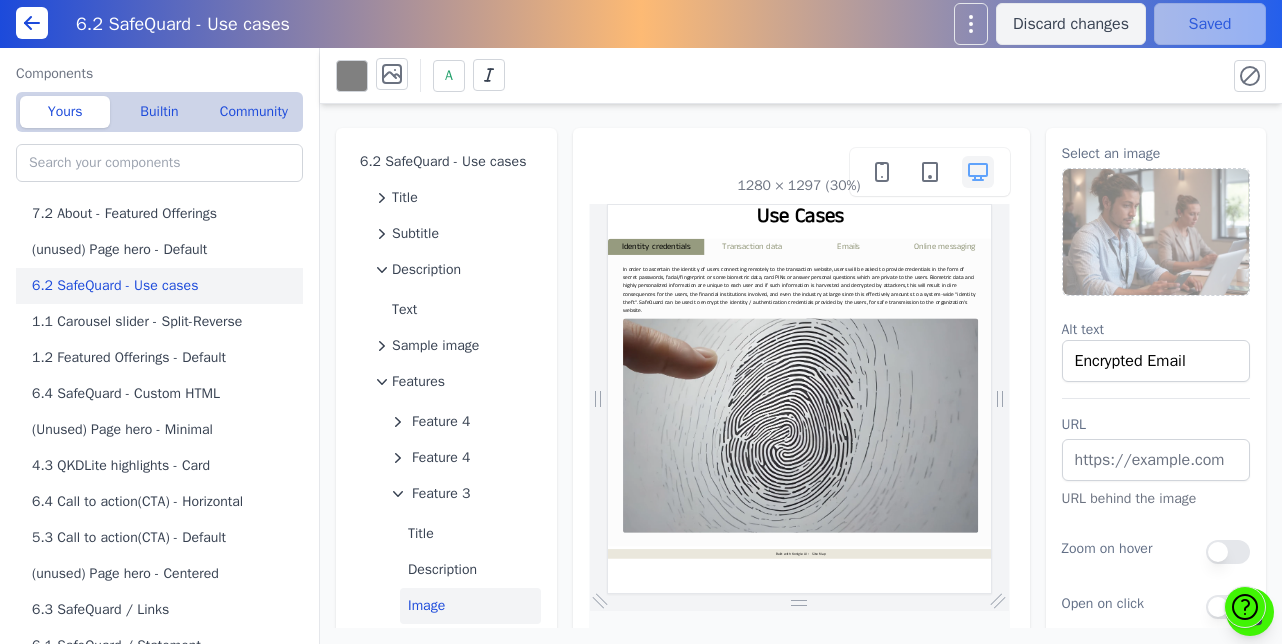 click at bounding box center (1156, 232) 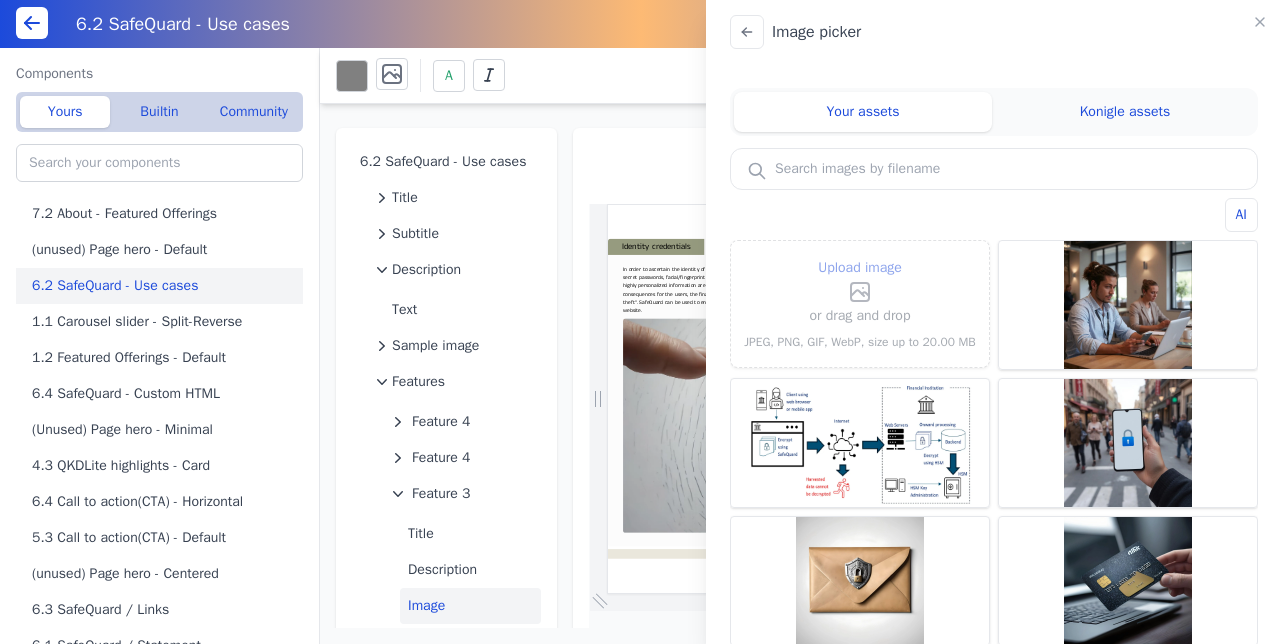 click on "Upload image" at bounding box center [860, 268] 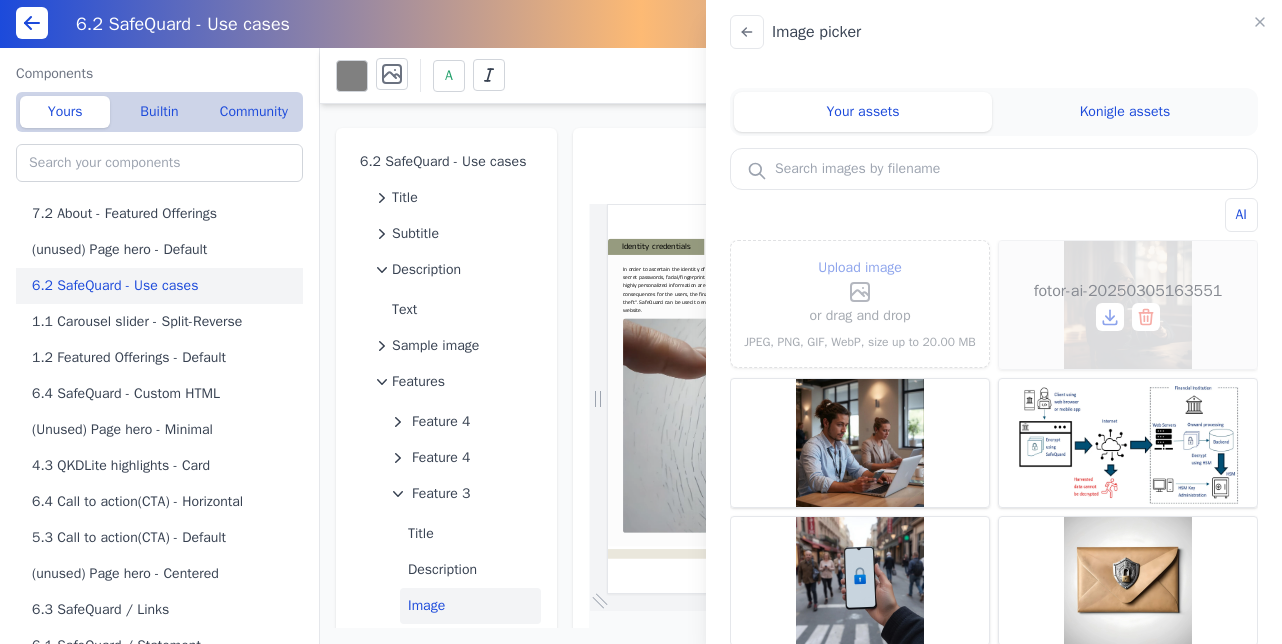 click on "fotor-ai-20250305163551" at bounding box center (1128, 305) 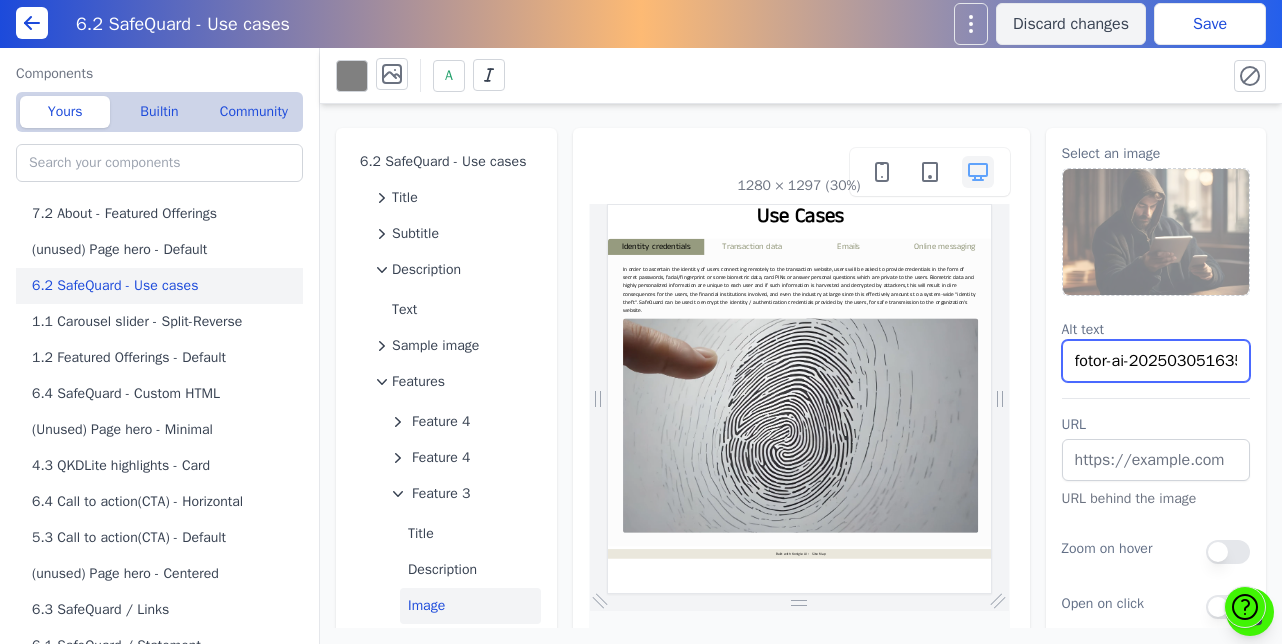click on "fotor-ai-20250305163551" at bounding box center (1156, 361) 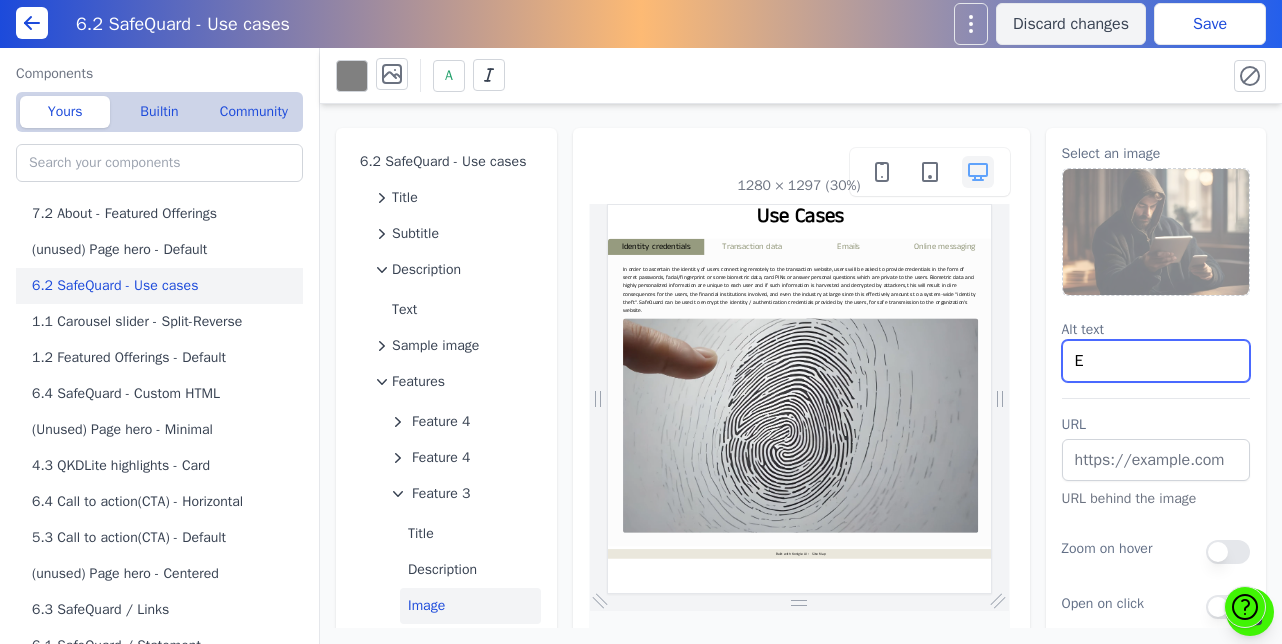 scroll, scrollTop: 0, scrollLeft: 0, axis: both 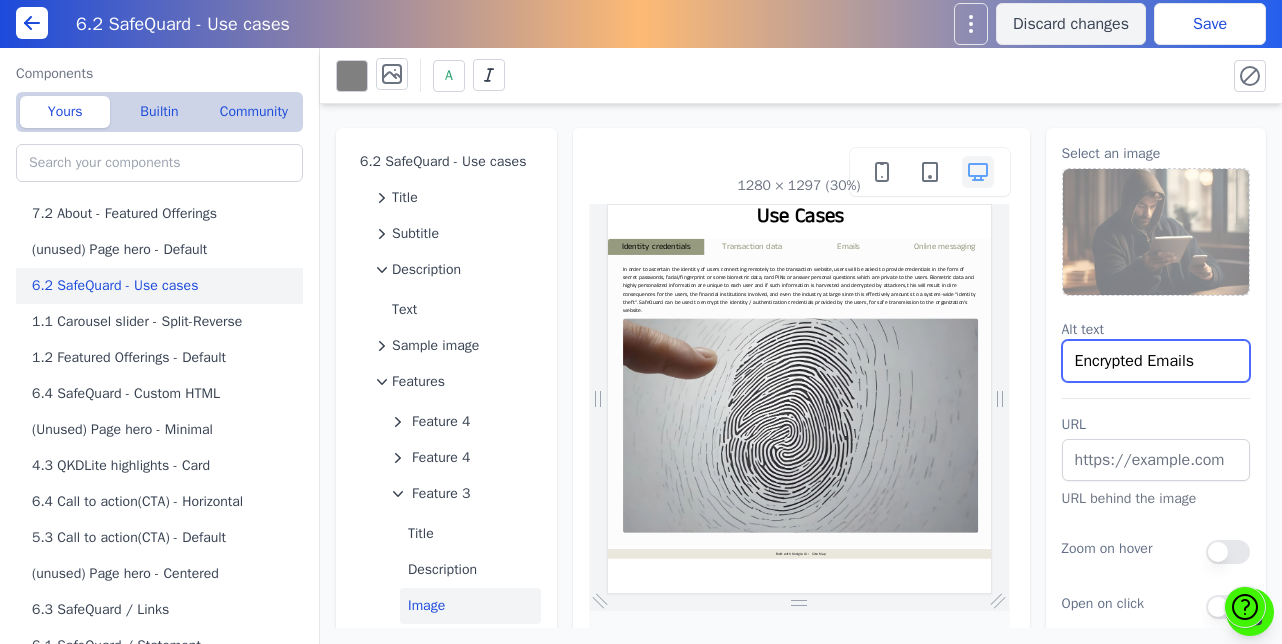 type on "Encrypted Emails" 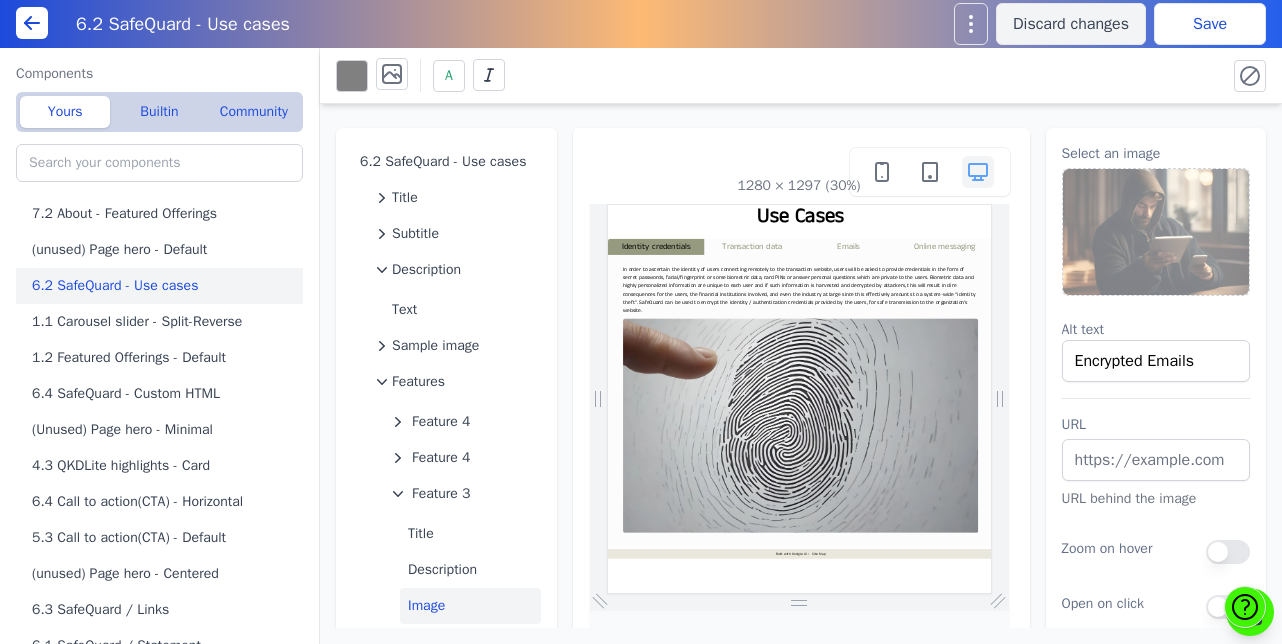 click on "Save" at bounding box center [1210, 24] 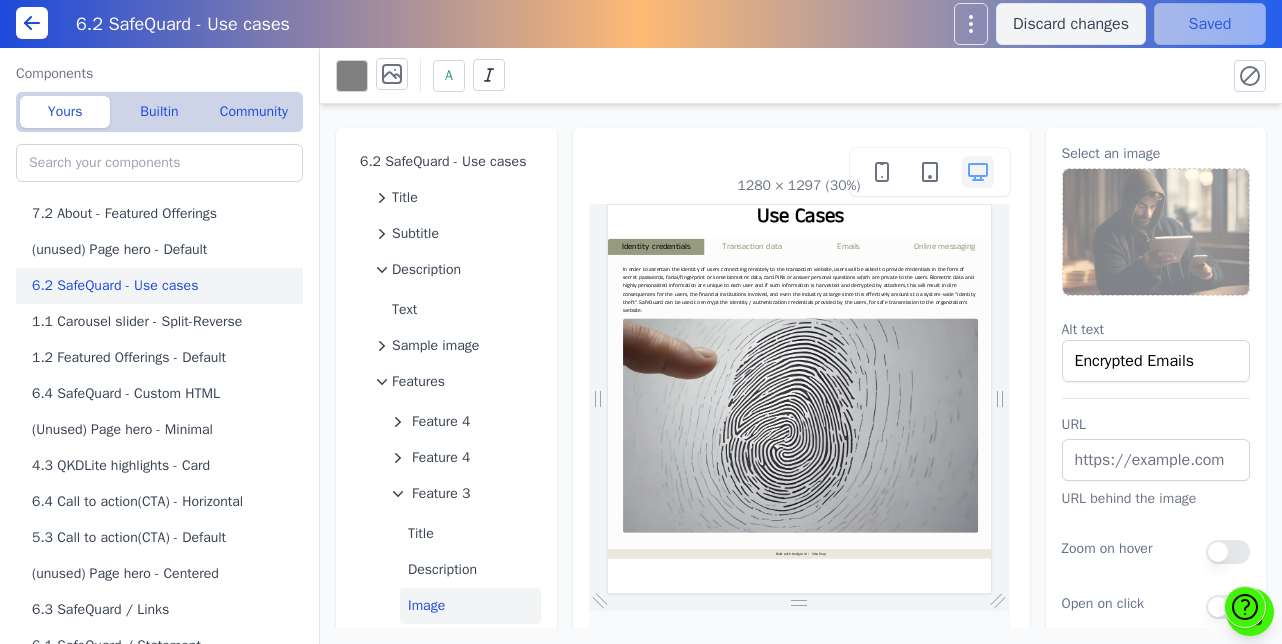 scroll, scrollTop: 0, scrollLeft: 0, axis: both 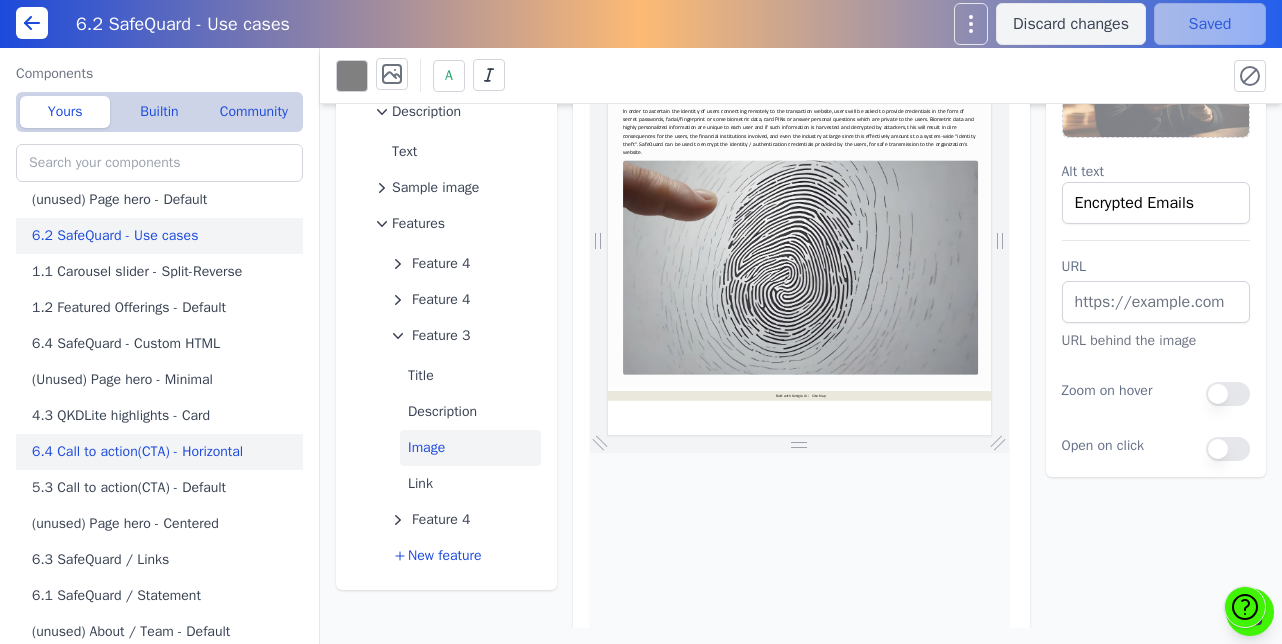 click on "6.4 Call to action(CTA) - Horizontal" at bounding box center (163, 452) 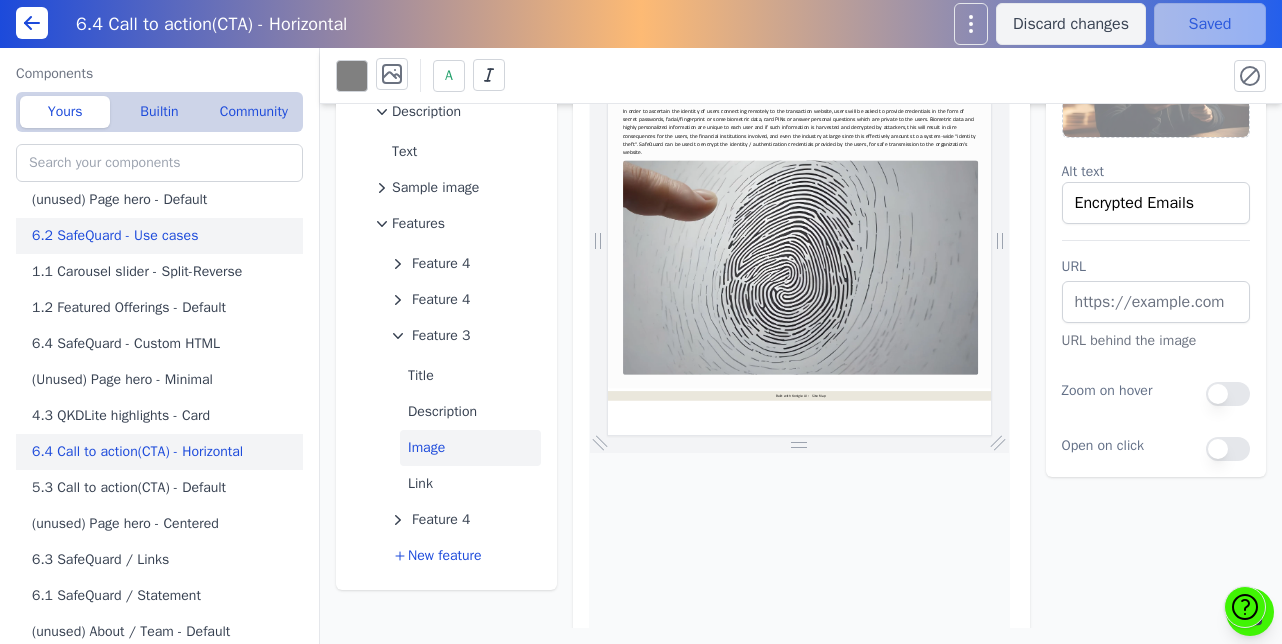 scroll, scrollTop: 0, scrollLeft: 0, axis: both 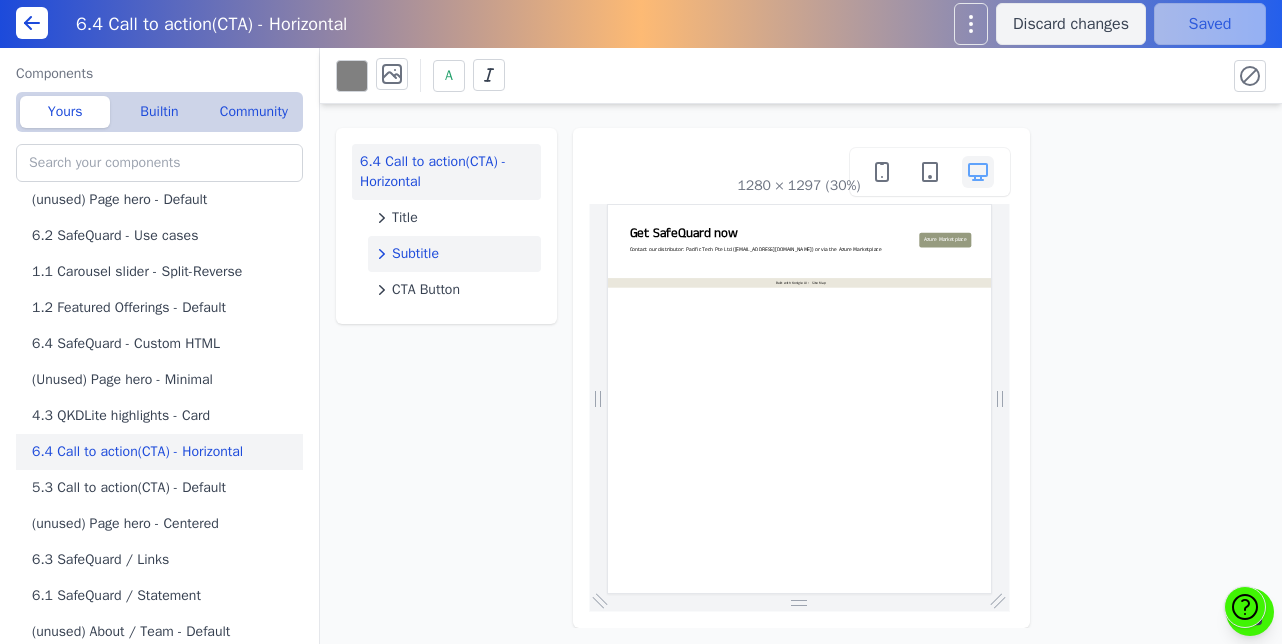 click on "Subtitle" at bounding box center (454, 254) 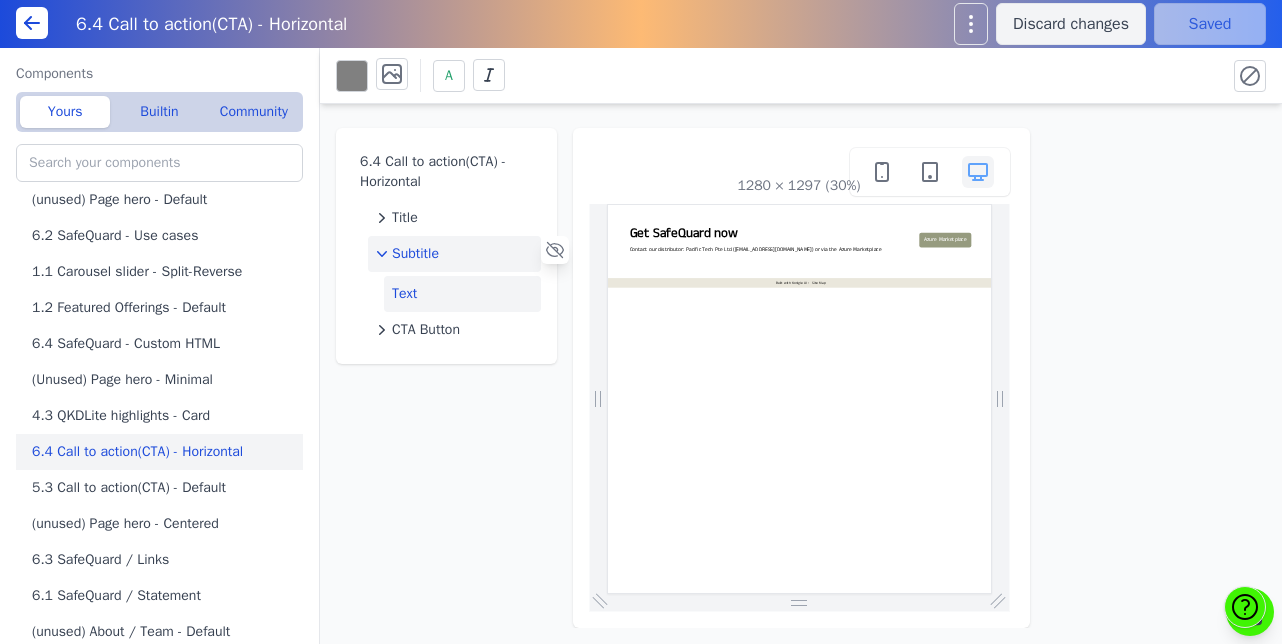 click on "Text" at bounding box center (462, 294) 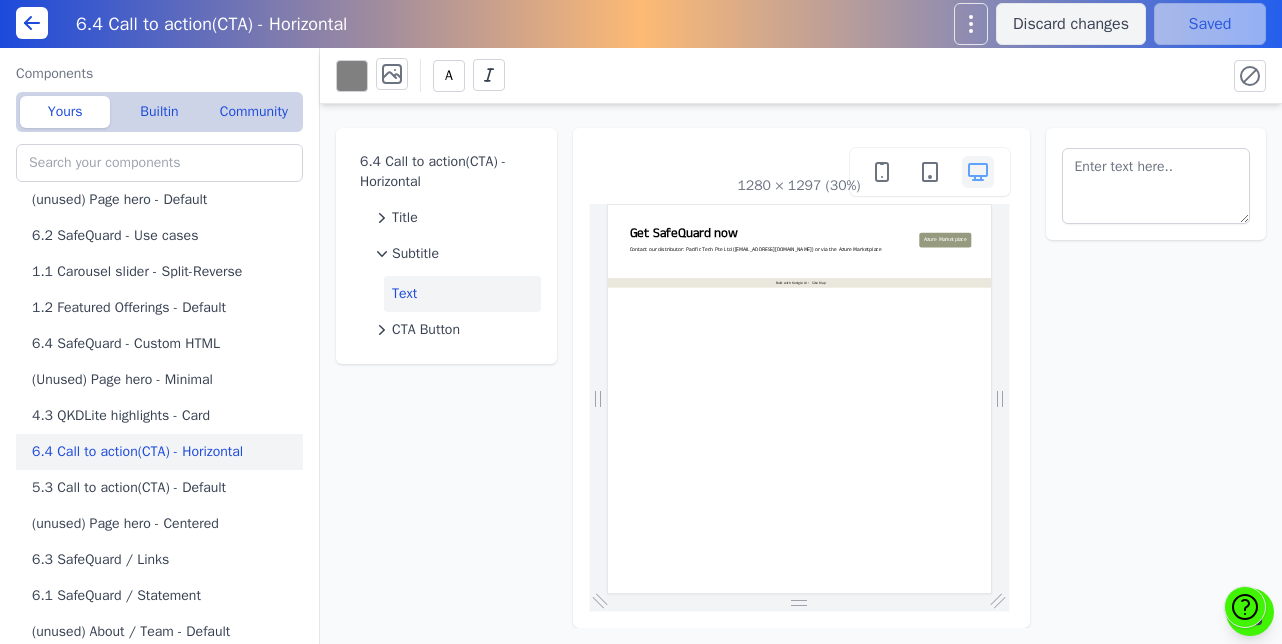 type 